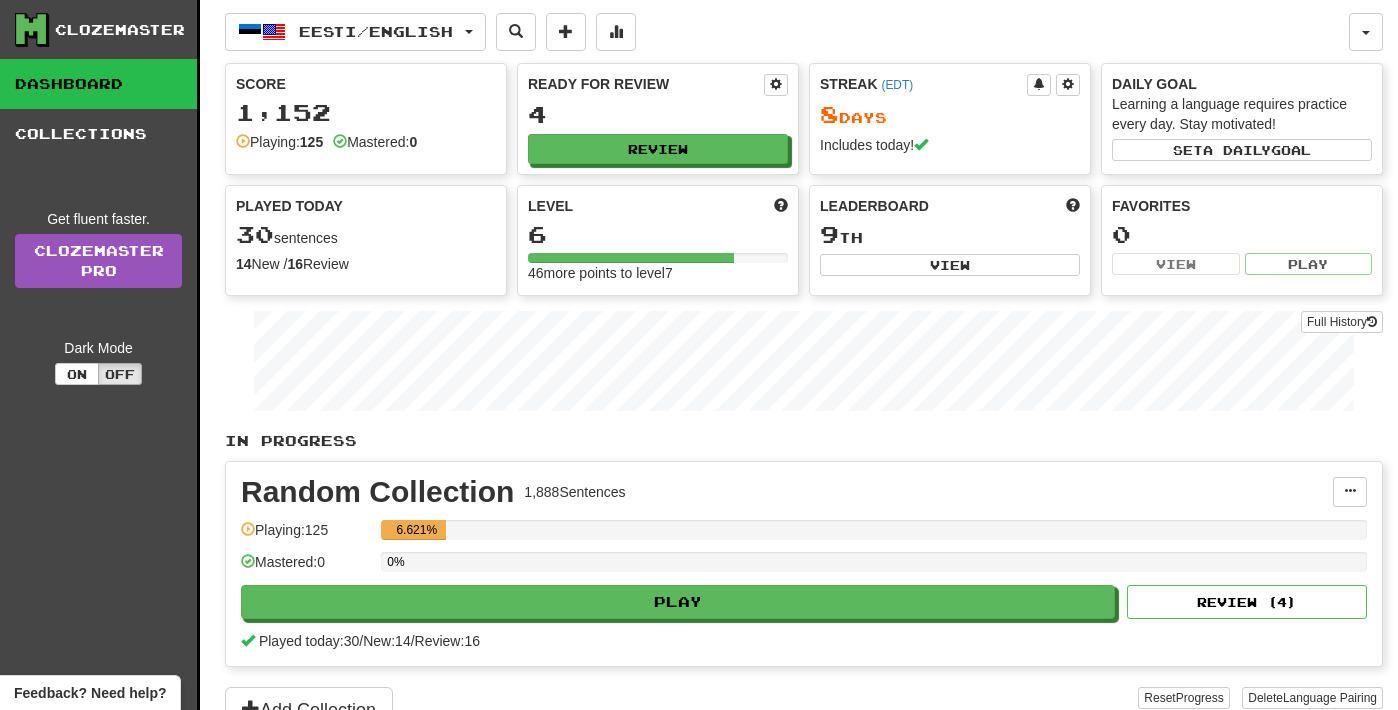 scroll, scrollTop: 0, scrollLeft: 0, axis: both 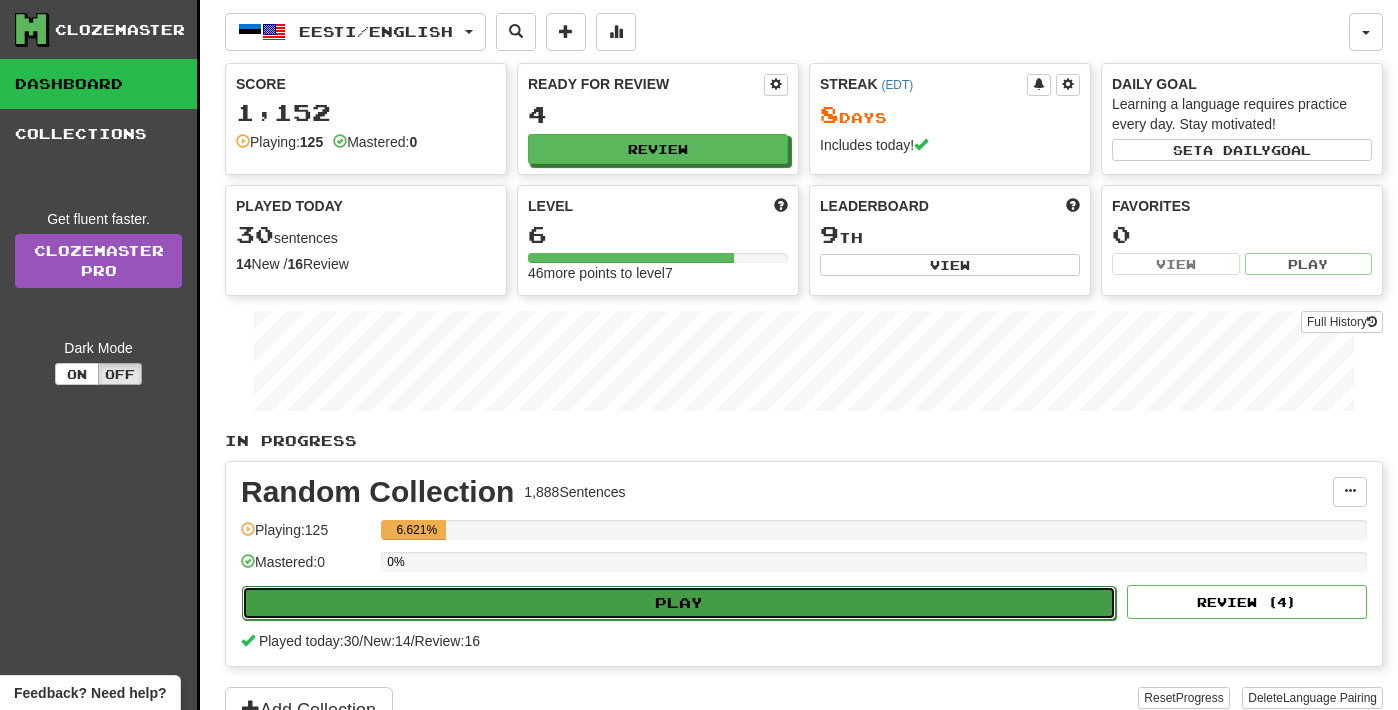click on "Play" at bounding box center (679, 603) 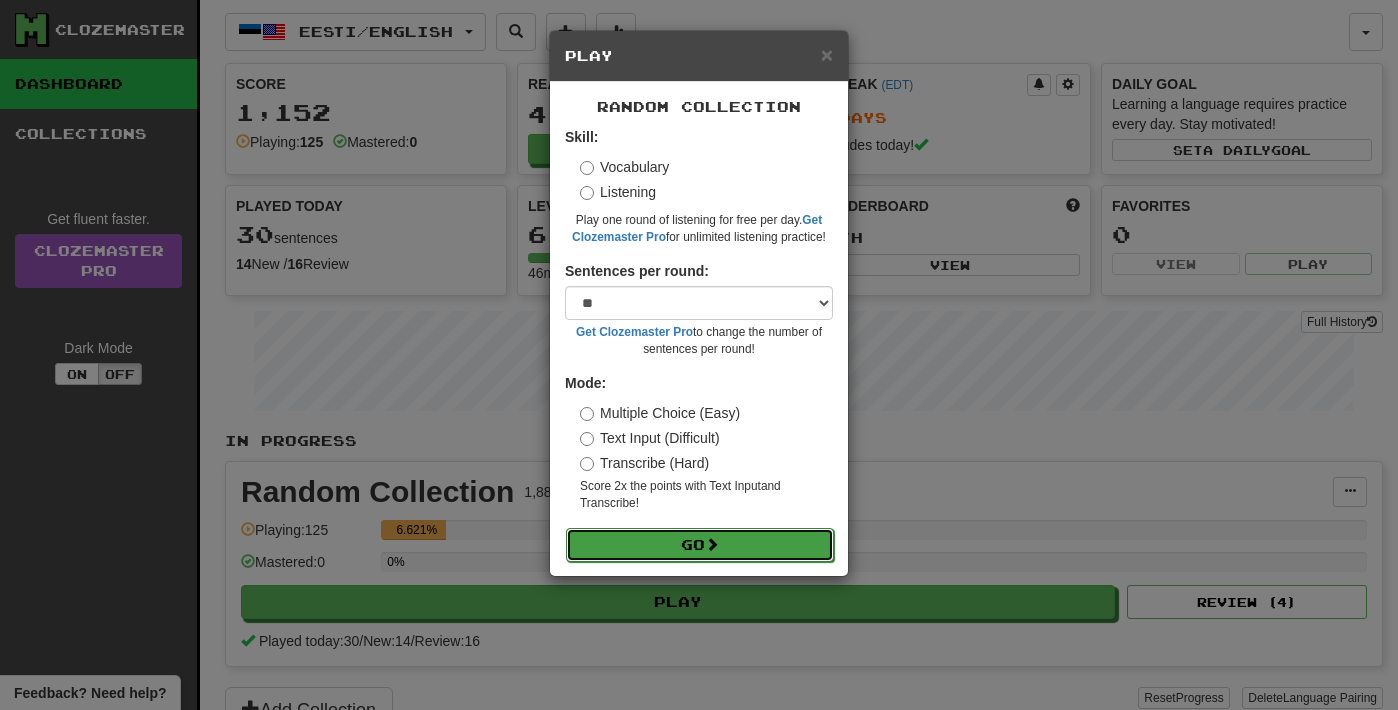 click on "Go" at bounding box center [700, 545] 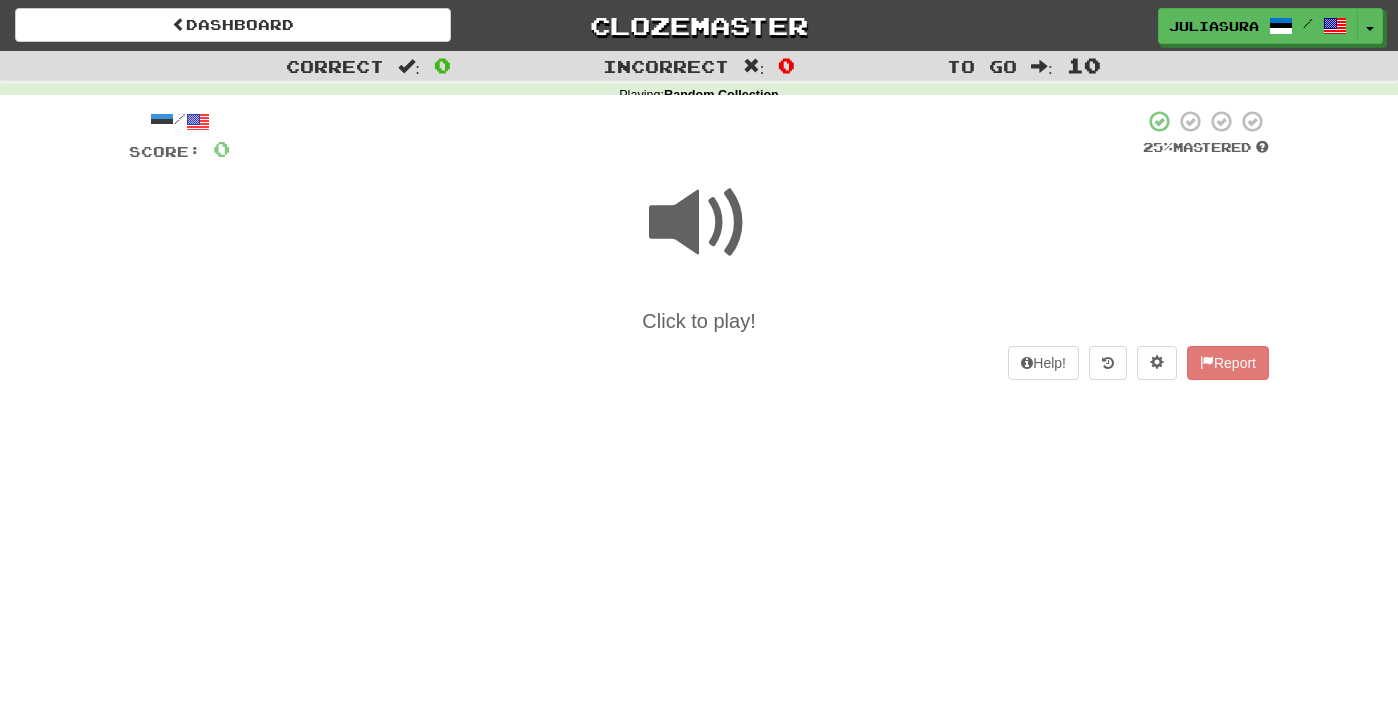 scroll, scrollTop: 0, scrollLeft: 0, axis: both 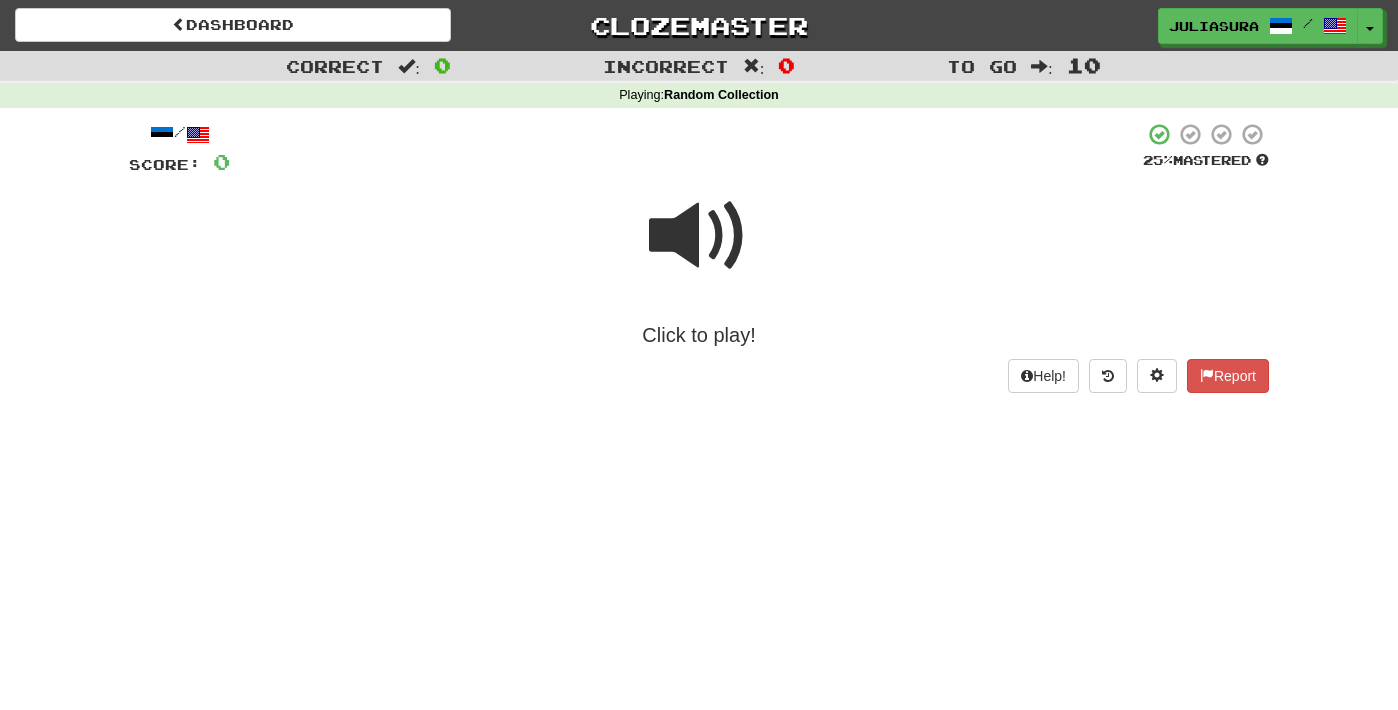 click at bounding box center [699, 236] 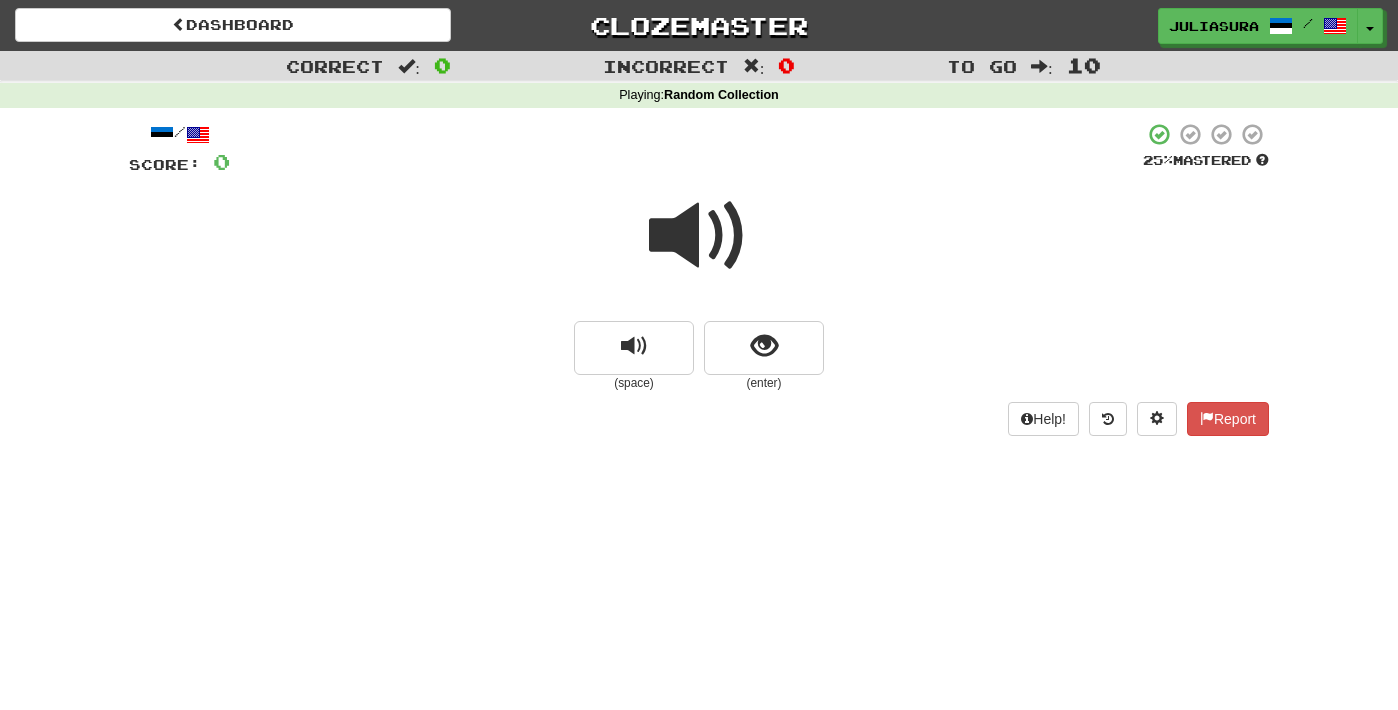 click at bounding box center [699, 236] 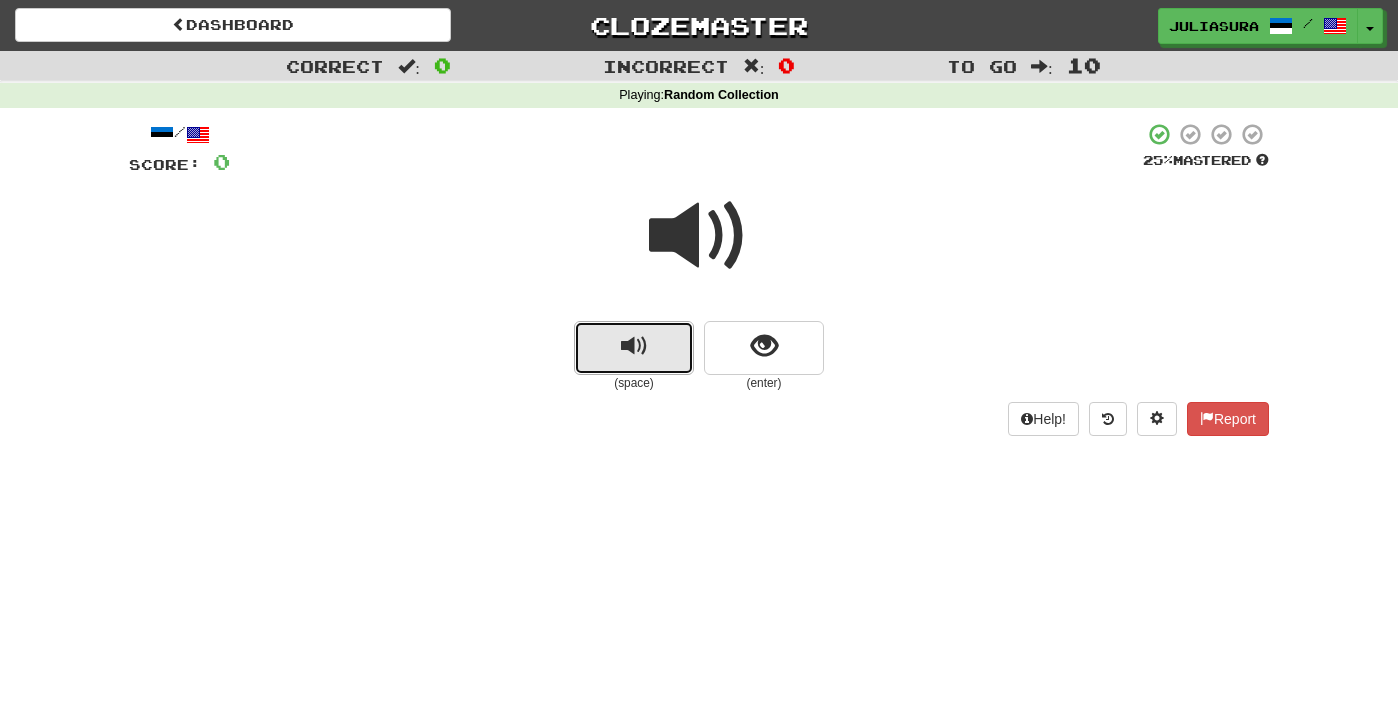 click at bounding box center (634, 346) 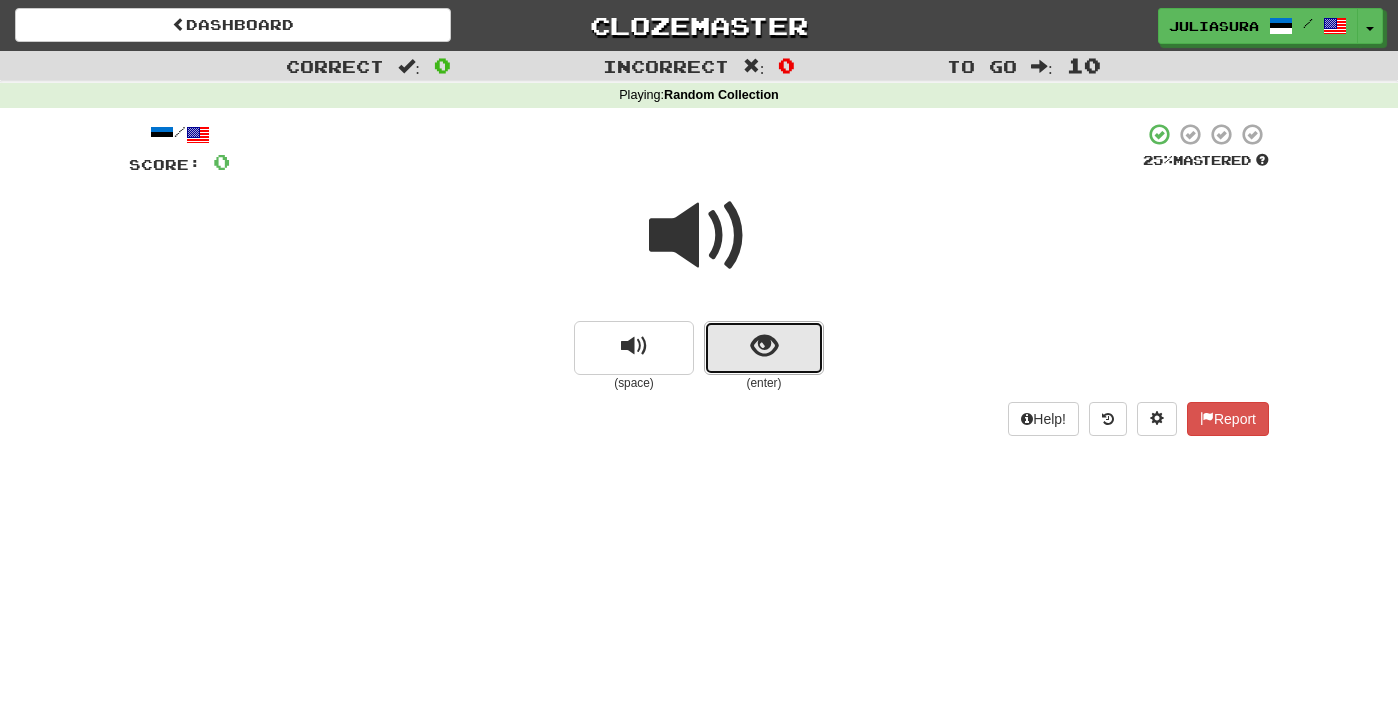 click at bounding box center (764, 346) 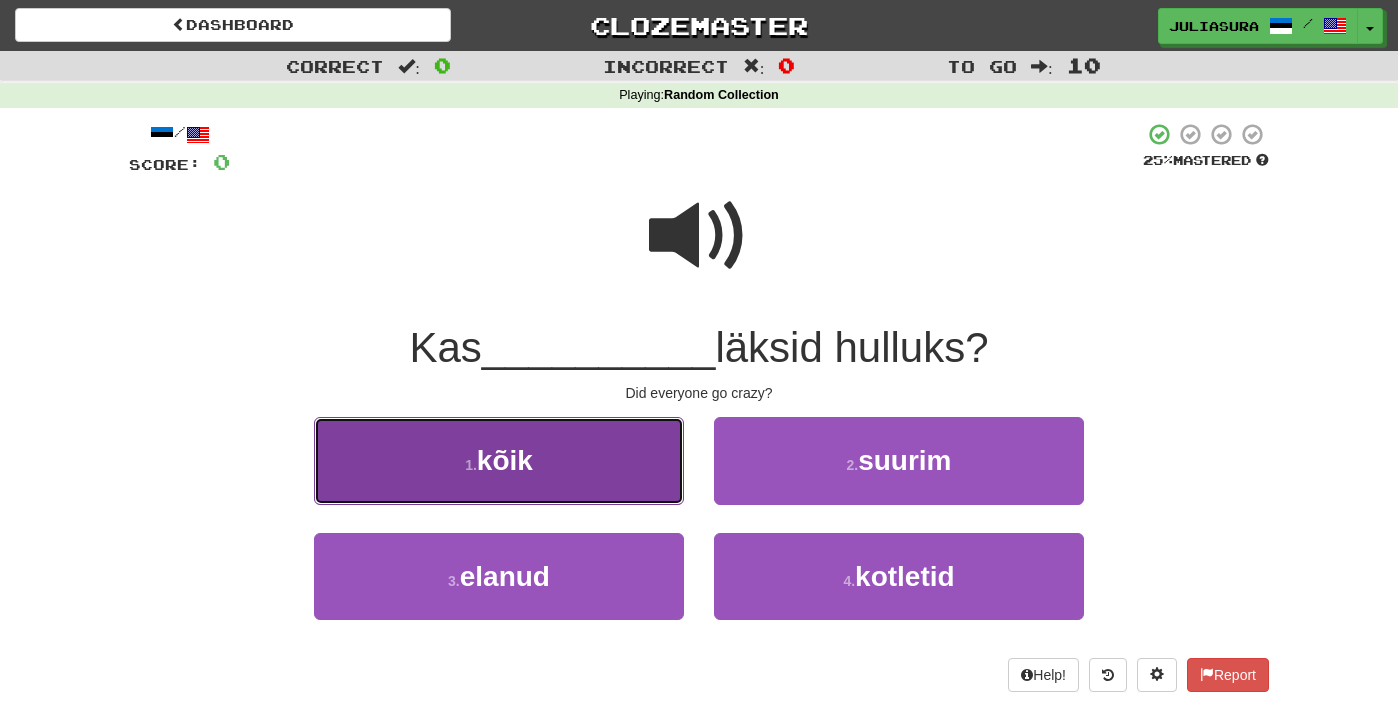 click on "kõik" at bounding box center [505, 460] 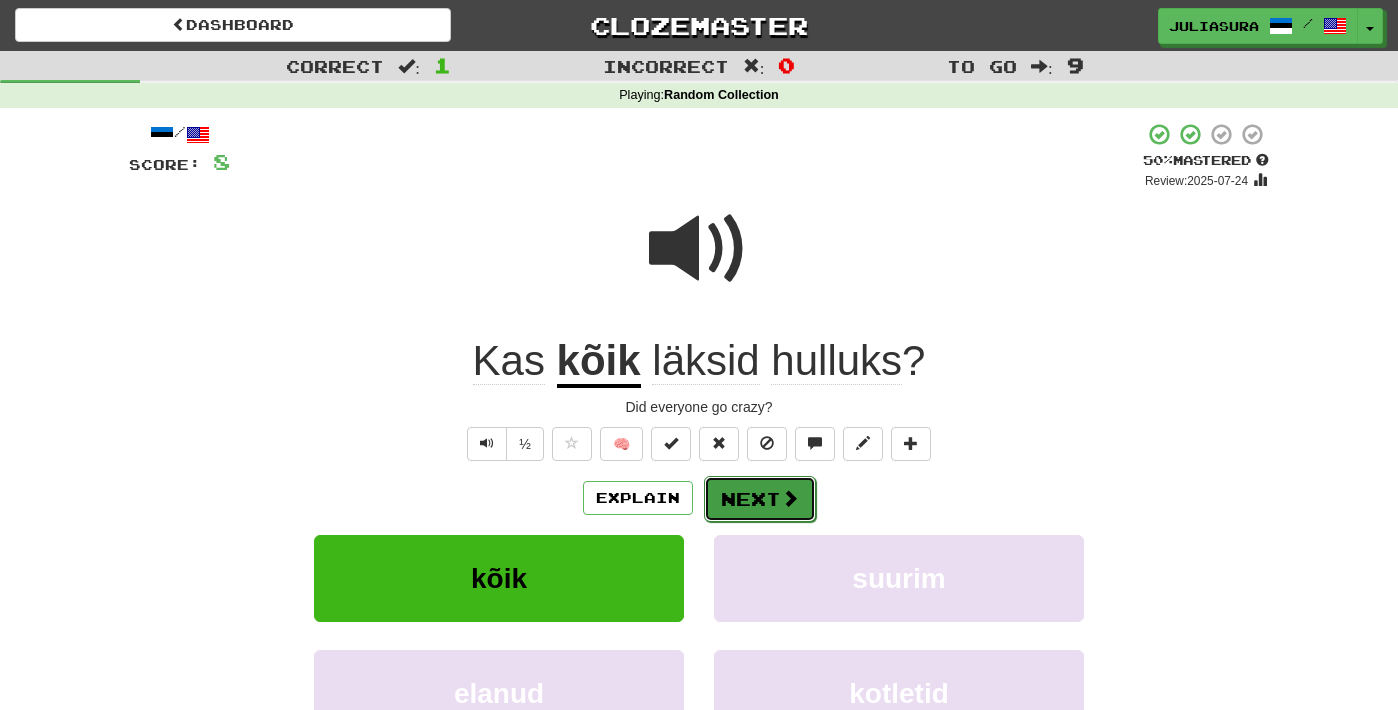 click on "Next" at bounding box center (760, 499) 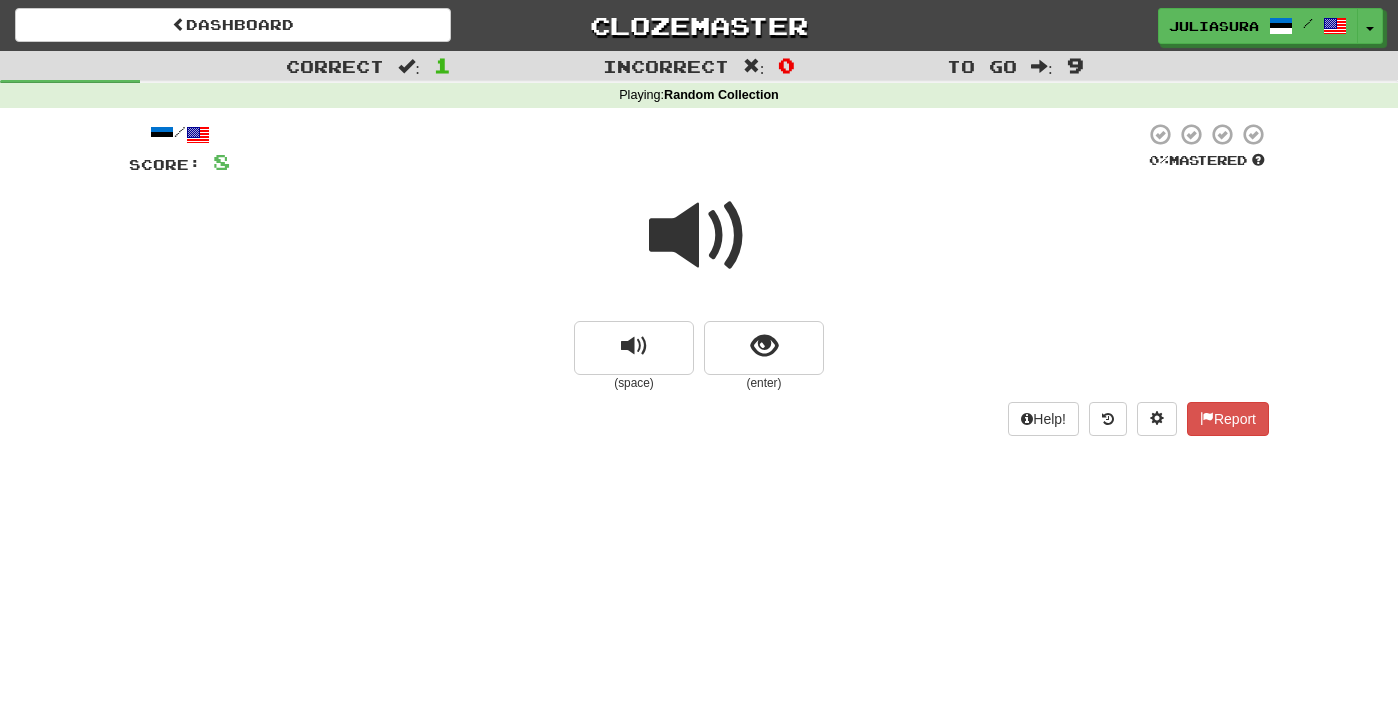 click at bounding box center (699, 236) 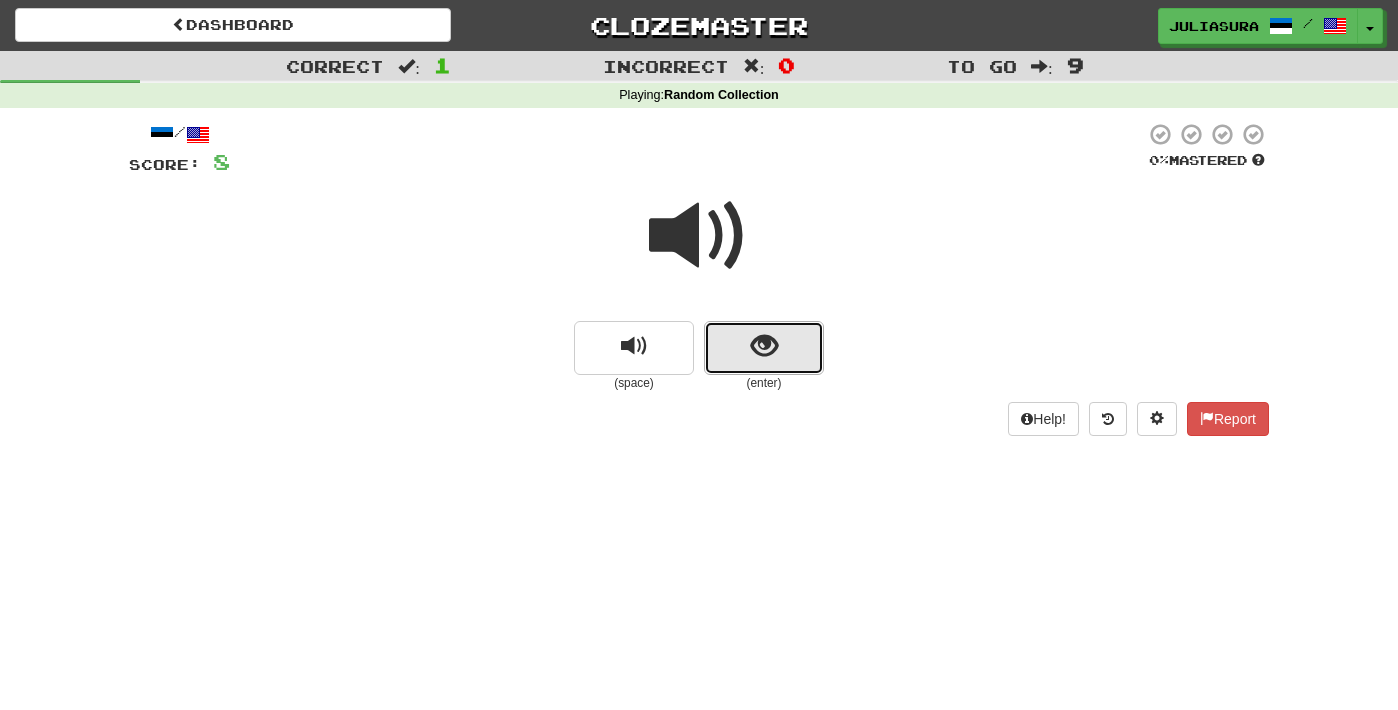 click at bounding box center [764, 346] 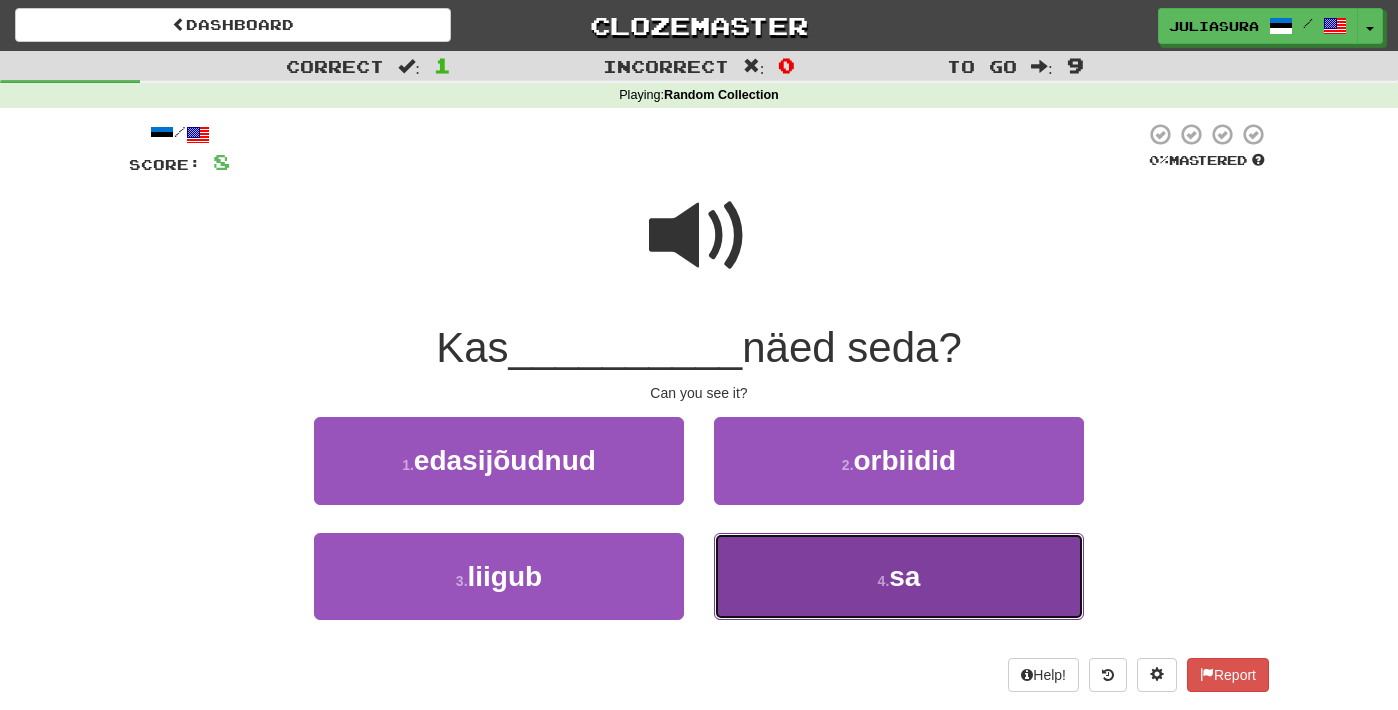 click on "4 ." at bounding box center [884, 581] 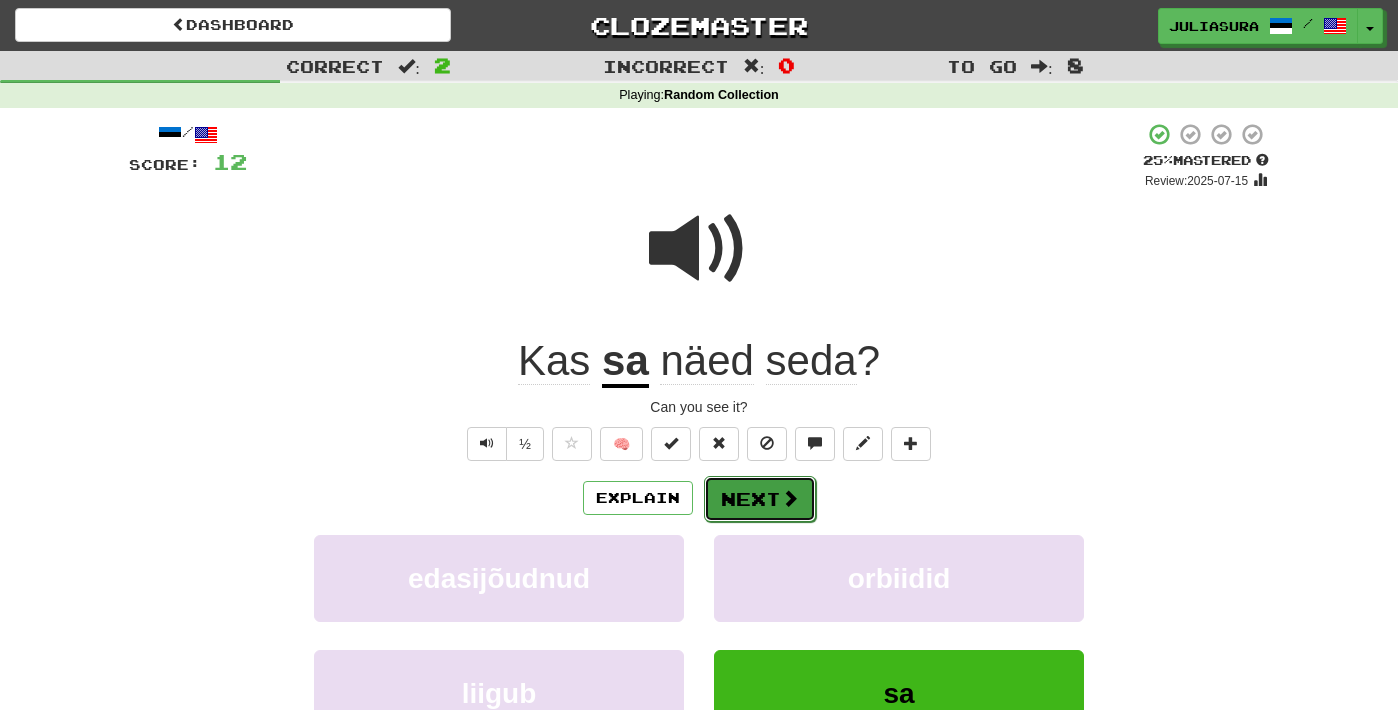 click on "Next" at bounding box center [760, 499] 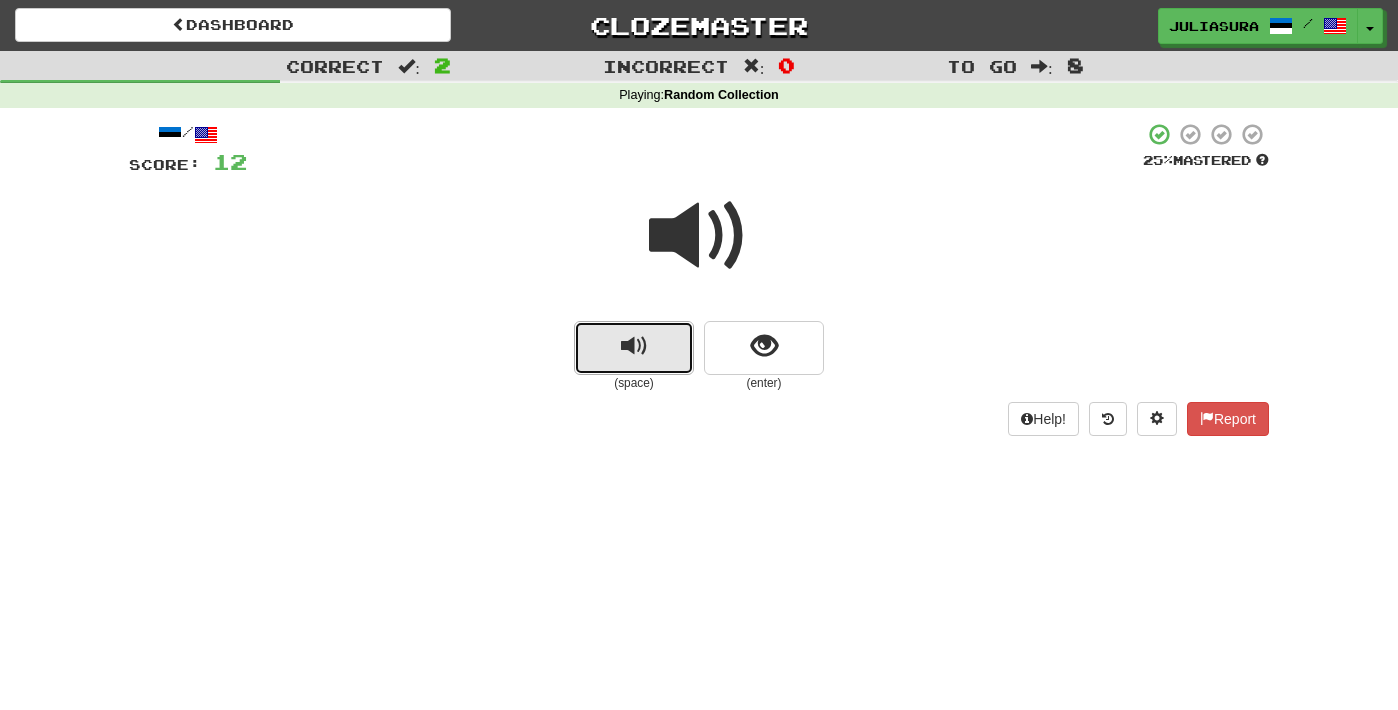 click at bounding box center (634, 346) 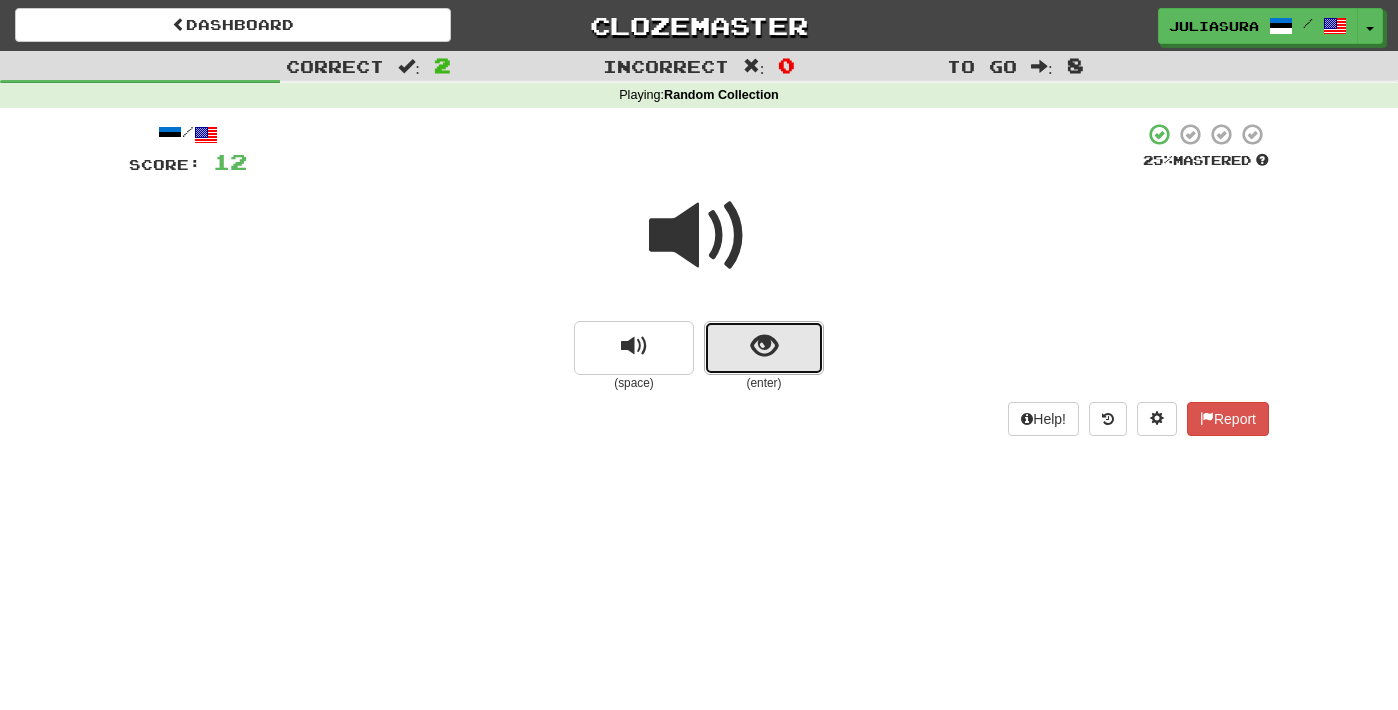 click at bounding box center (764, 346) 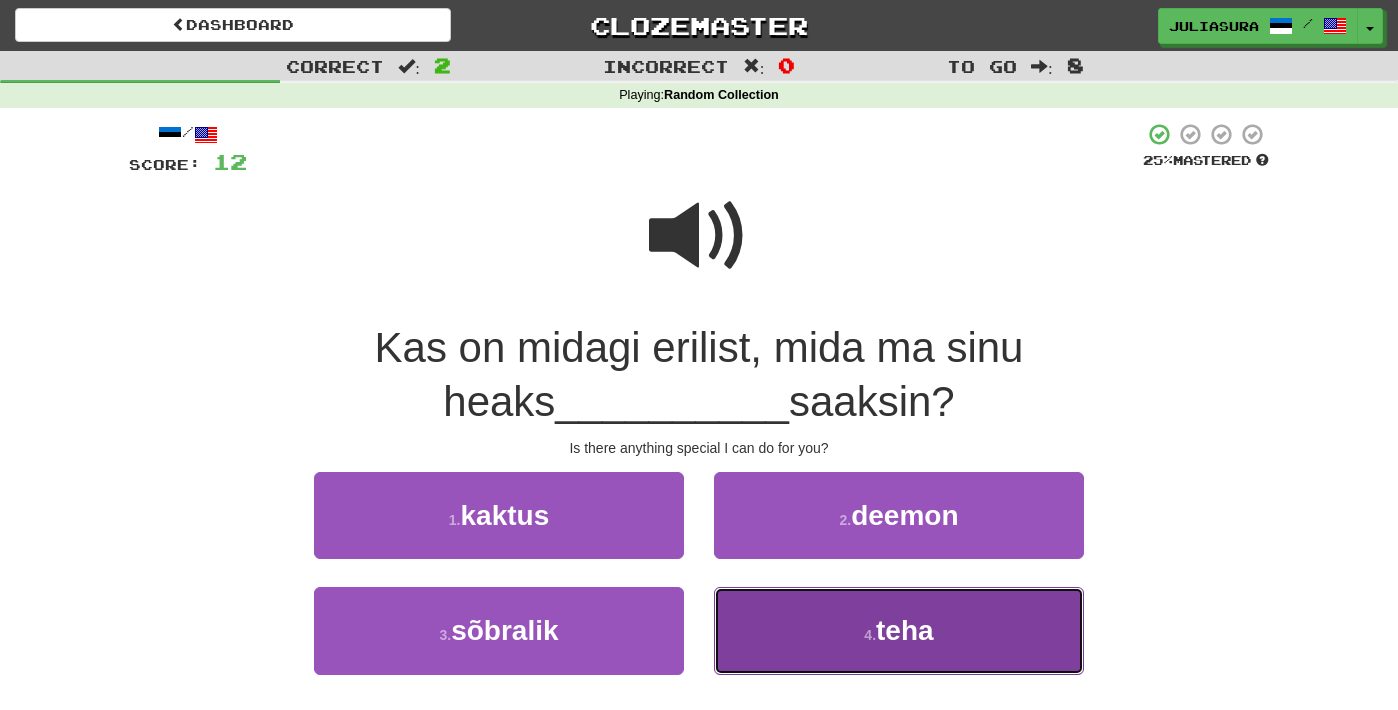 click on "4 .  teha" at bounding box center [899, 630] 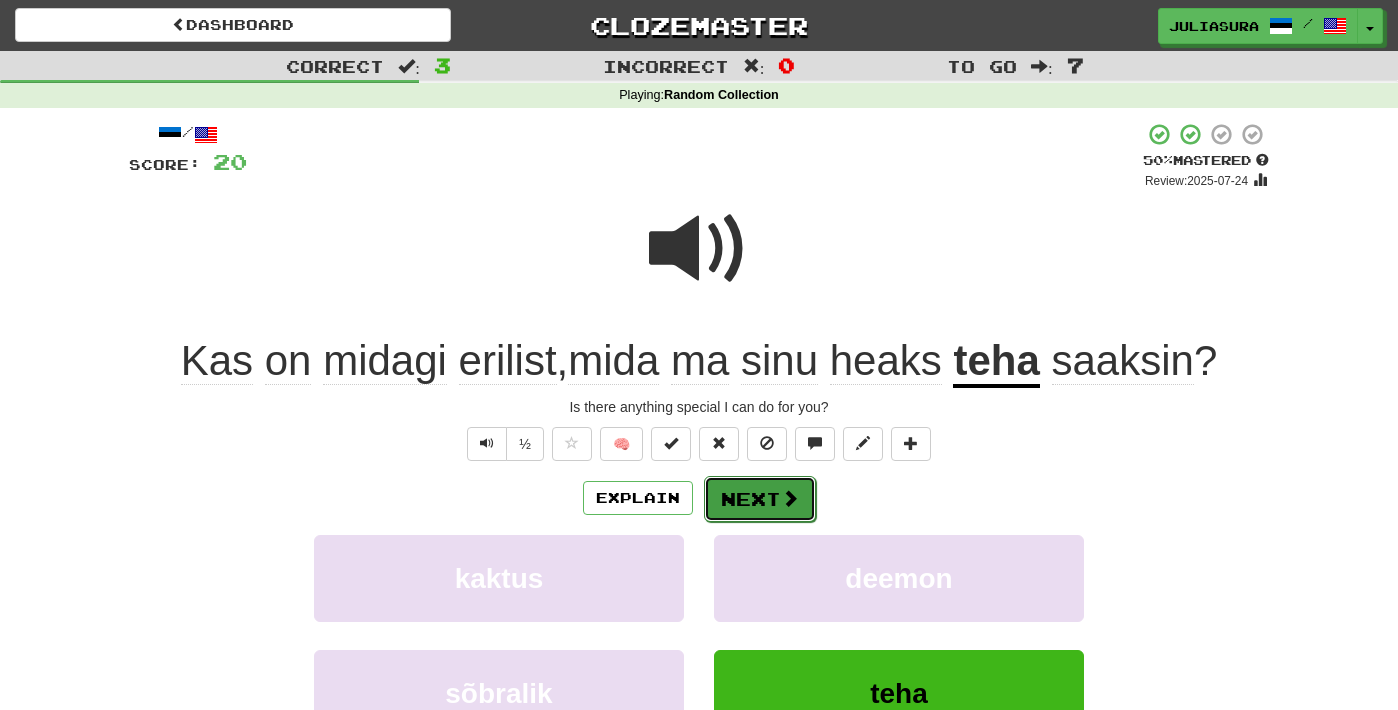 click on "Next" at bounding box center (760, 499) 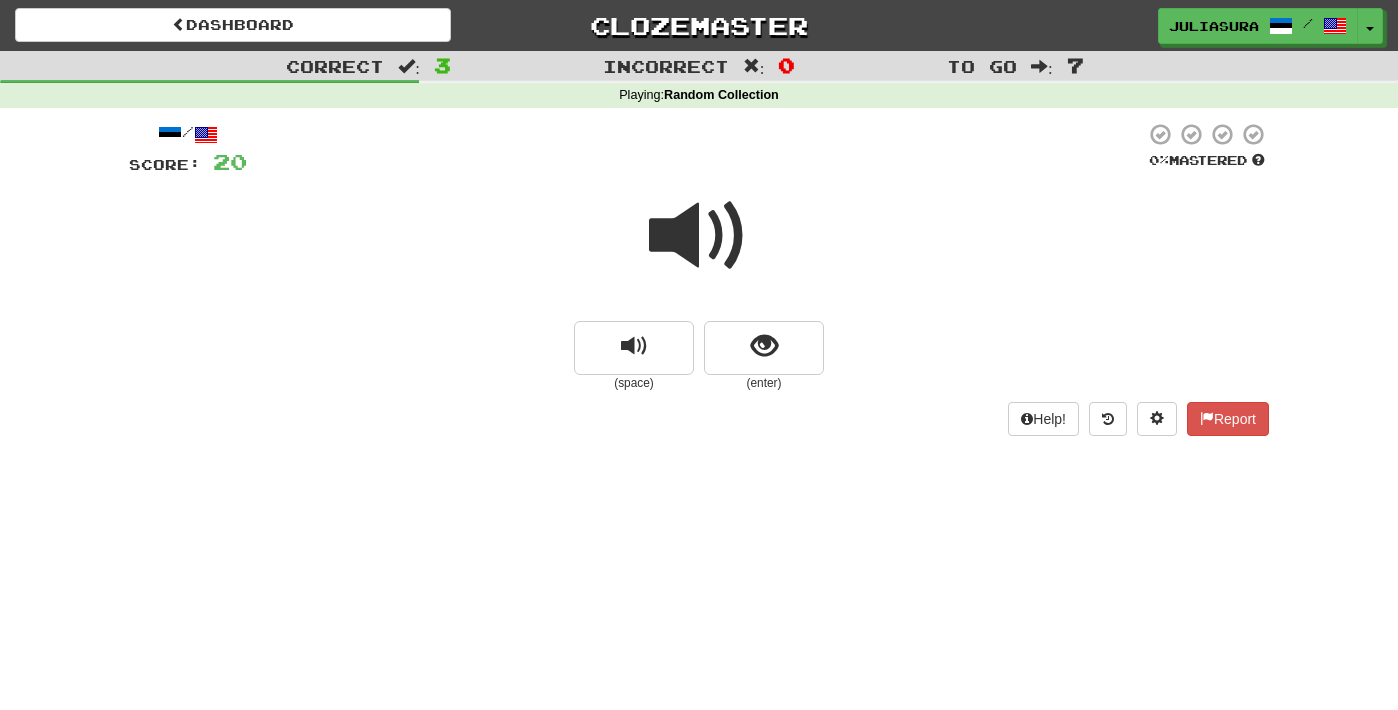 click at bounding box center [699, 236] 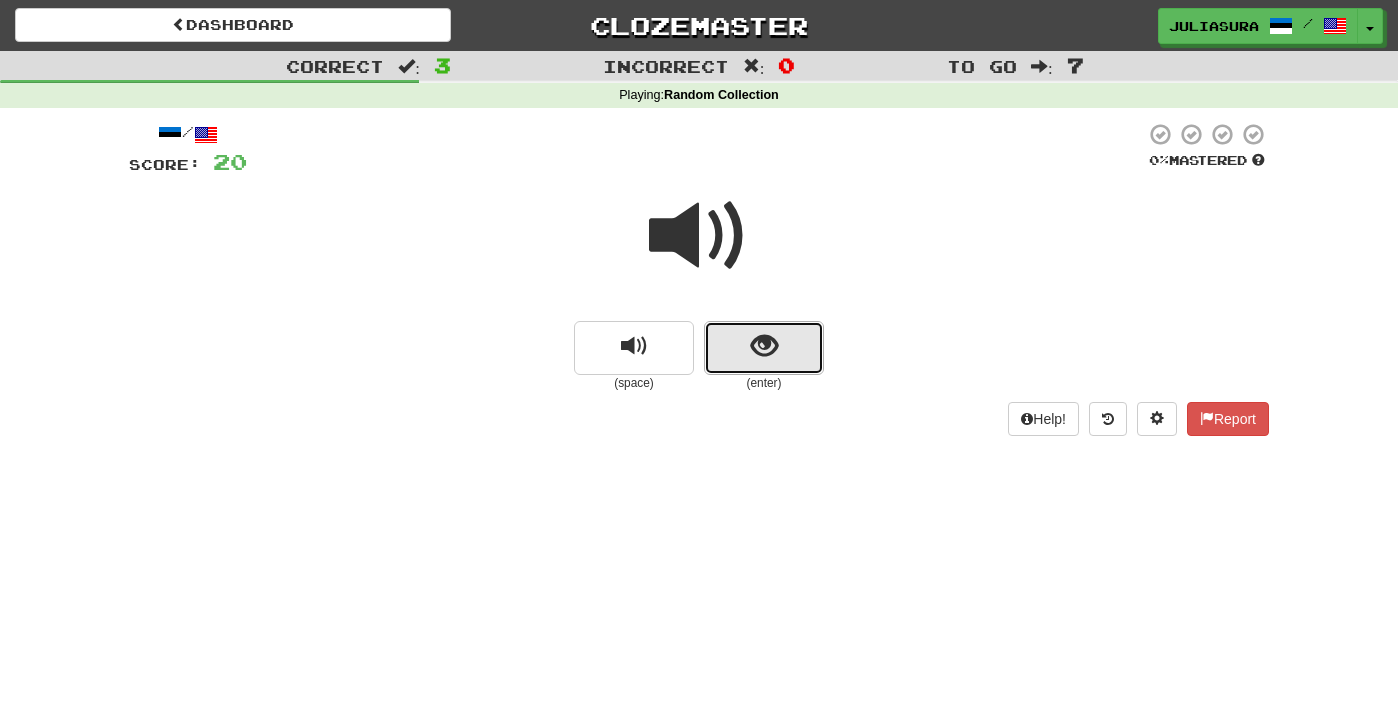 click at bounding box center (764, 346) 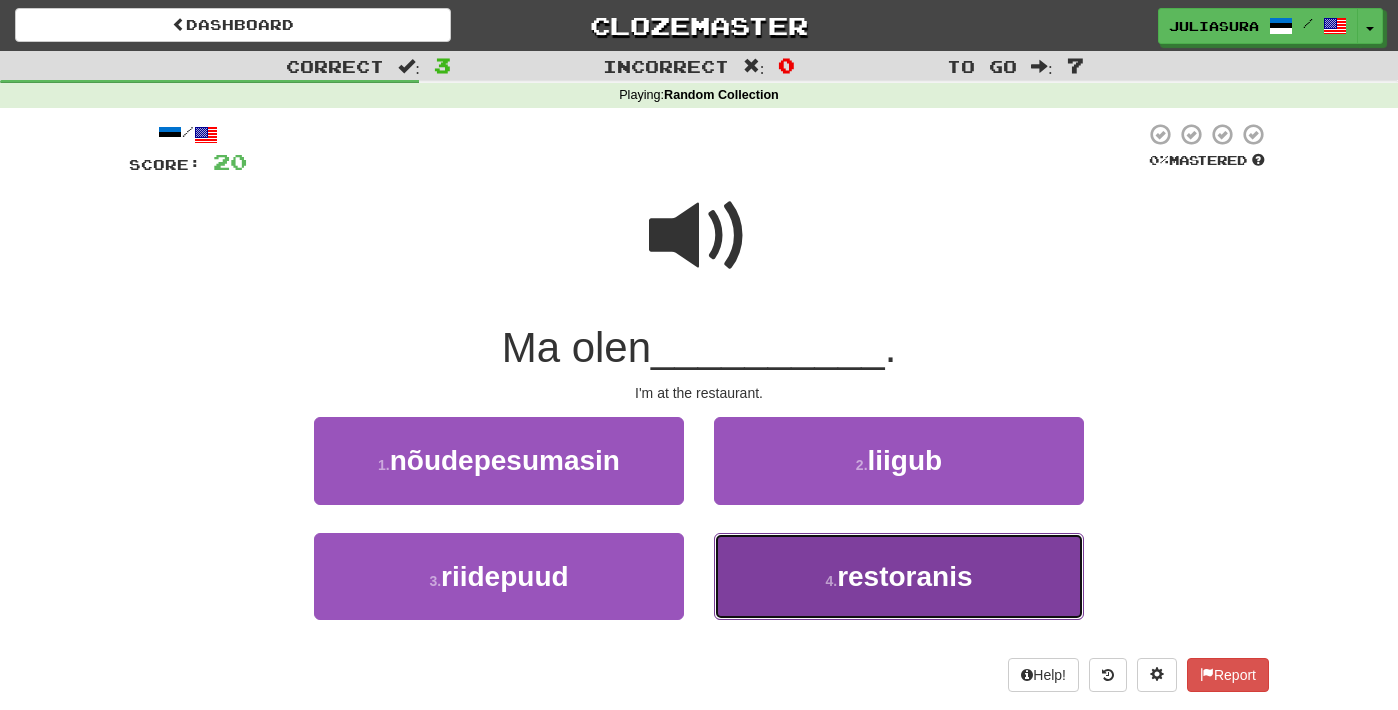 click on "restoranis" at bounding box center (904, 576) 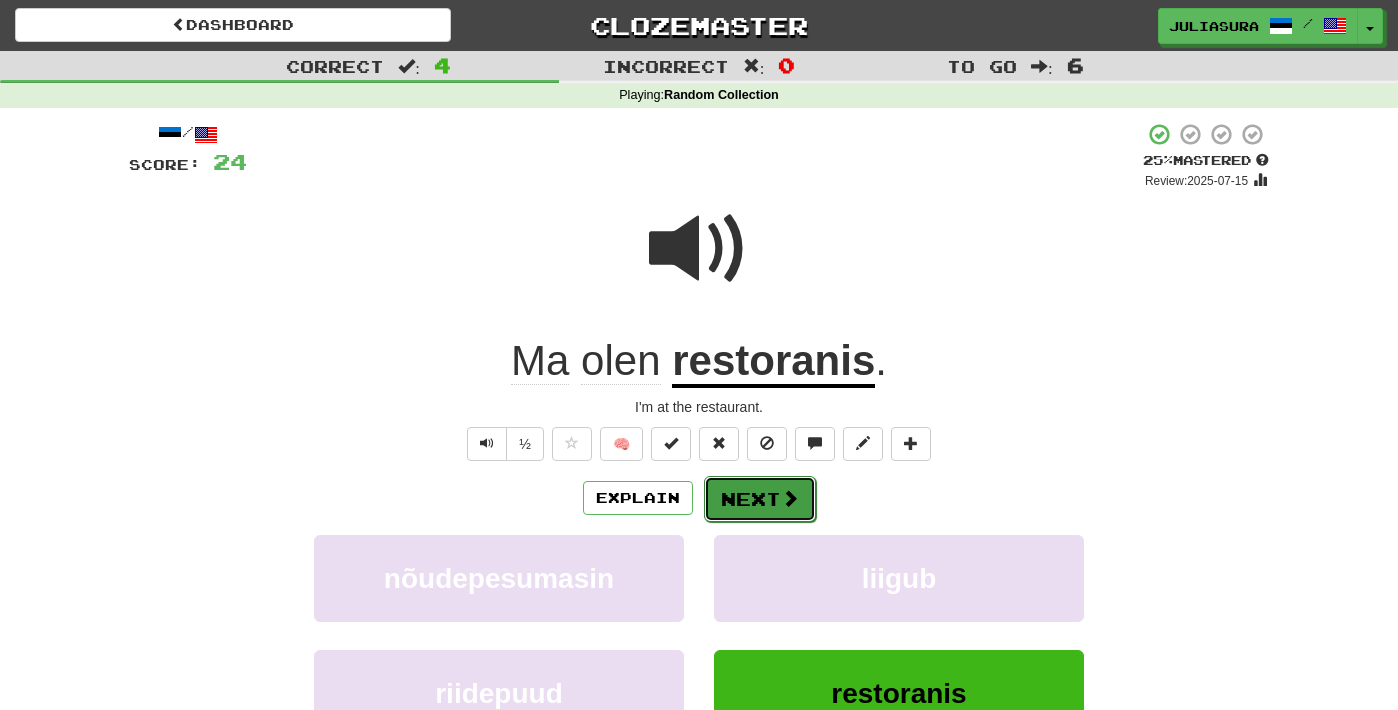 click on "Next" at bounding box center (760, 499) 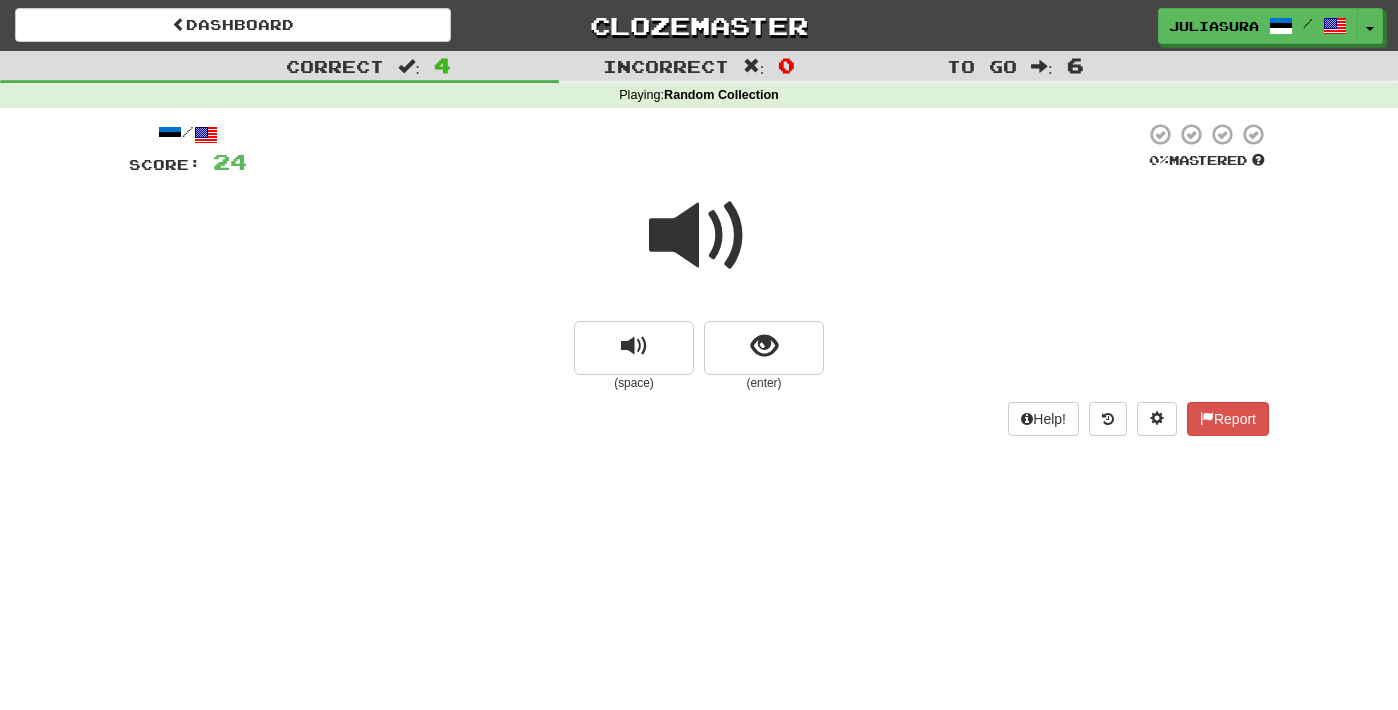 click at bounding box center [699, 236] 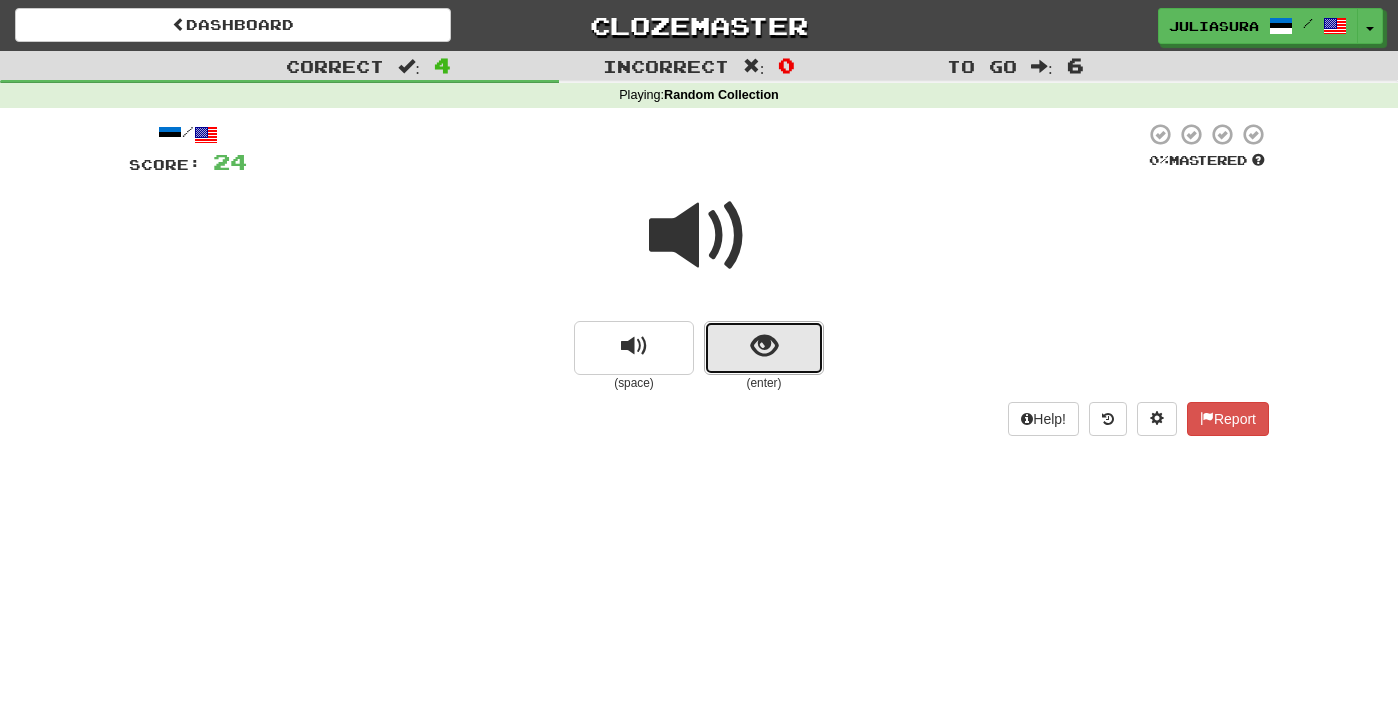 click at bounding box center (764, 346) 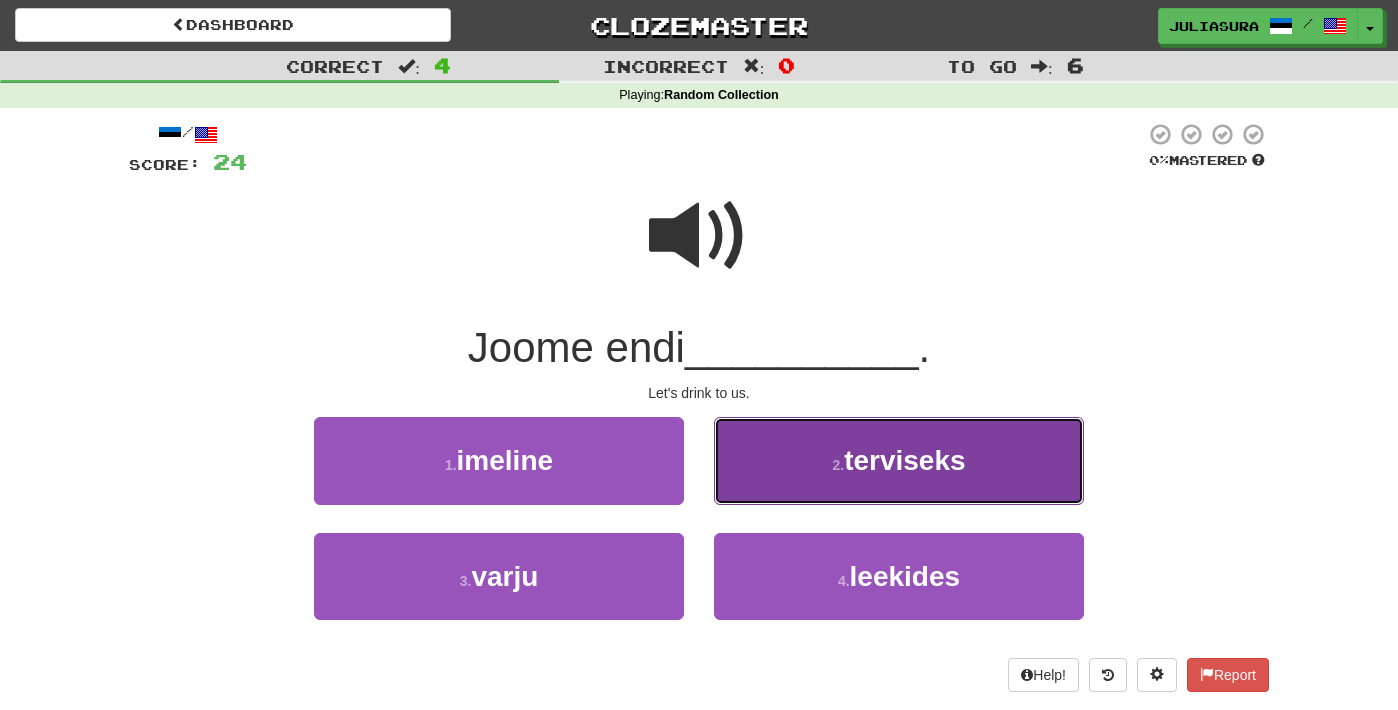 click on "terviseks" at bounding box center [904, 460] 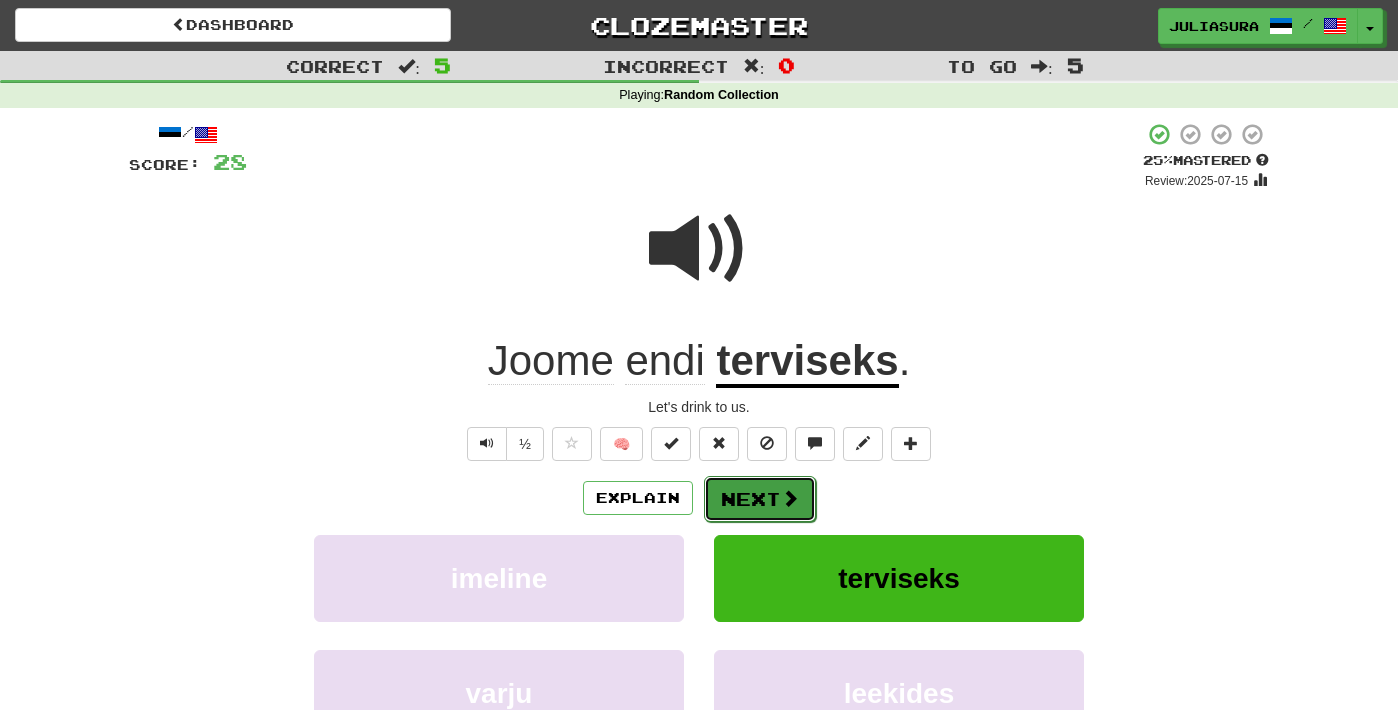 click at bounding box center (790, 498) 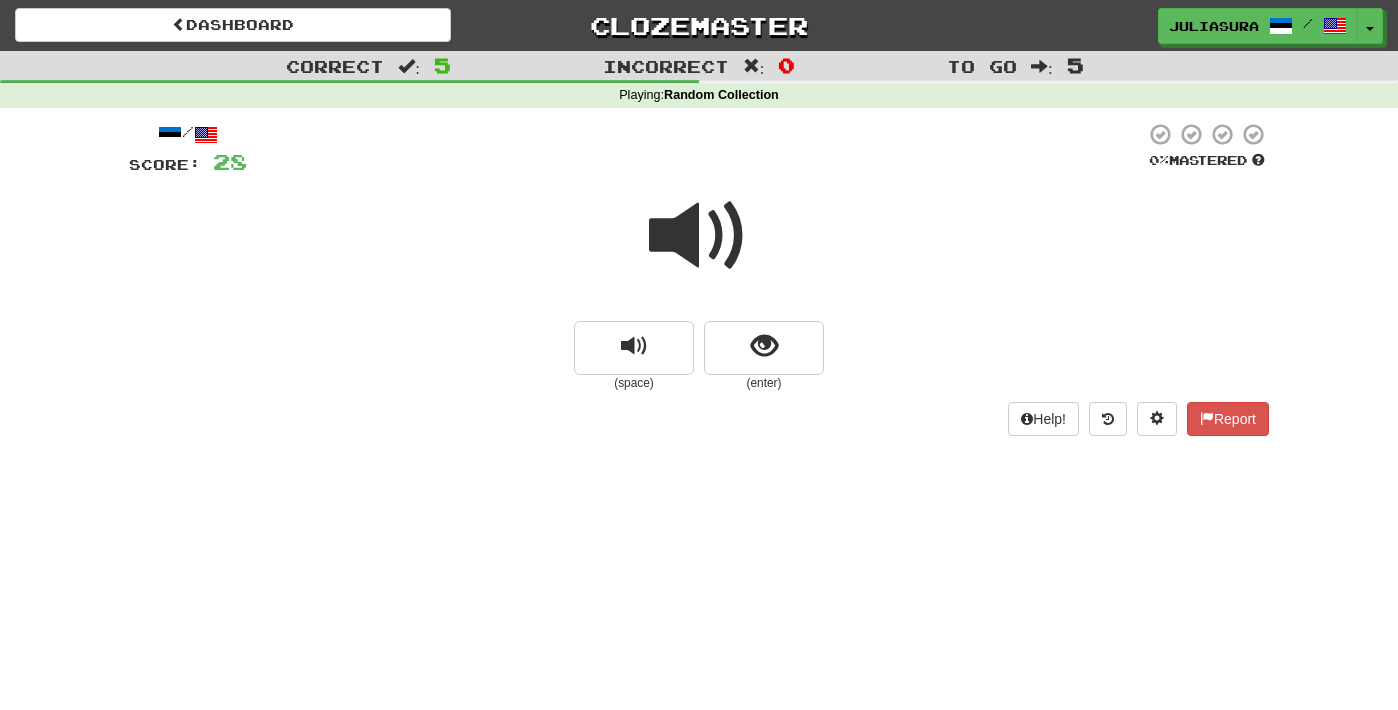 click at bounding box center [699, 236] 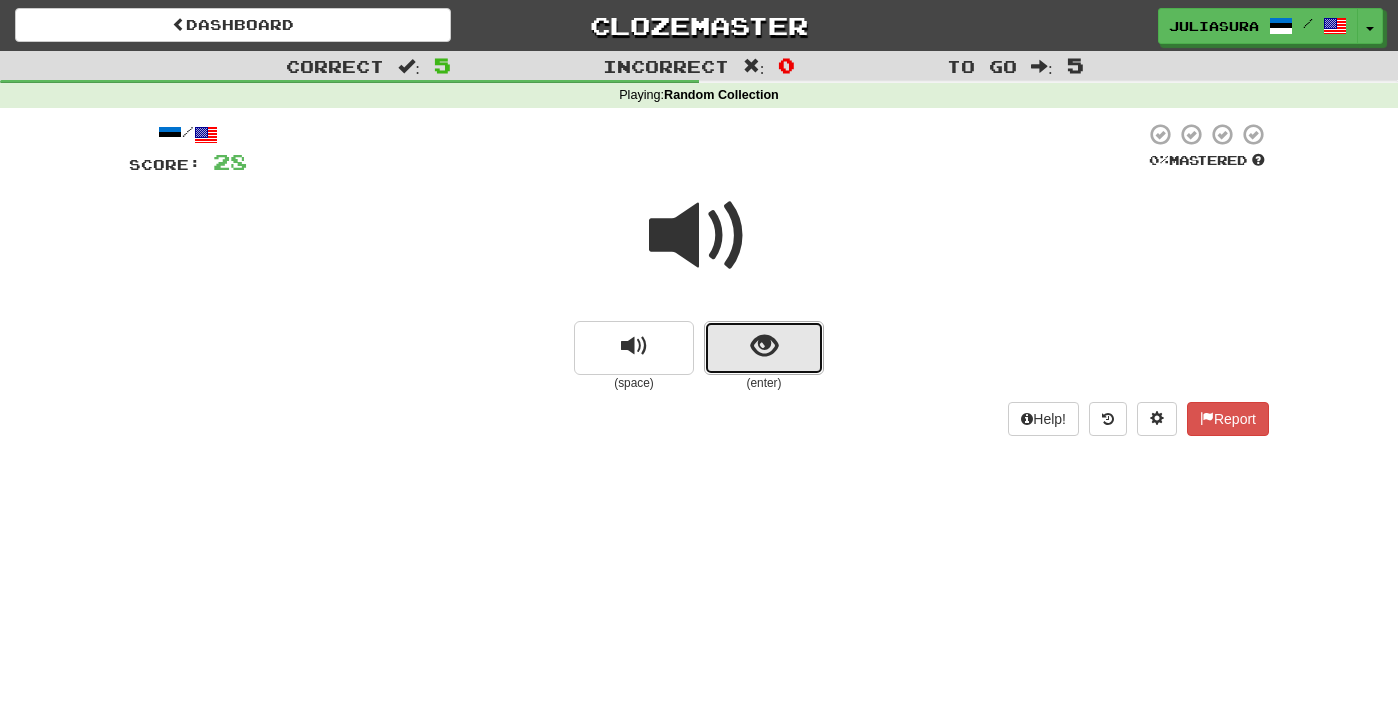 click at bounding box center (764, 346) 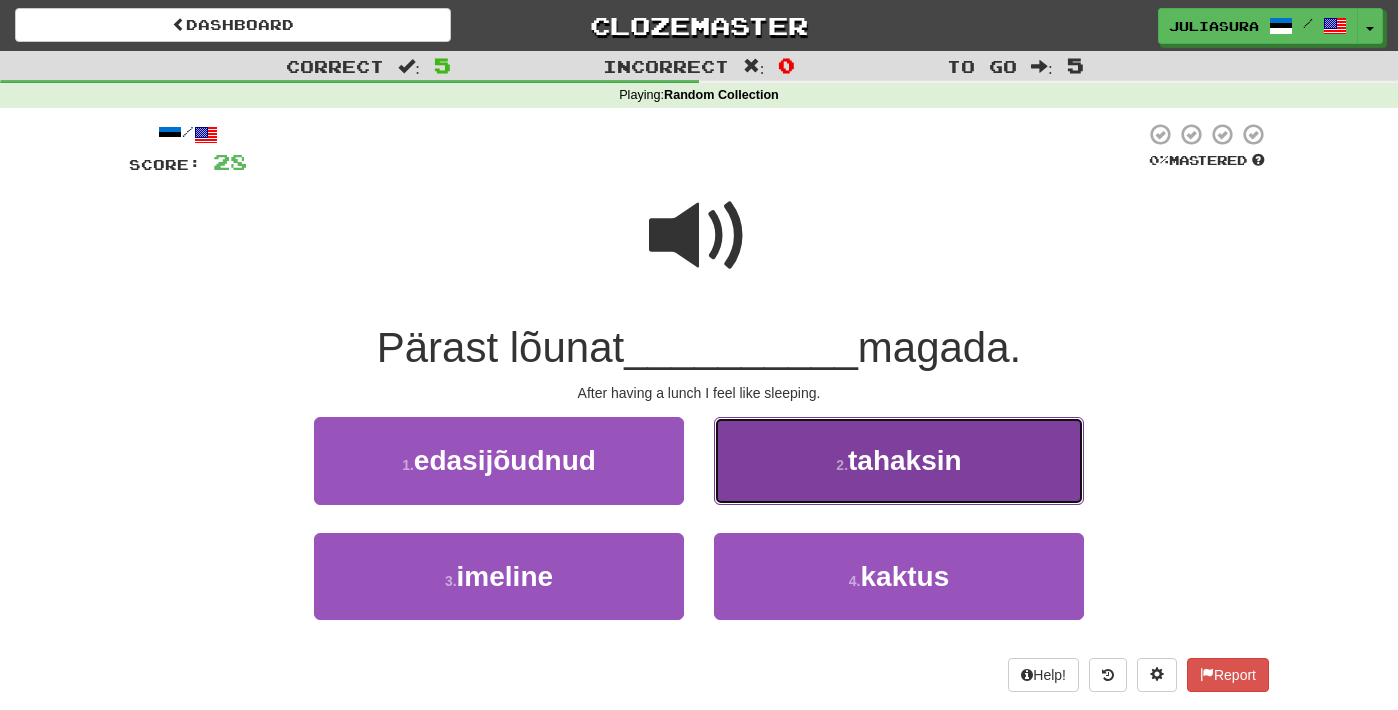 click on "tahaksin" at bounding box center [905, 460] 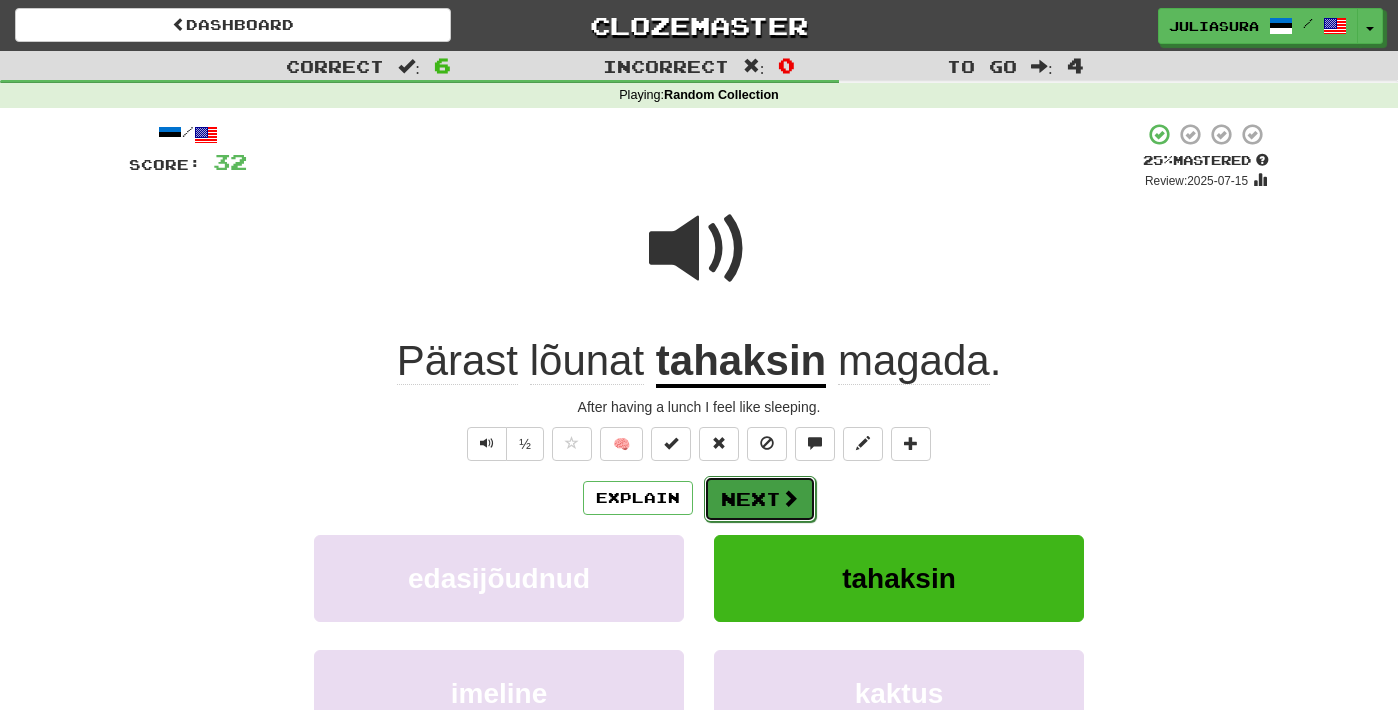 click on "Next" at bounding box center (760, 499) 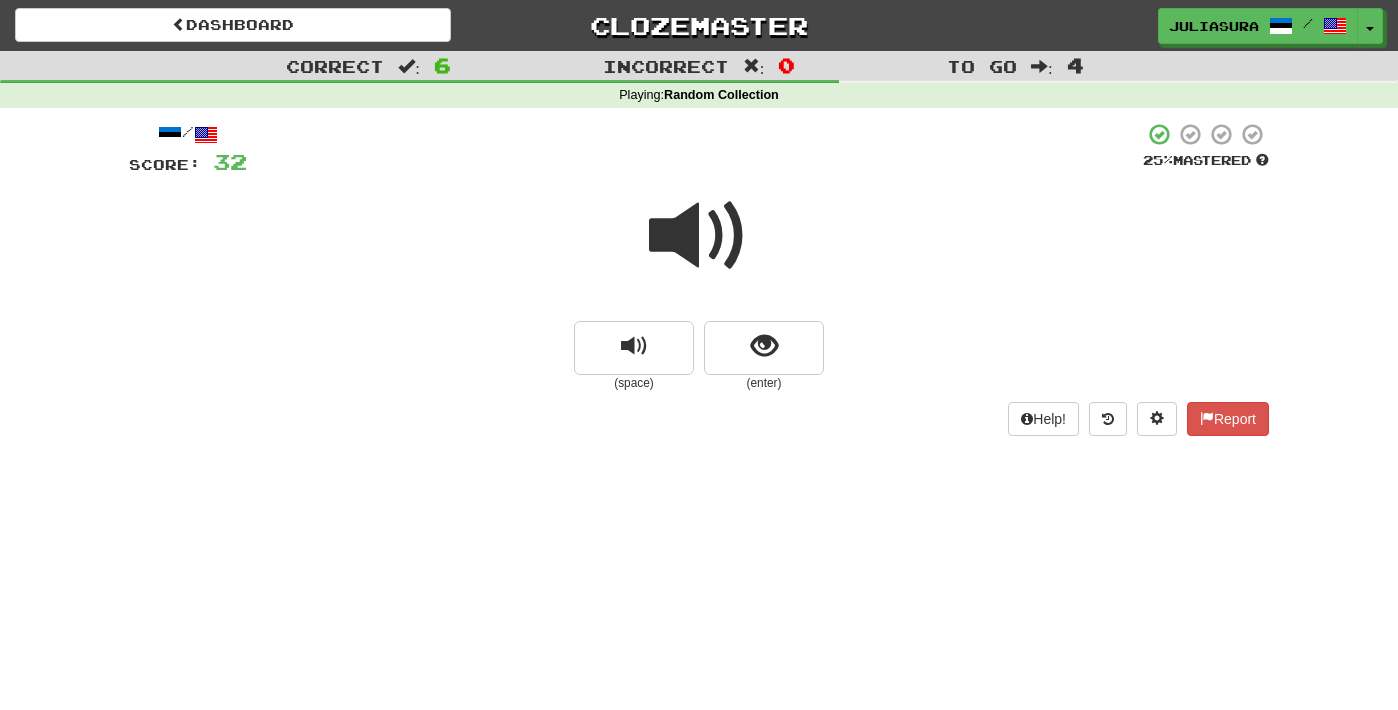 click at bounding box center [699, 236] 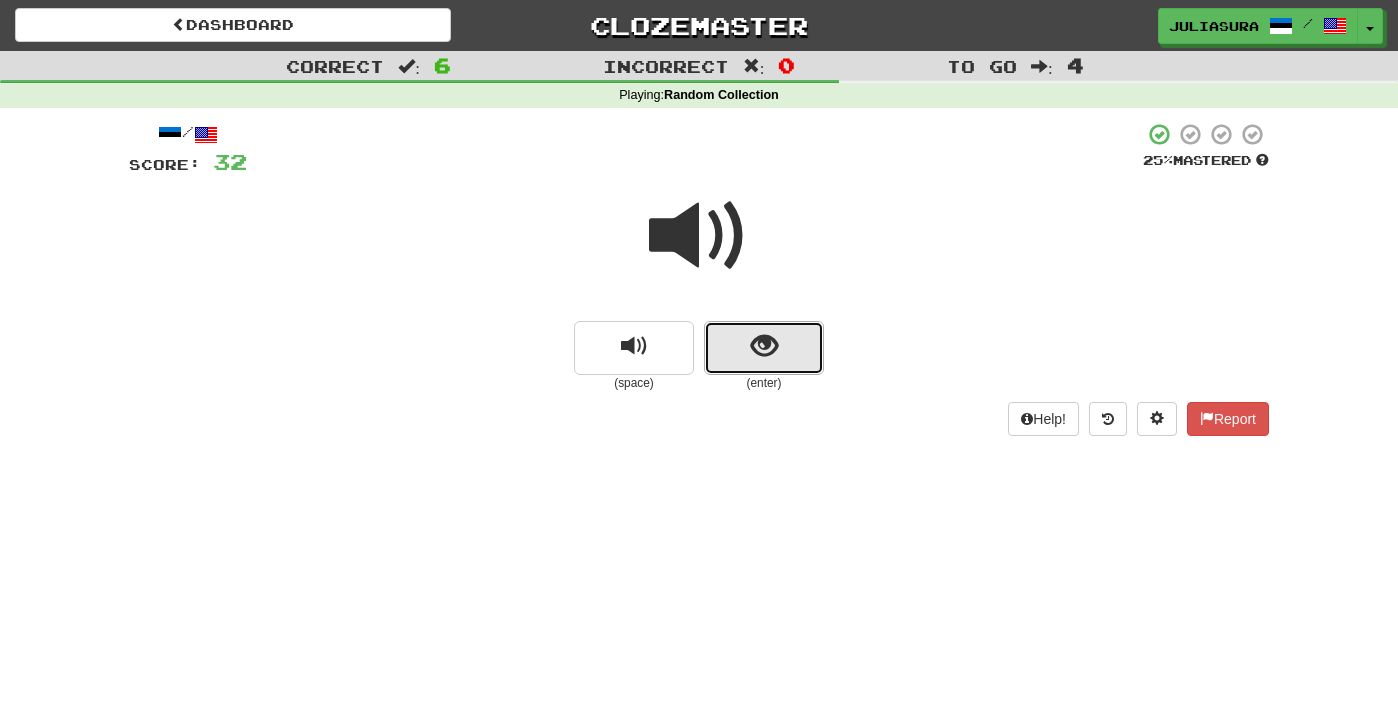 click at bounding box center (764, 346) 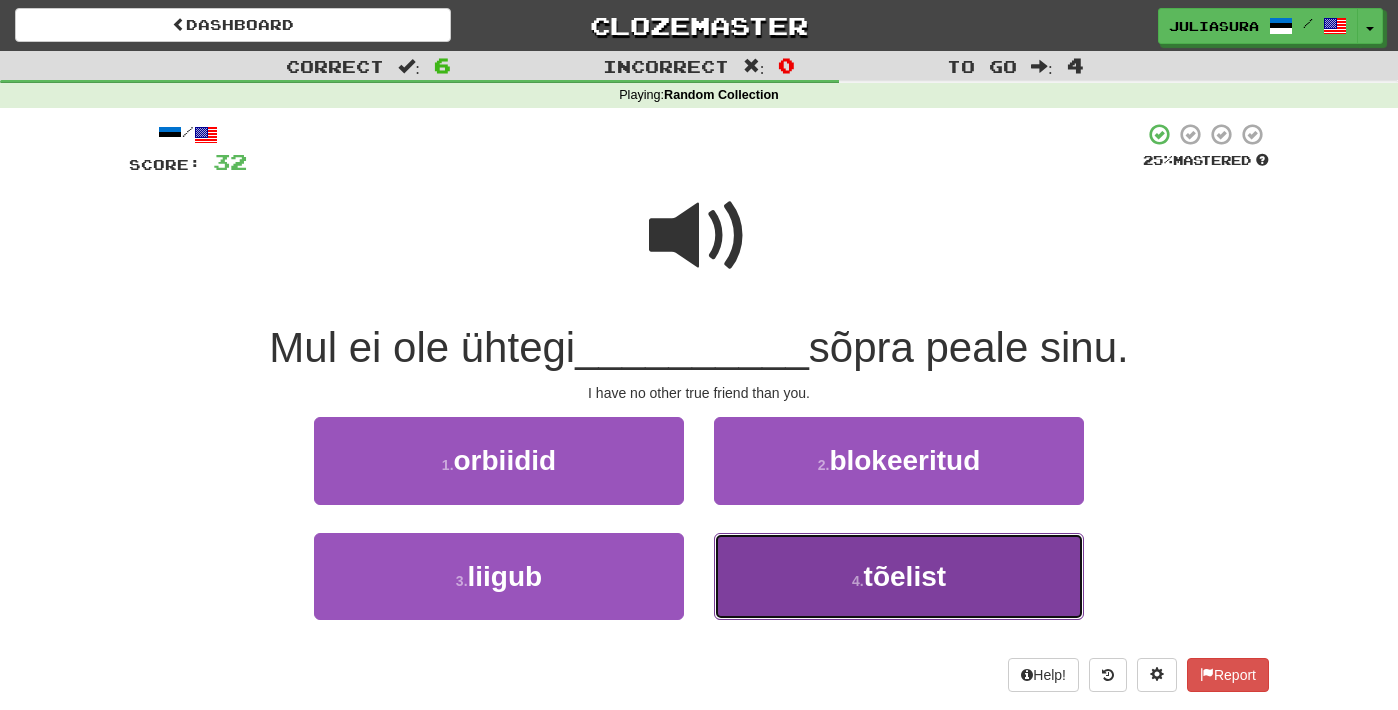 click on "4 .  tõelist" at bounding box center [899, 576] 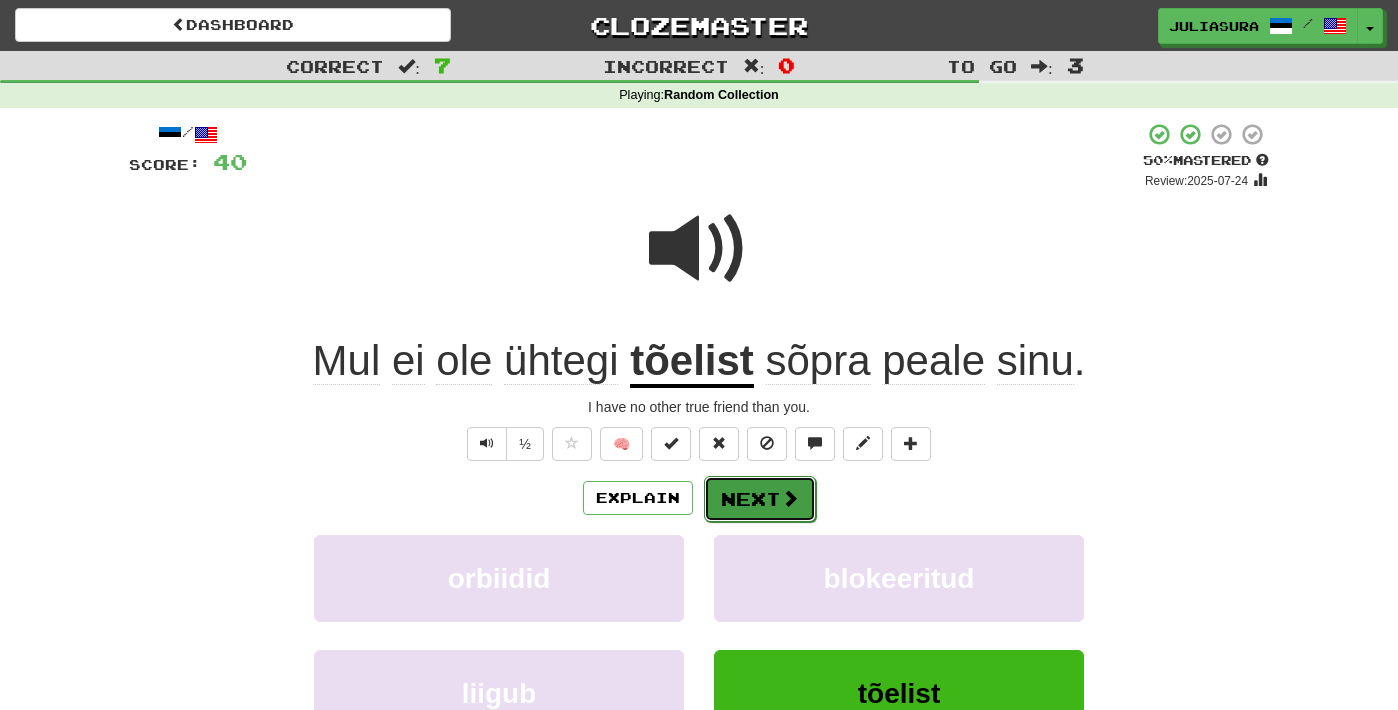 click on "Next" at bounding box center (760, 499) 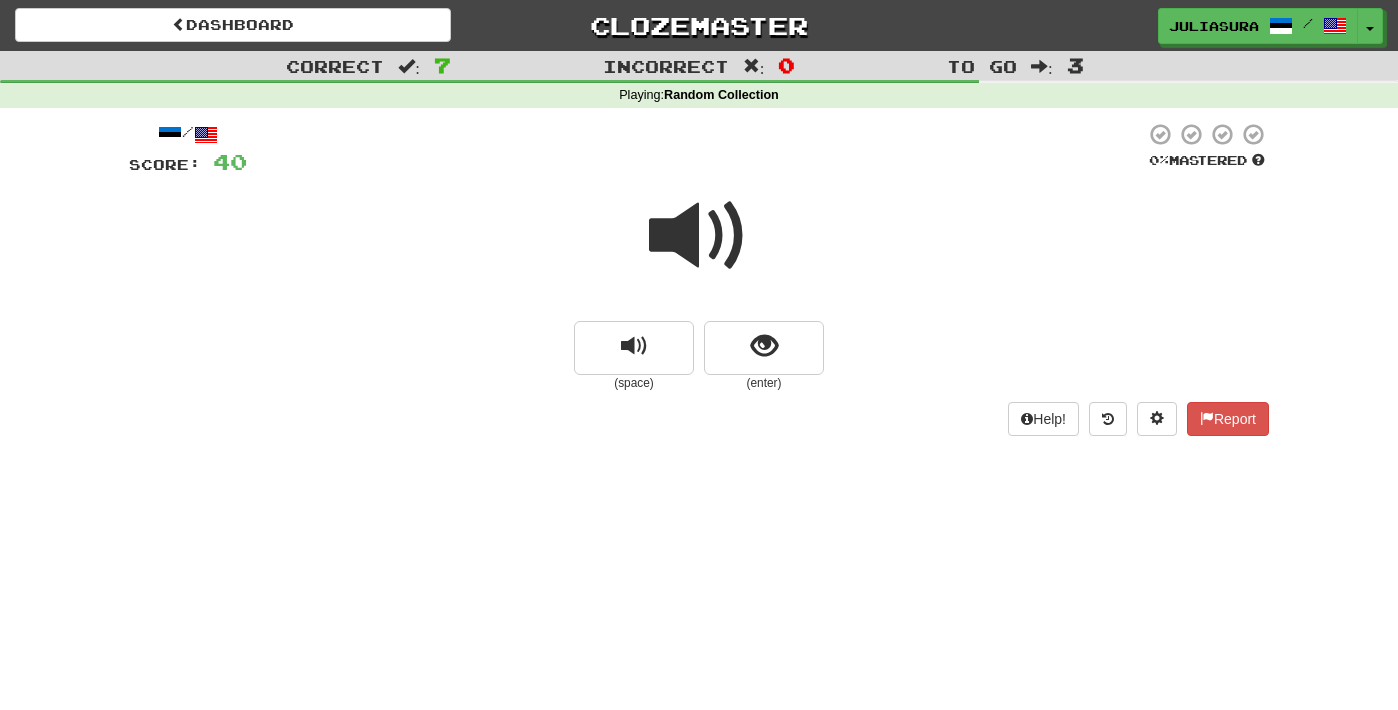 click at bounding box center (699, 236) 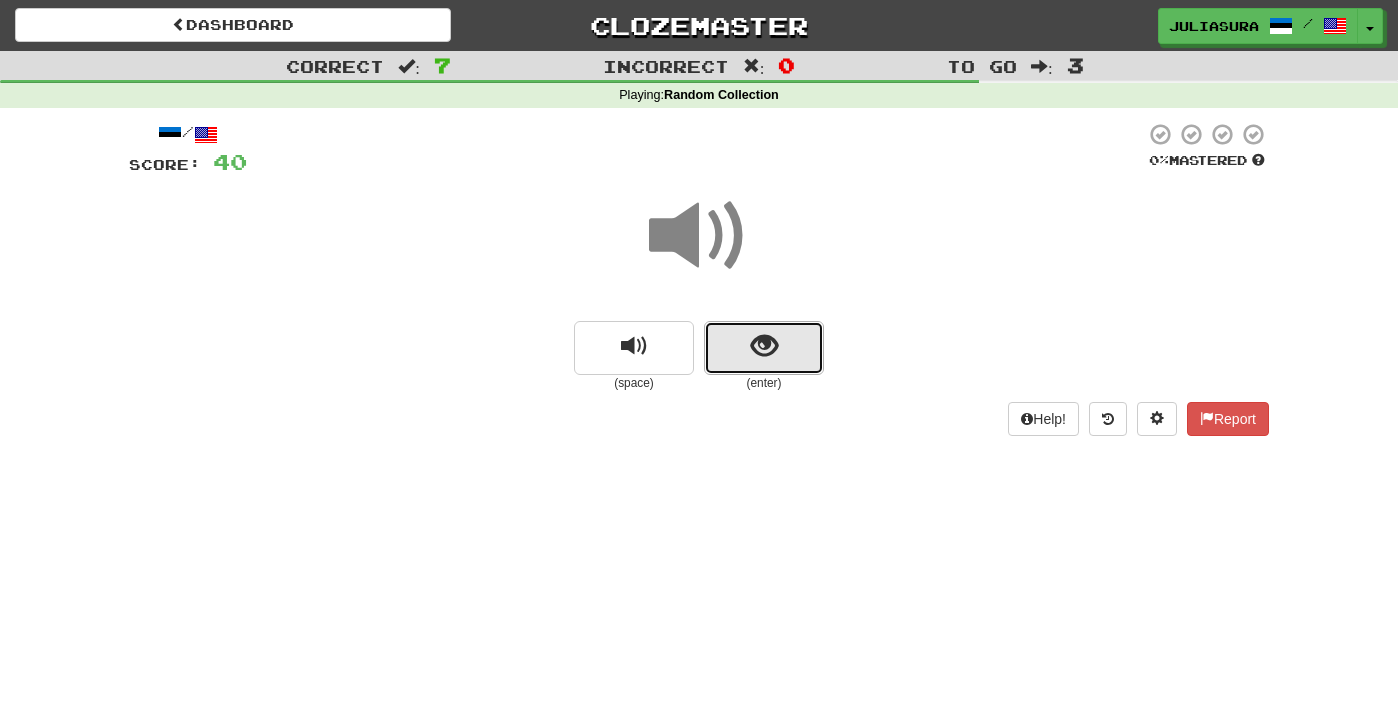click at bounding box center [764, 346] 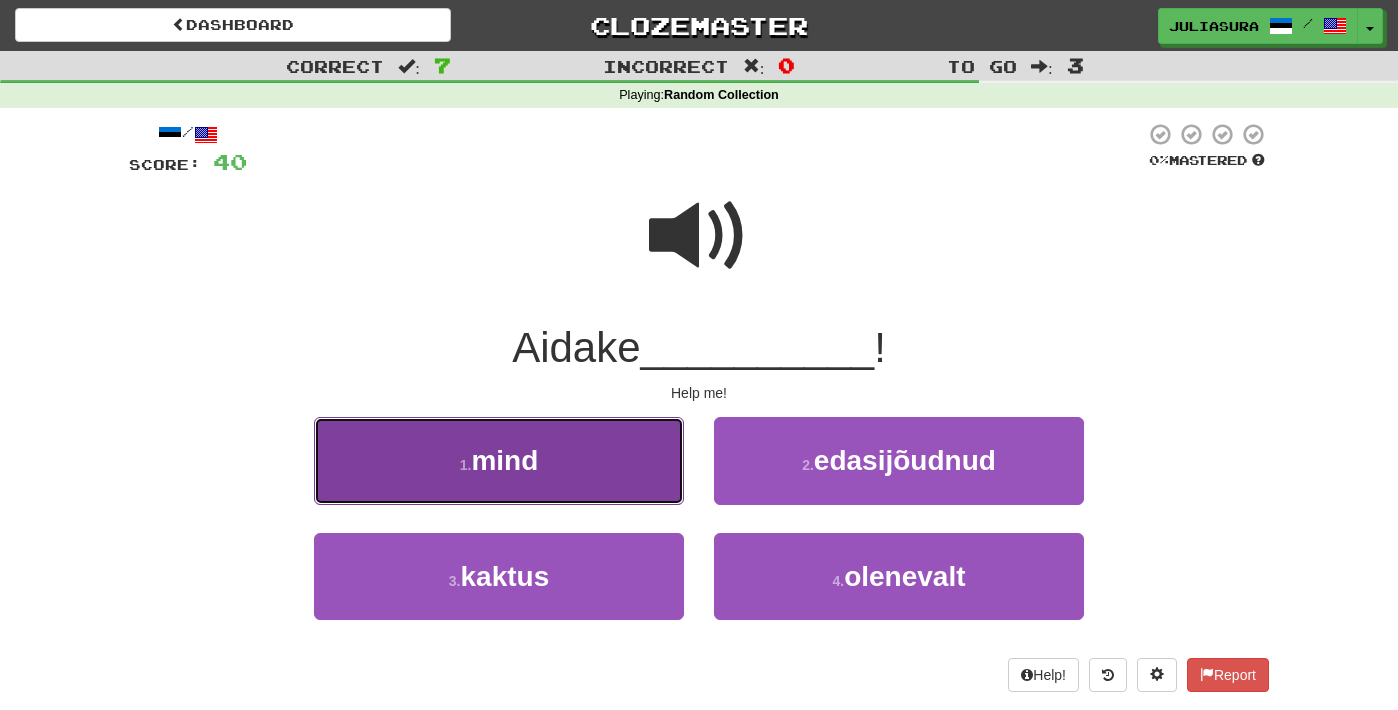 click on "1 .  mind" at bounding box center (499, 460) 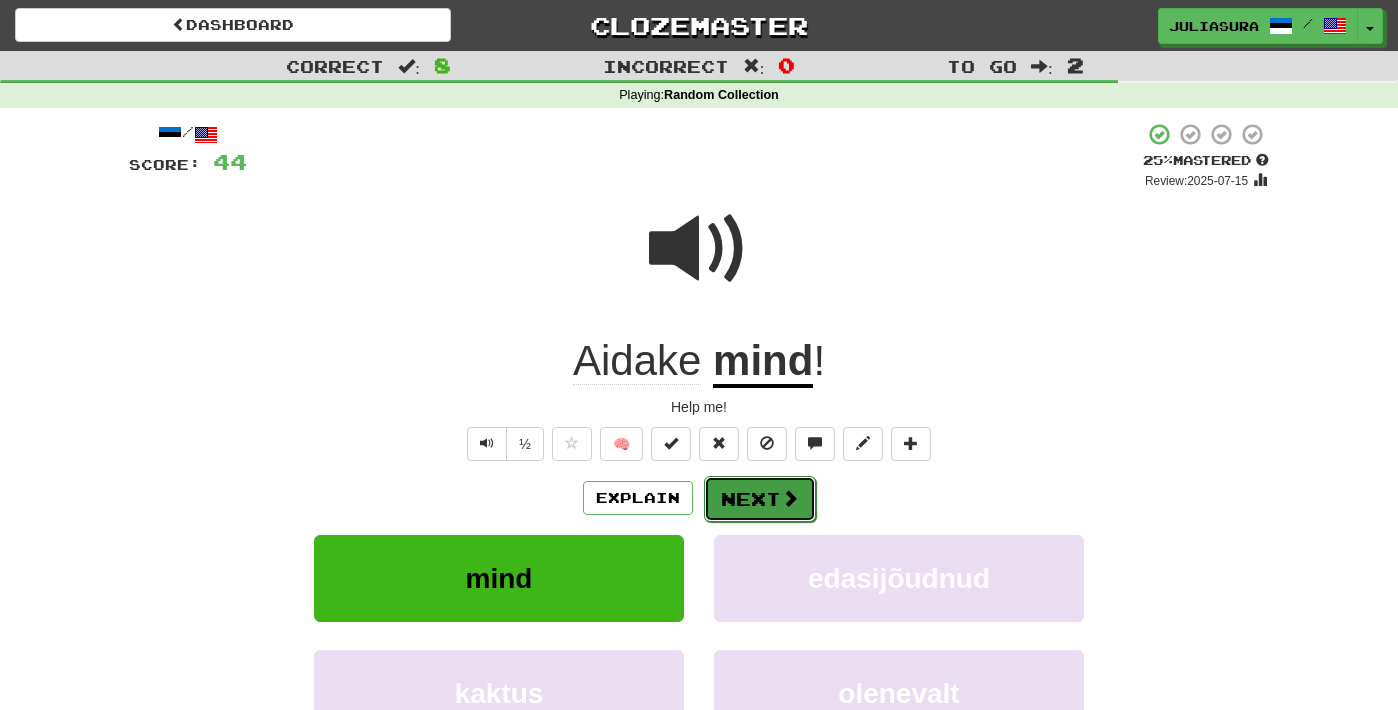 click on "Next" at bounding box center (760, 499) 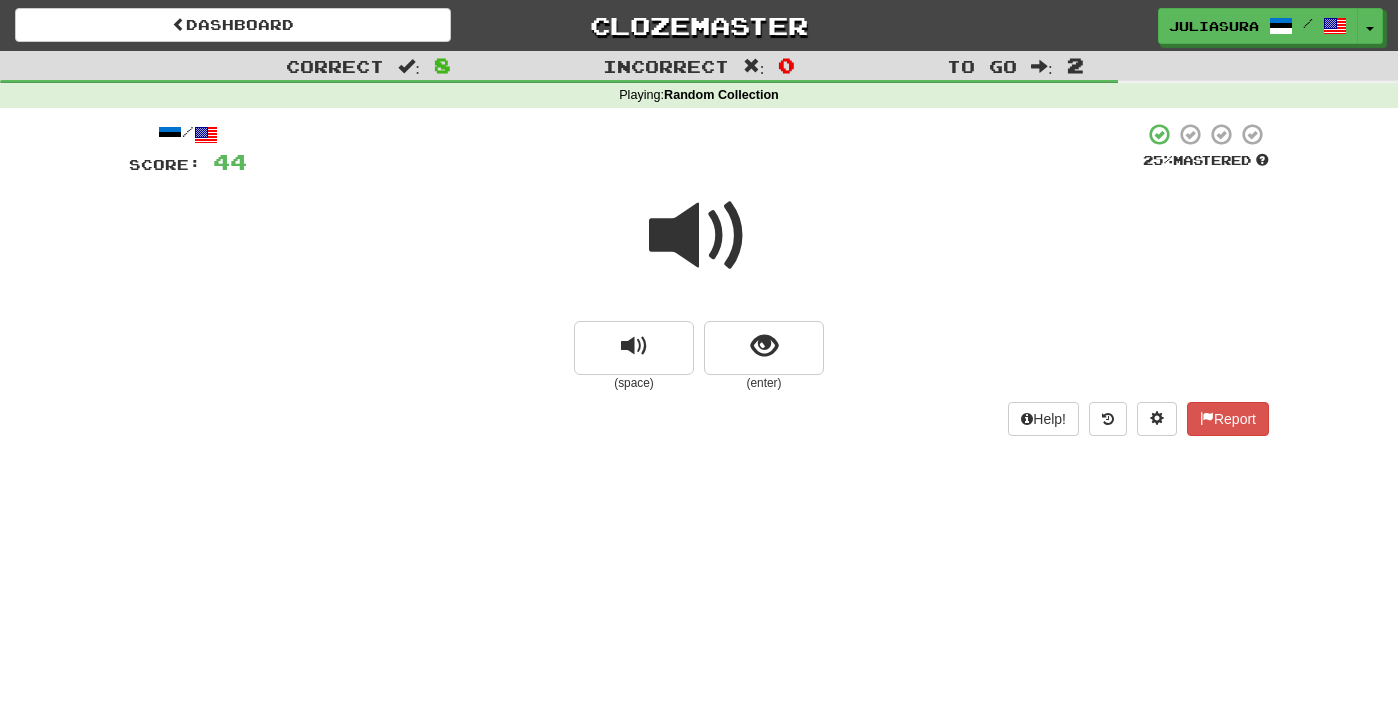 click at bounding box center [699, 236] 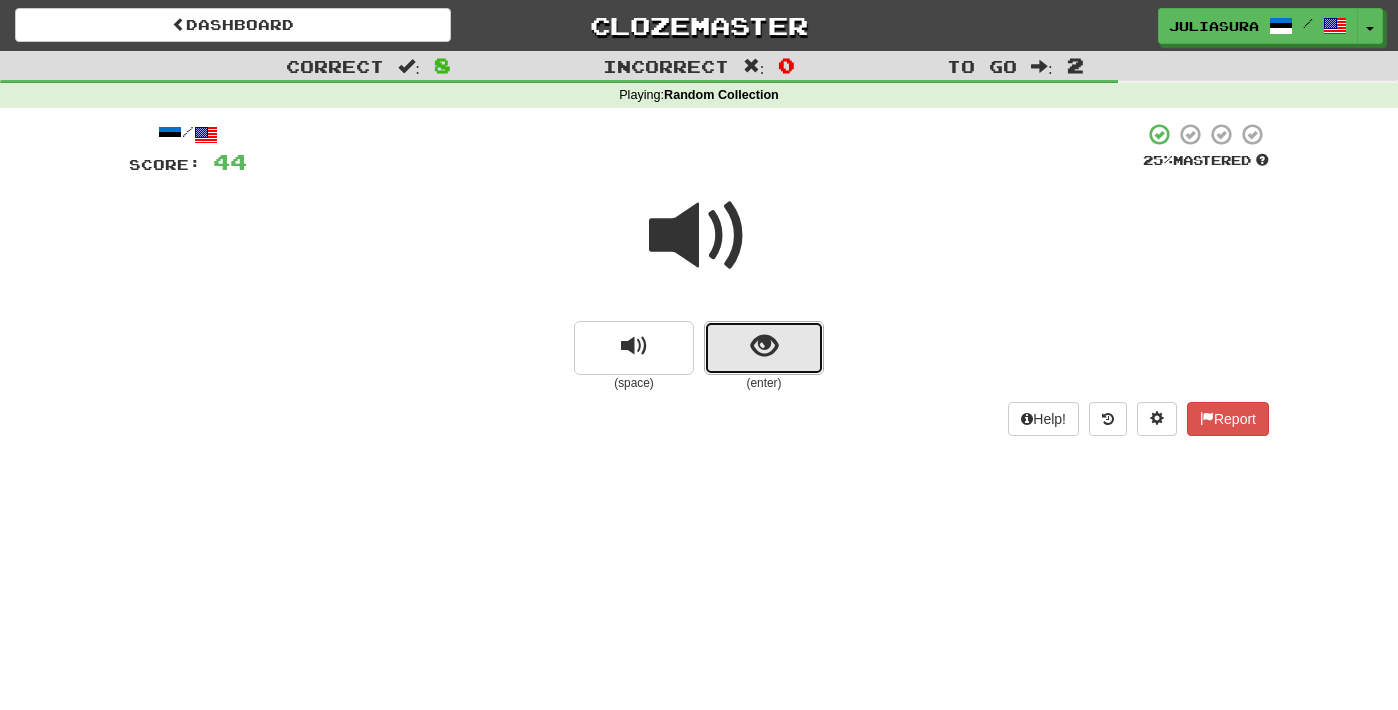 click at bounding box center [764, 346] 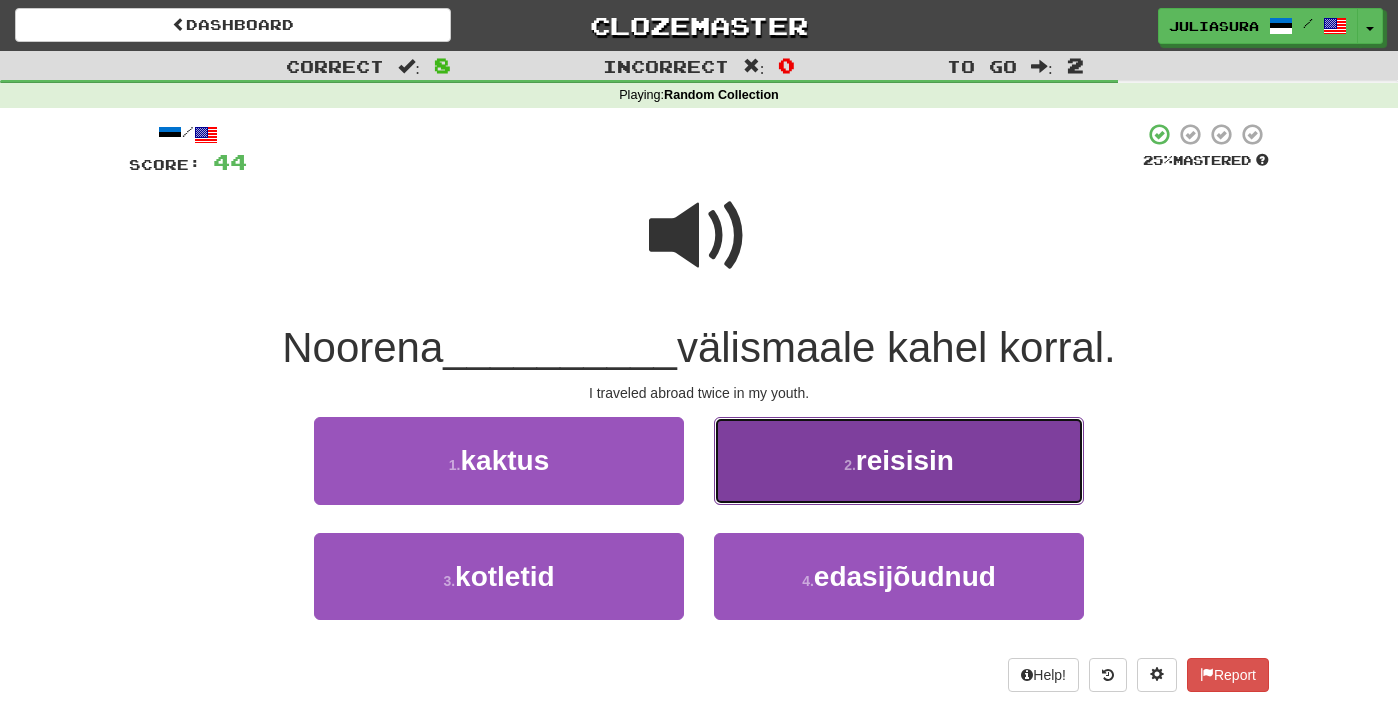 click on "2 ." at bounding box center [850, 465] 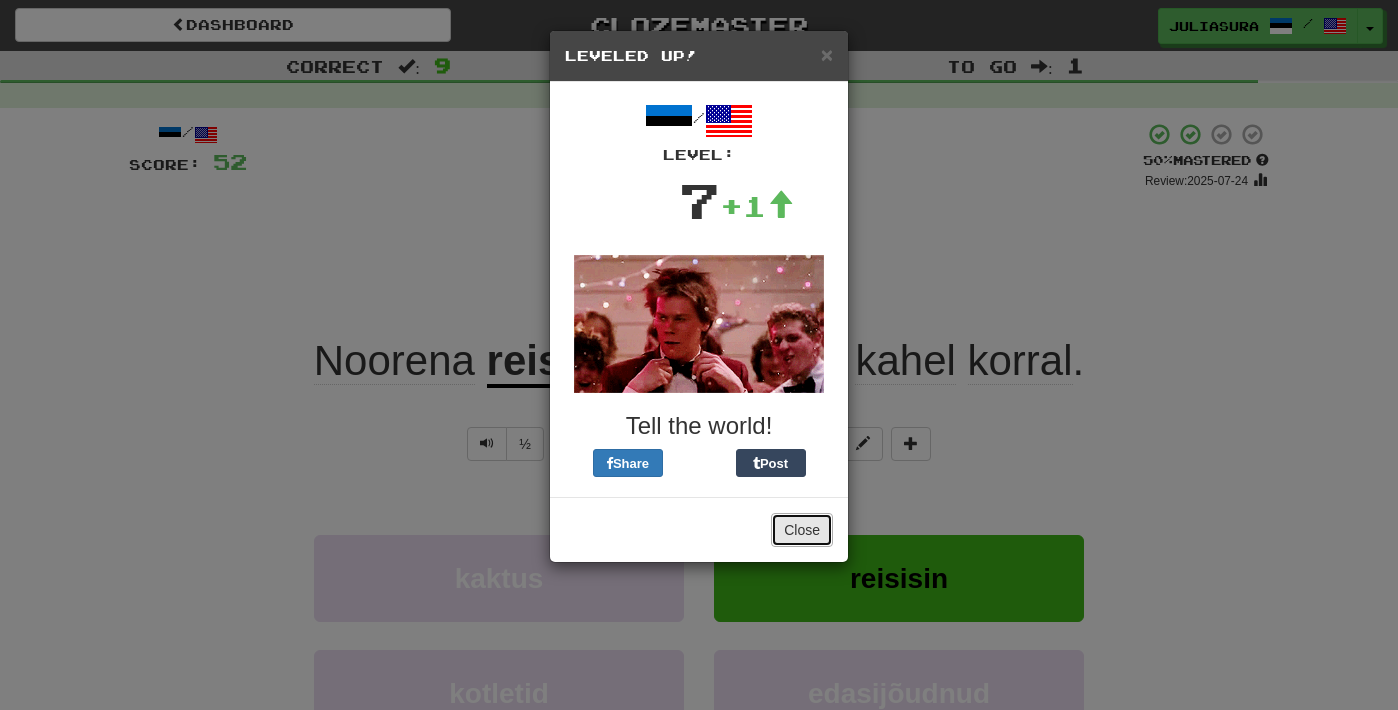 click on "Close" at bounding box center [802, 530] 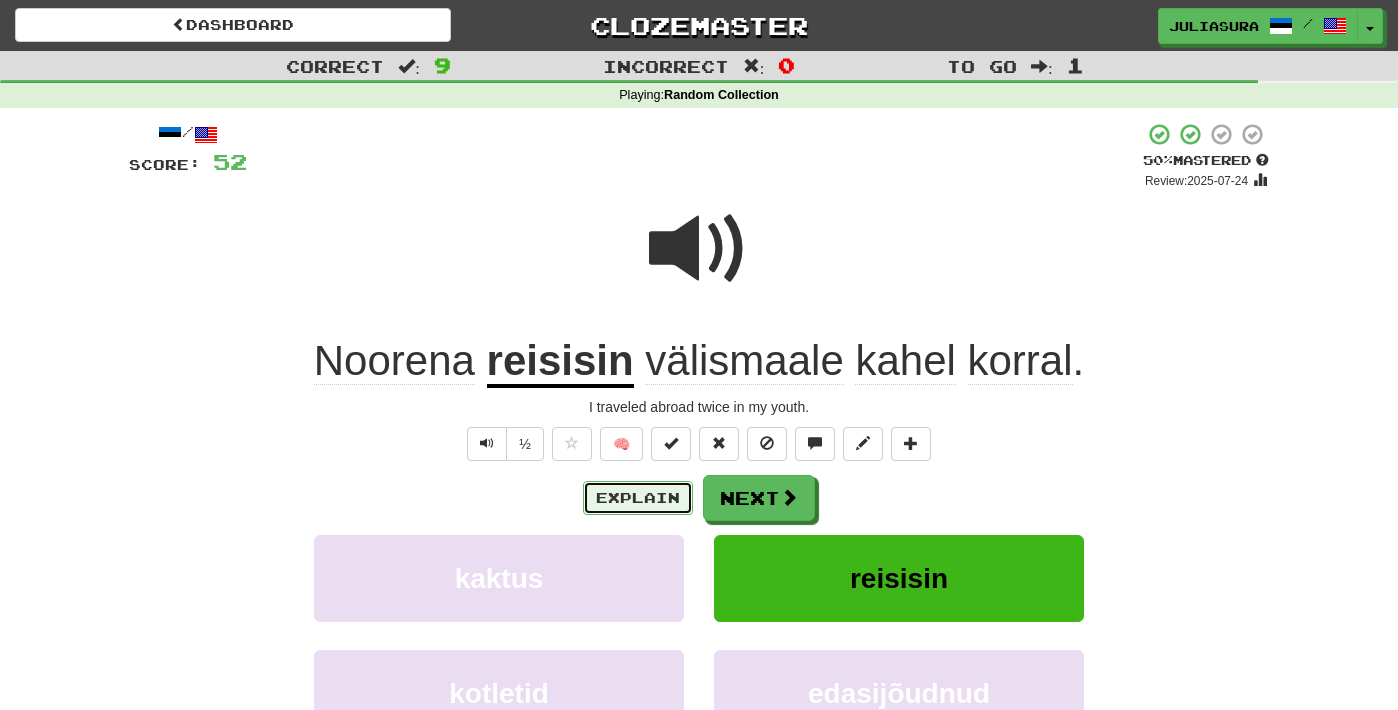 click on "Explain" at bounding box center [638, 498] 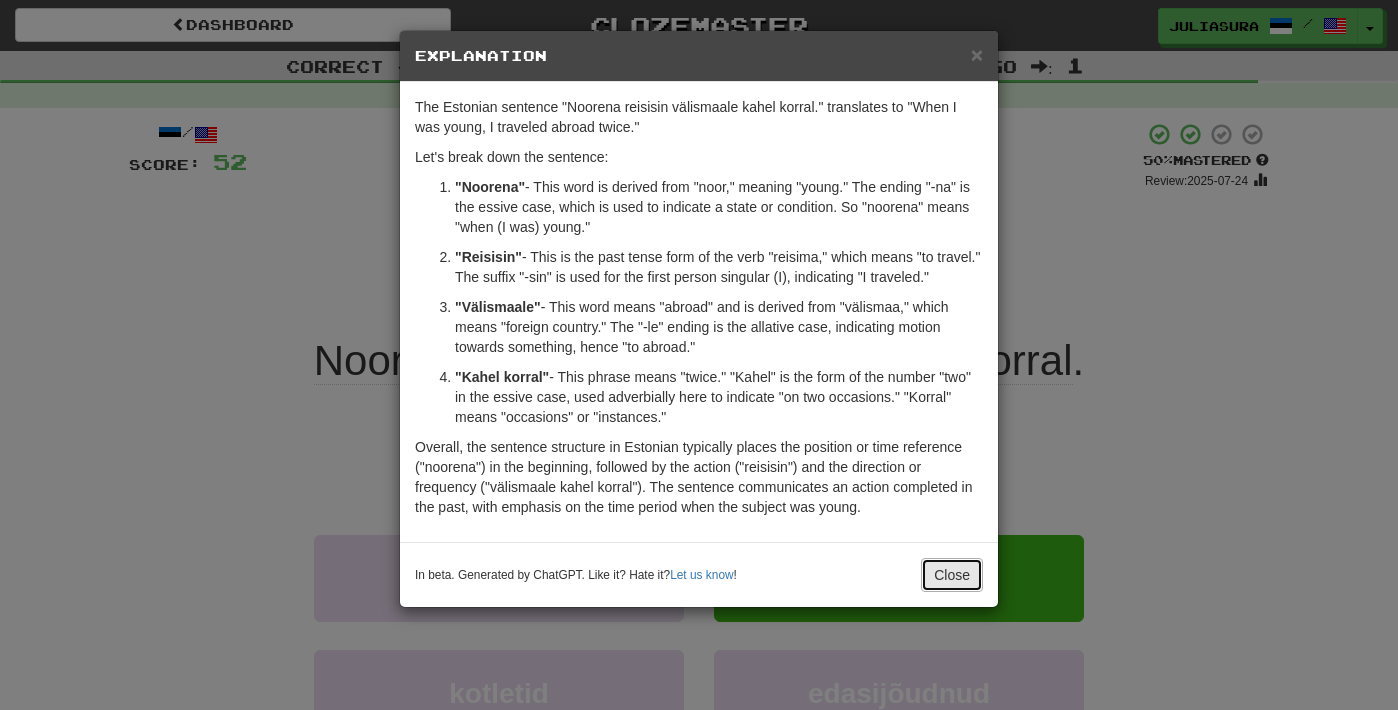 click on "Close" at bounding box center [952, 575] 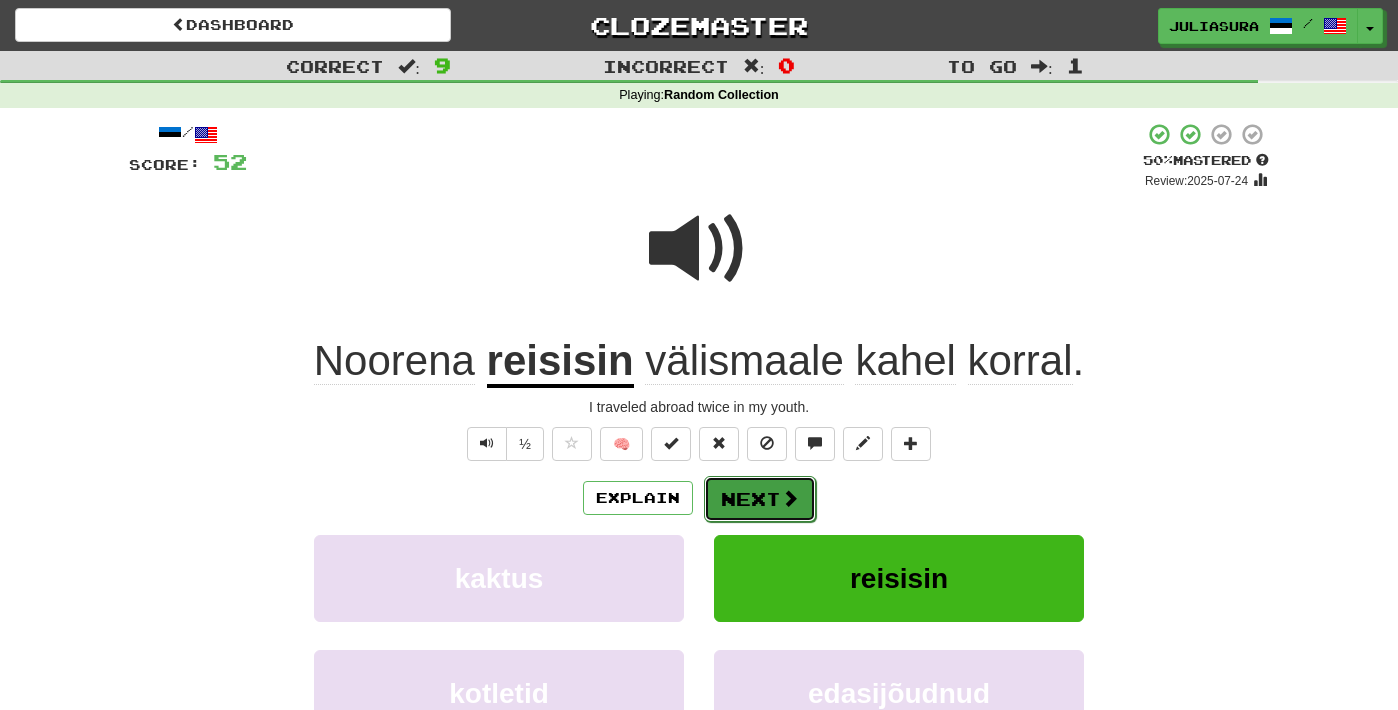 click at bounding box center (790, 498) 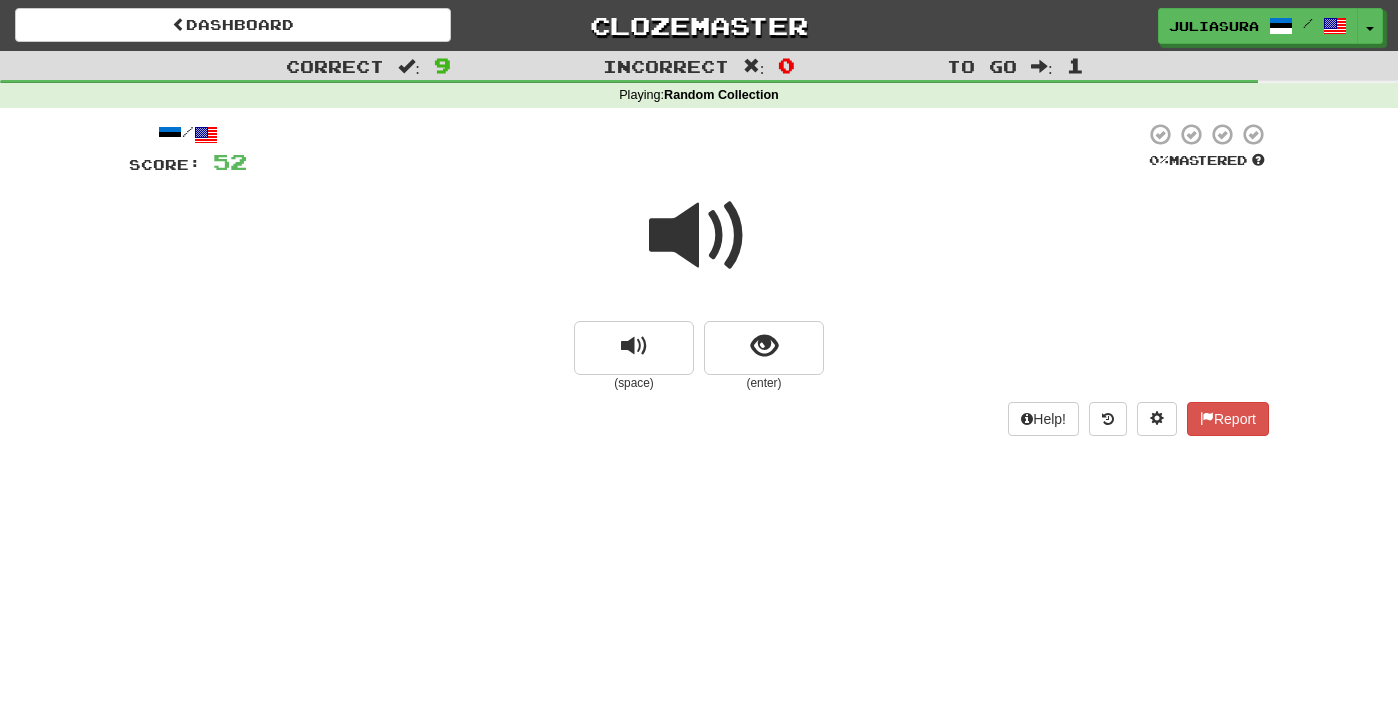 click at bounding box center (699, 236) 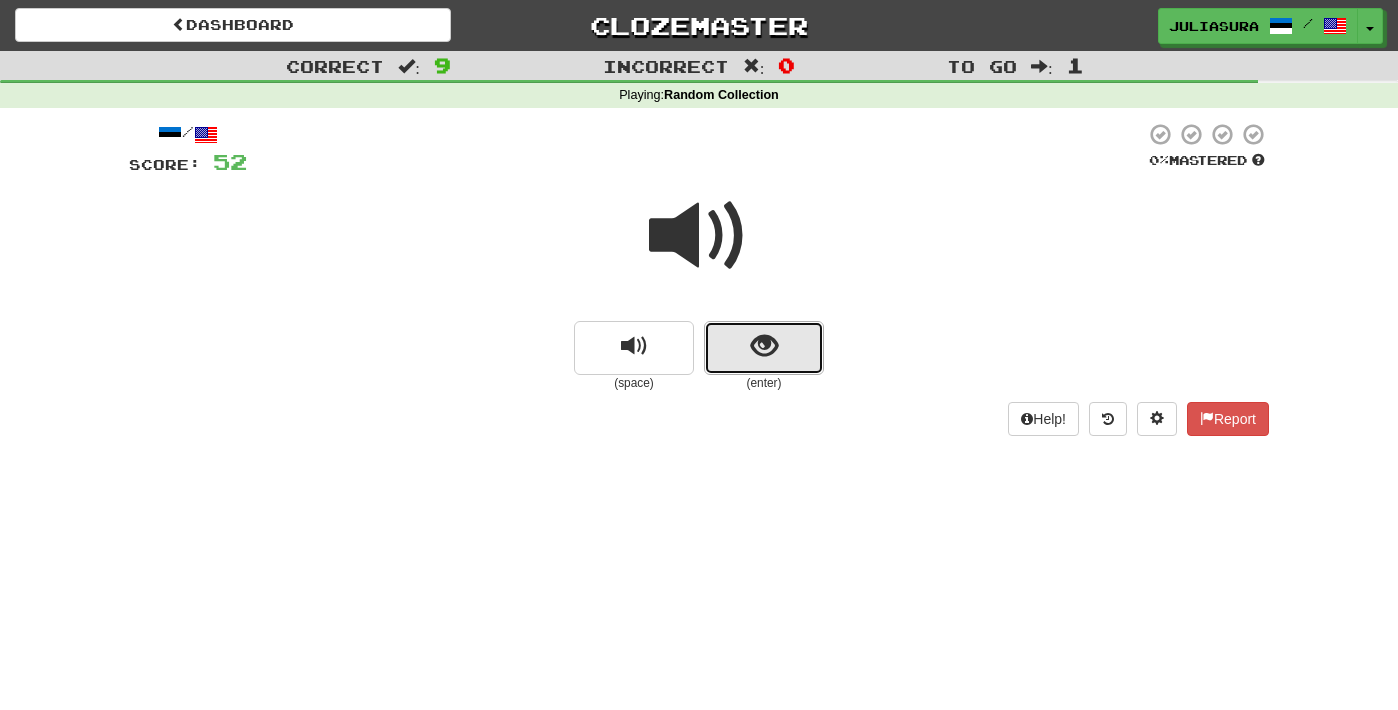 click at bounding box center [764, 346] 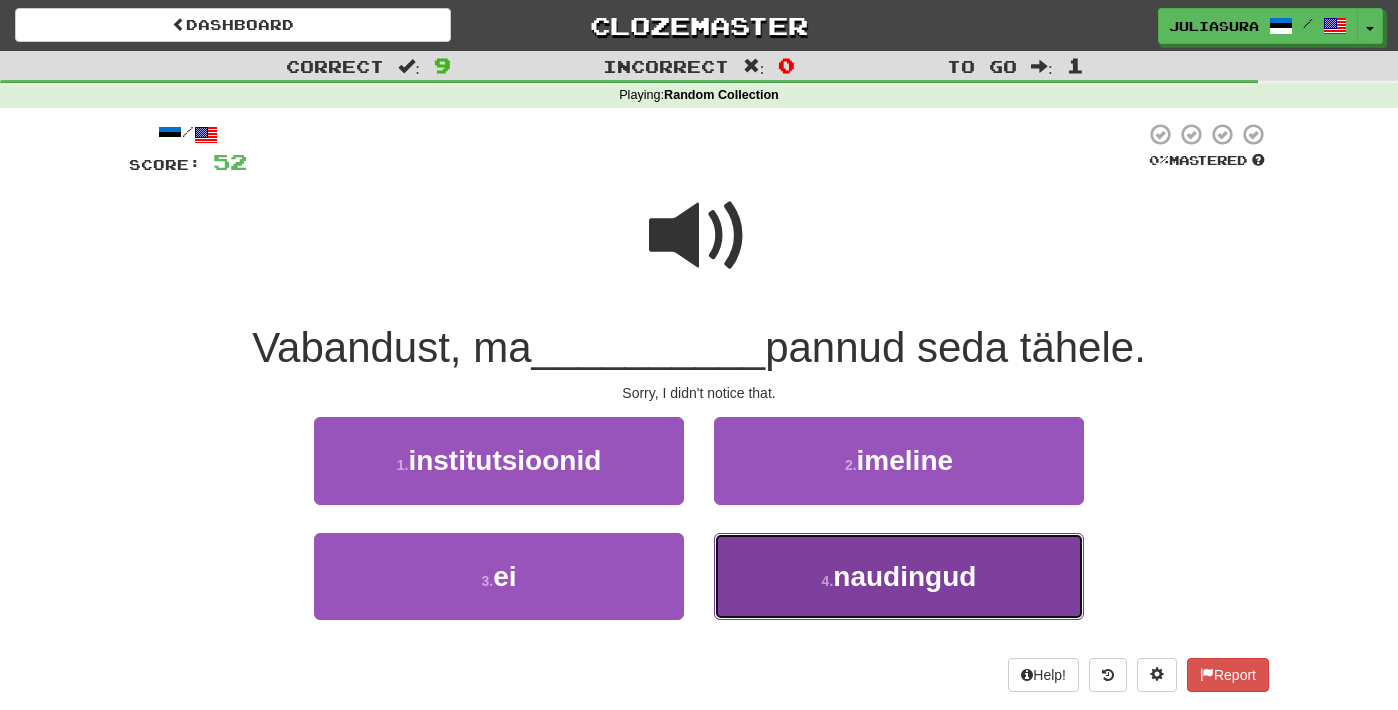 click on "naudingud" at bounding box center [904, 576] 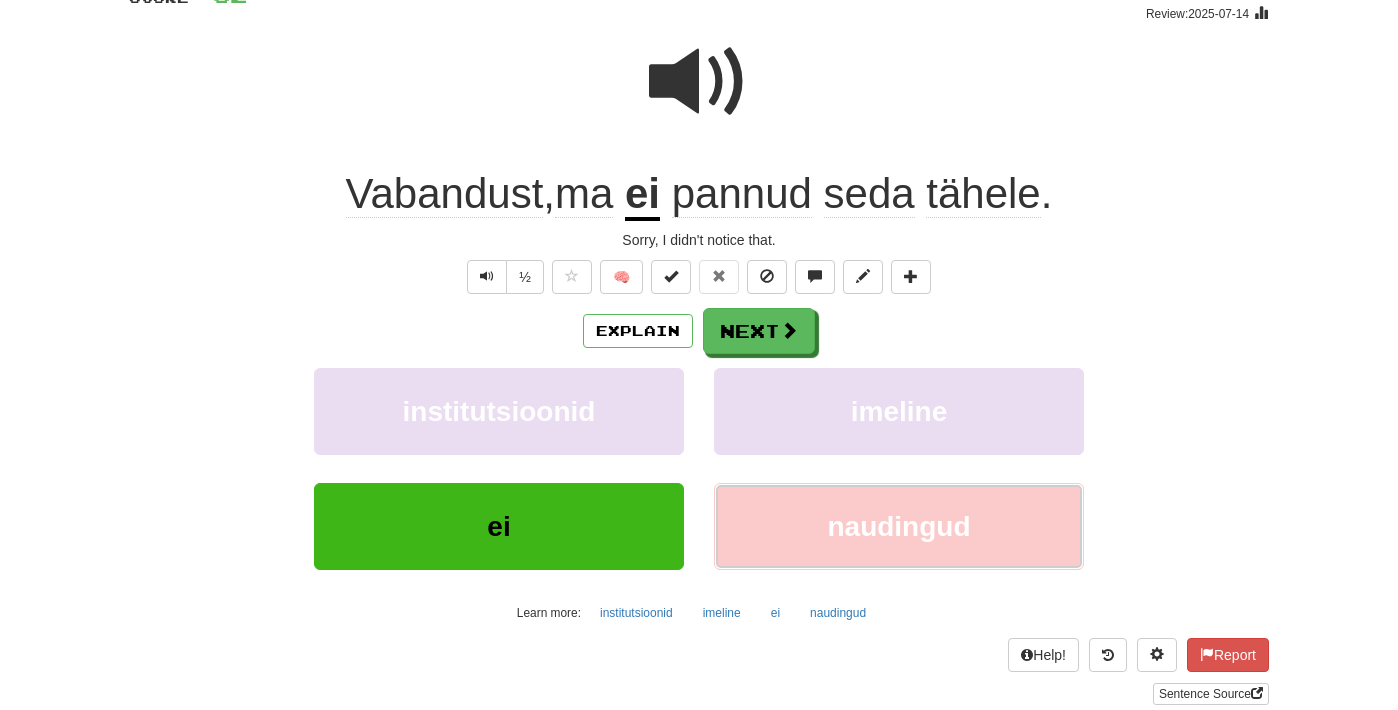 scroll, scrollTop: 178, scrollLeft: 0, axis: vertical 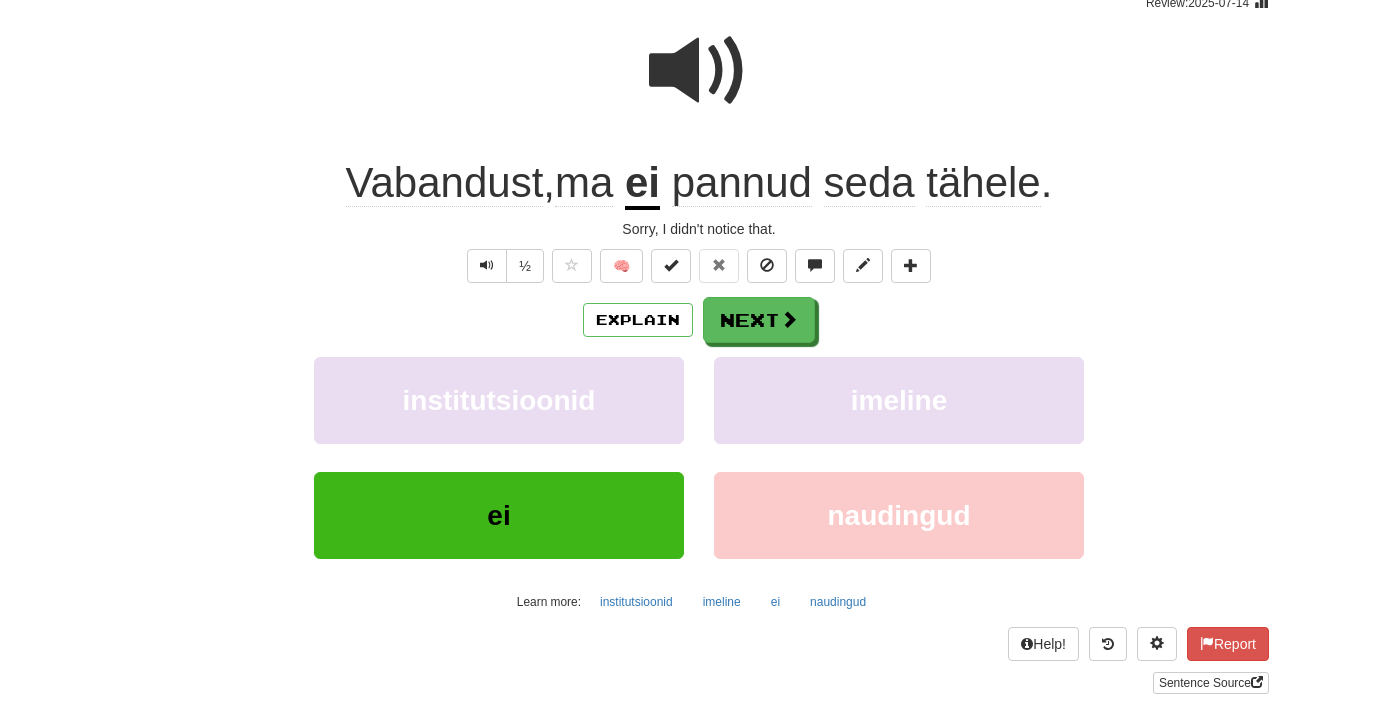 click at bounding box center [699, 71] 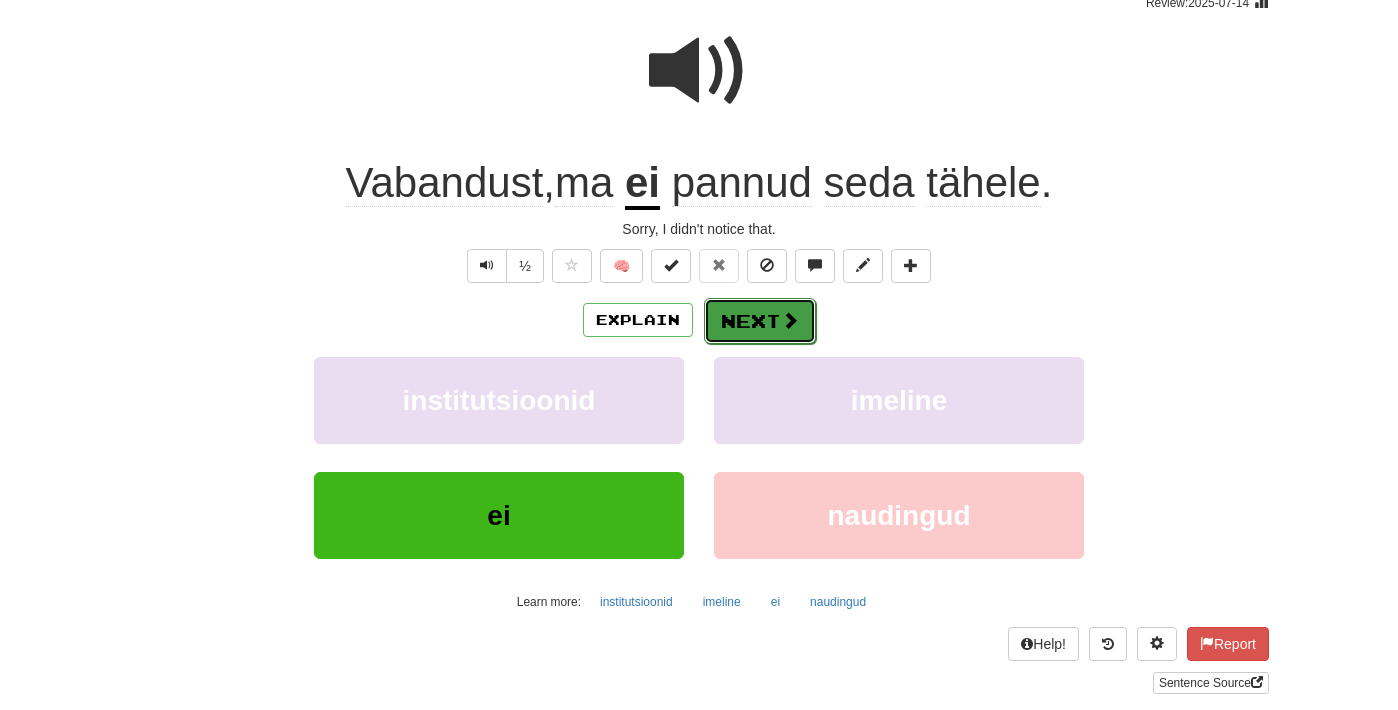 click on "Next" at bounding box center [760, 321] 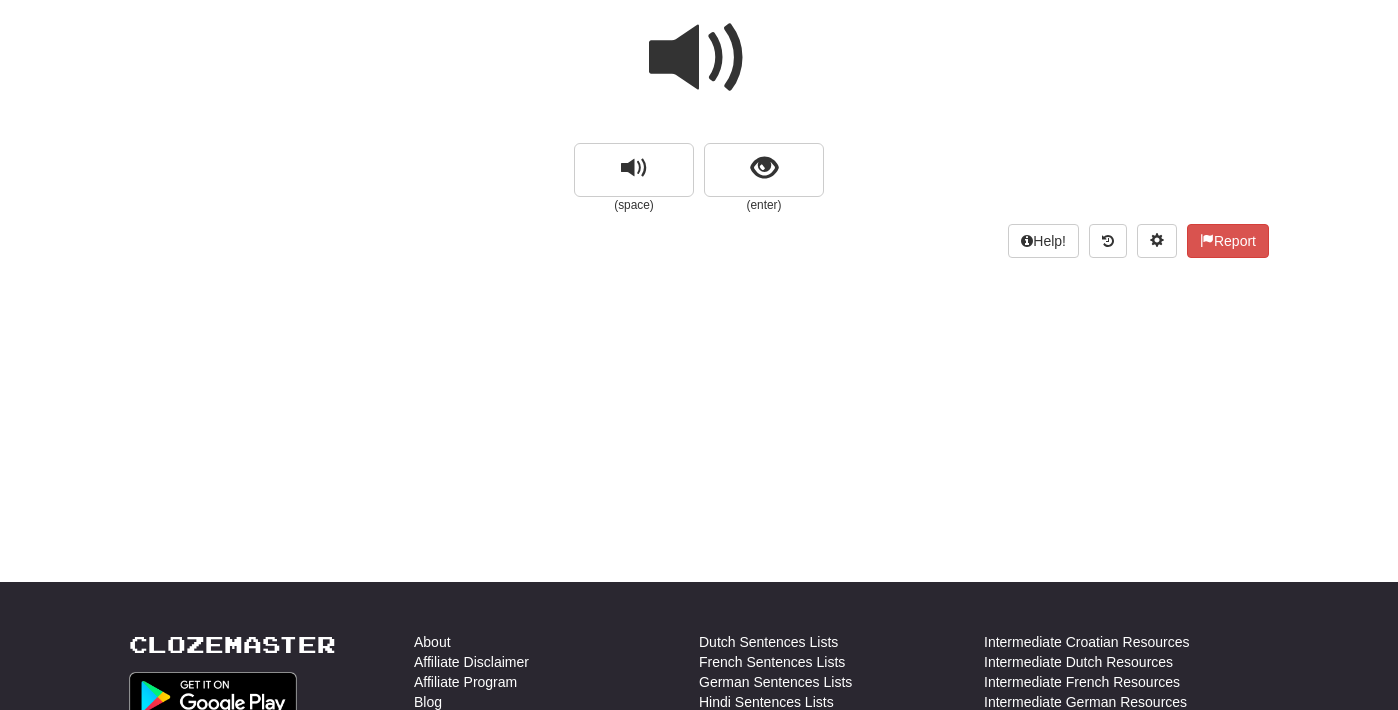 scroll, scrollTop: 154, scrollLeft: 0, axis: vertical 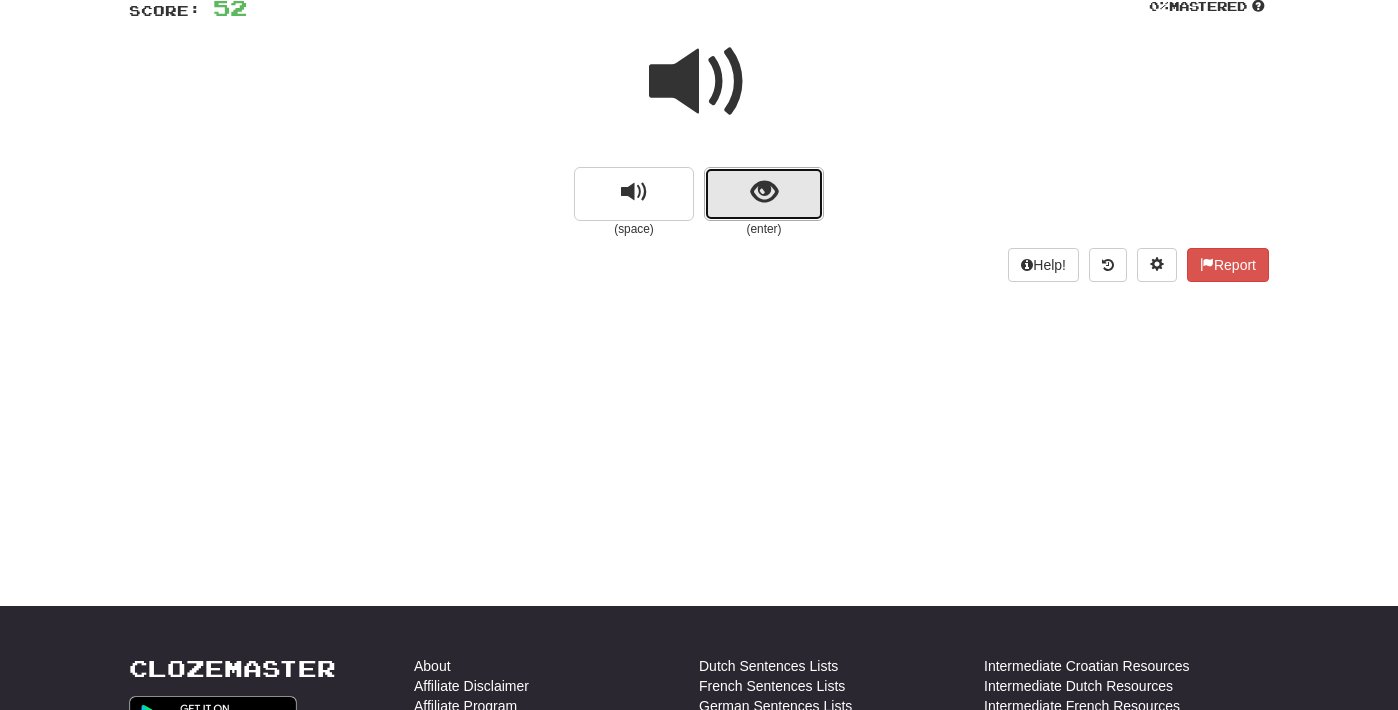 click at bounding box center [764, 194] 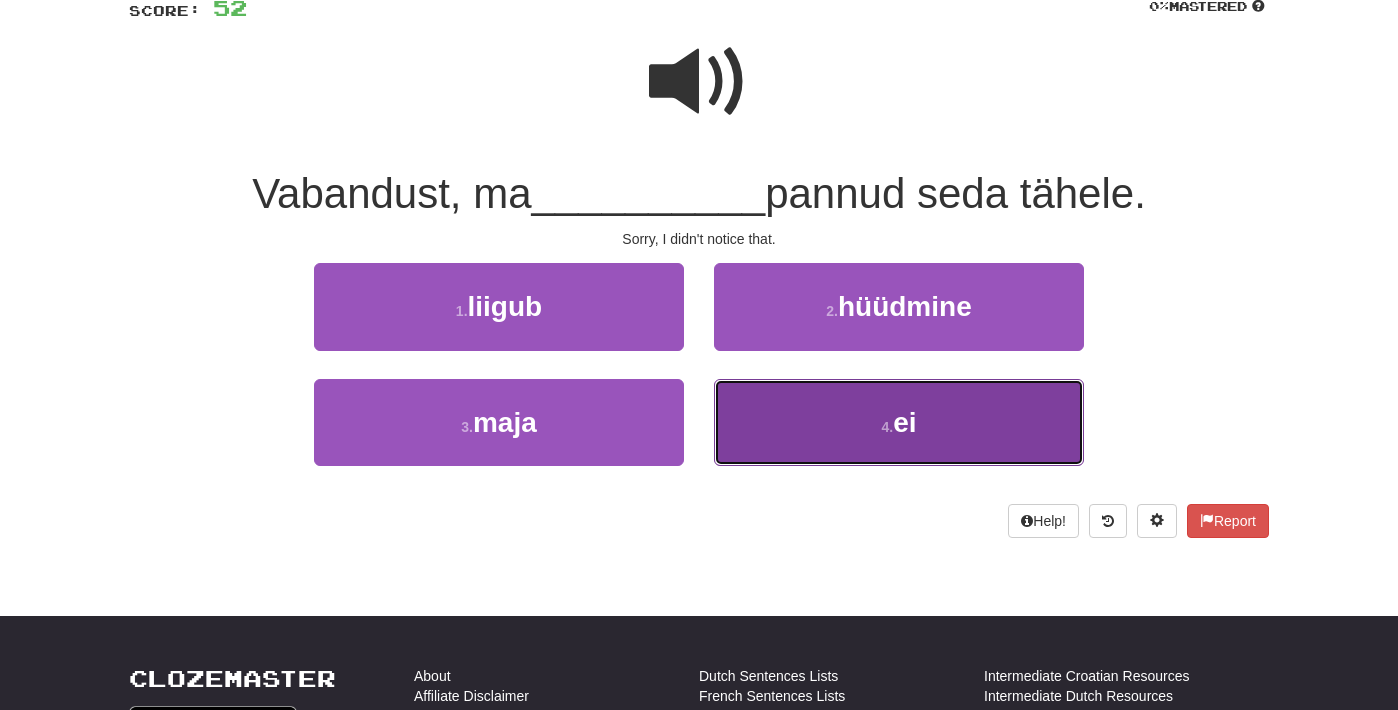 click on "4 .  ei" at bounding box center [899, 422] 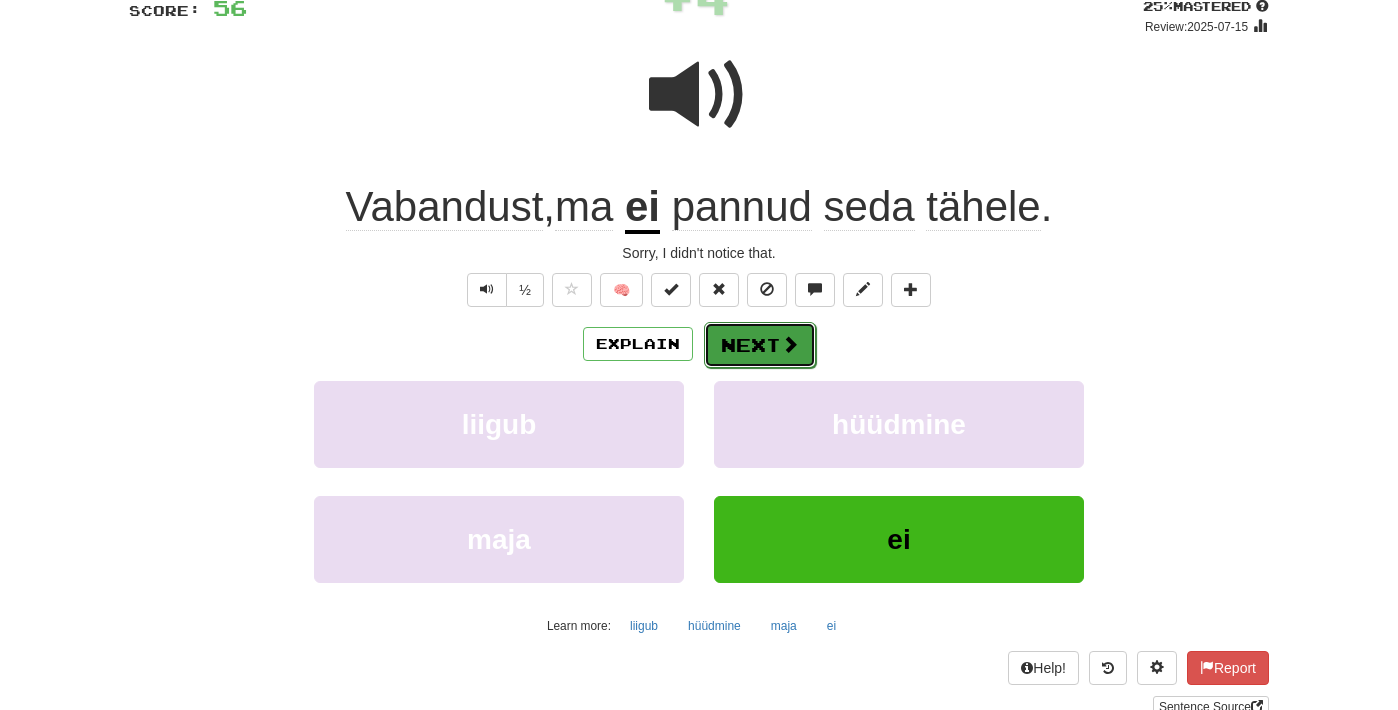 click on "Next" at bounding box center [760, 345] 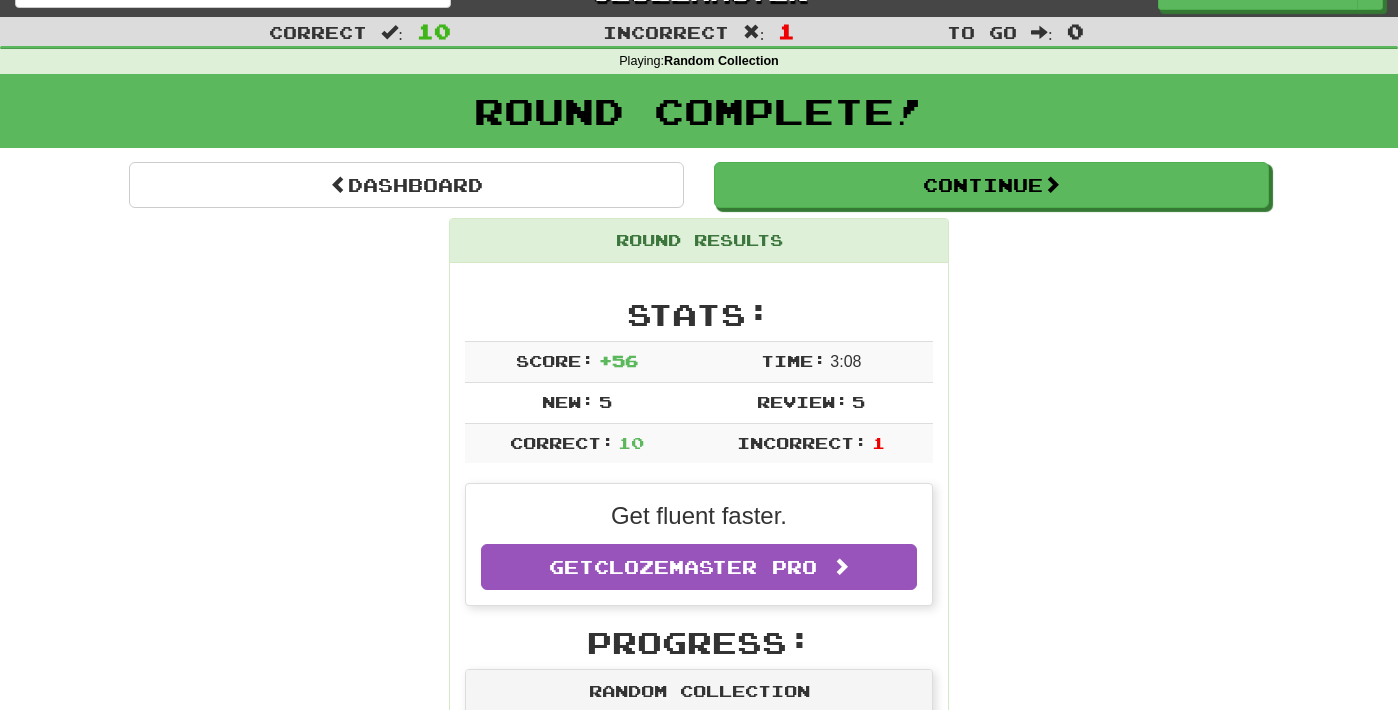 scroll, scrollTop: 0, scrollLeft: 0, axis: both 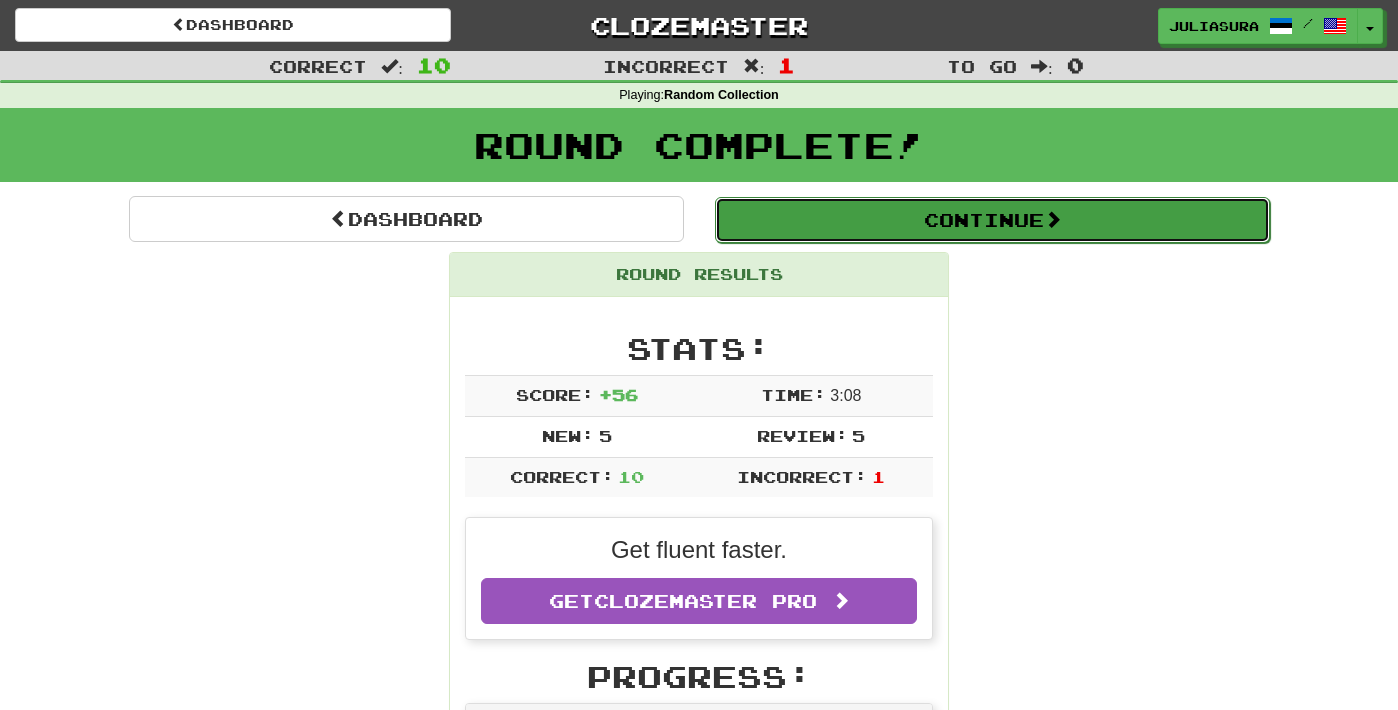 click on "Continue" at bounding box center [992, 220] 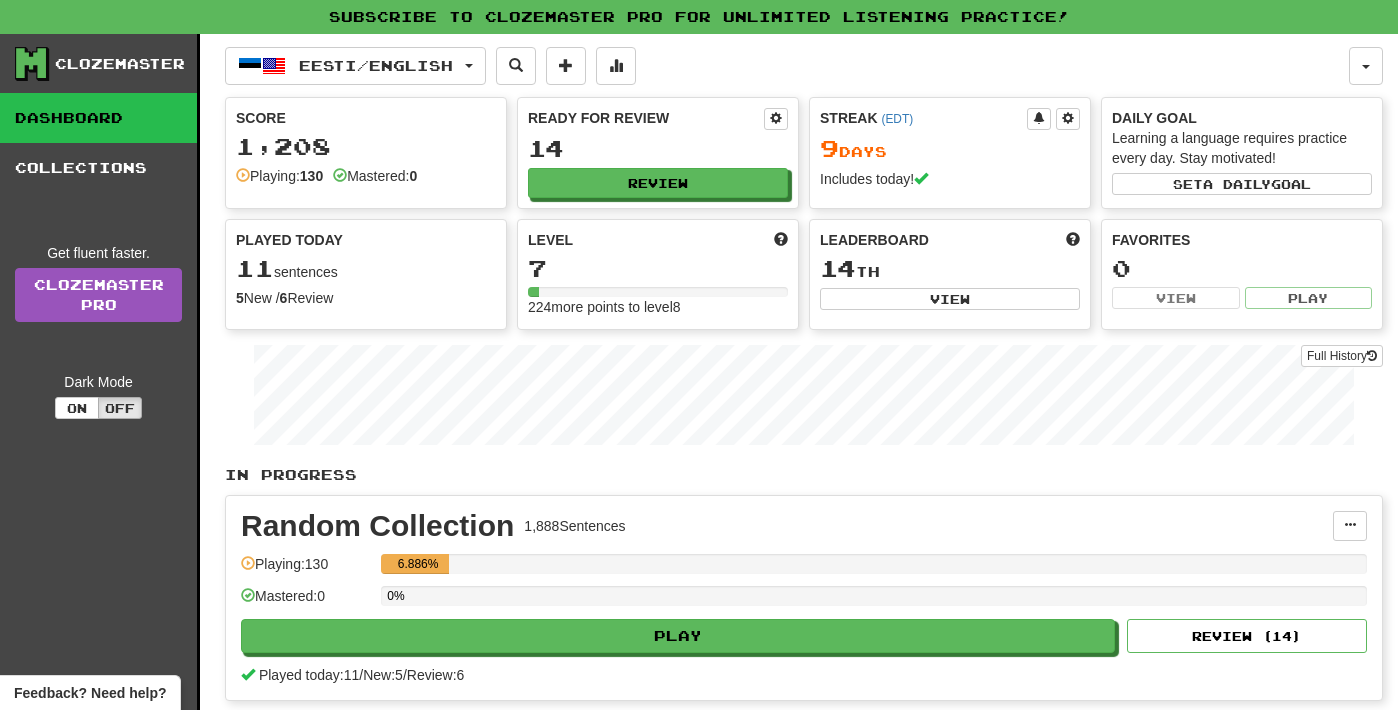 scroll, scrollTop: 0, scrollLeft: 0, axis: both 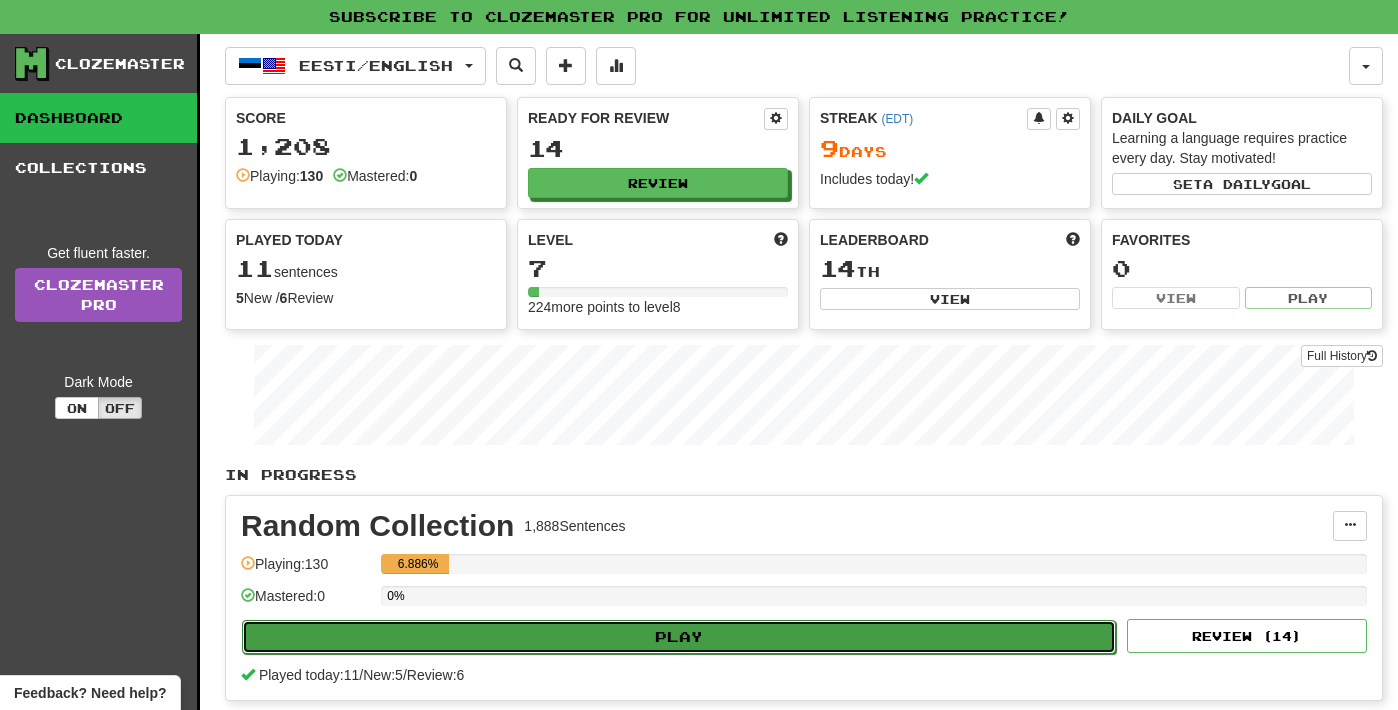 click on "Play" at bounding box center (679, 637) 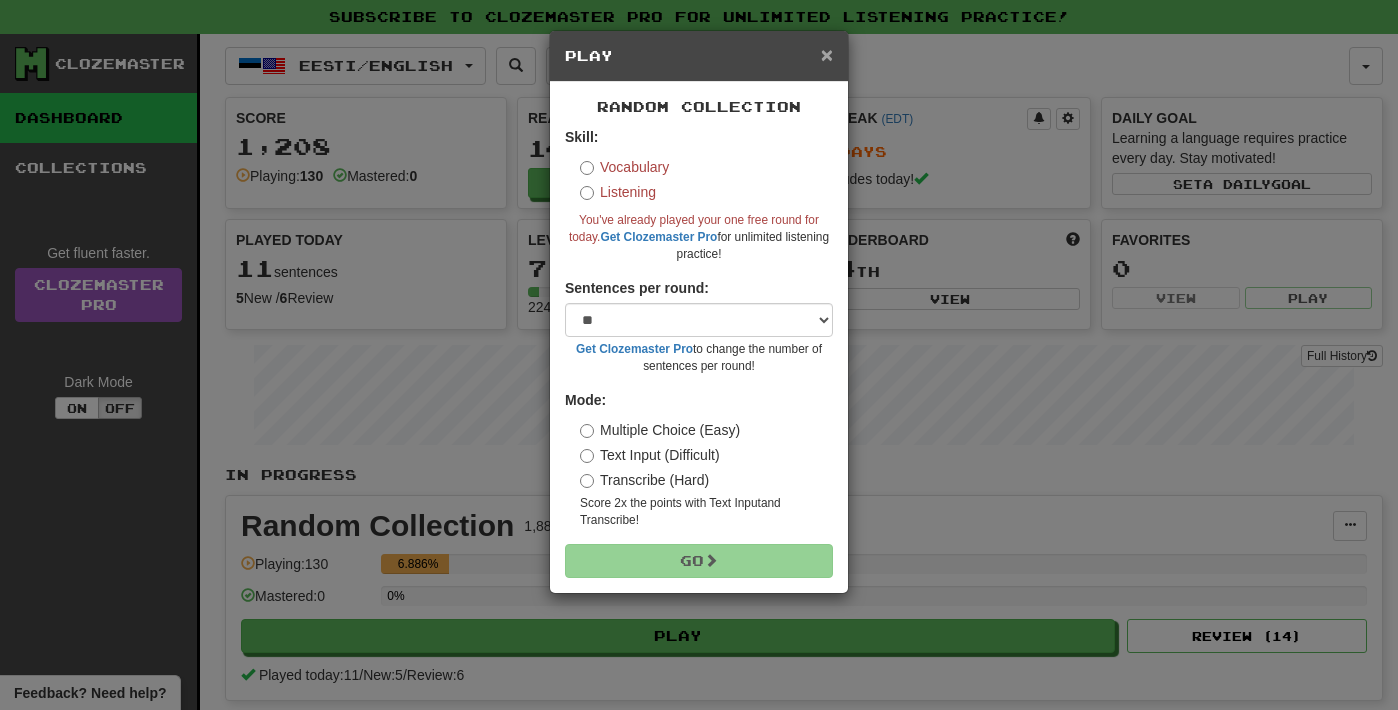 click on "×" at bounding box center (827, 54) 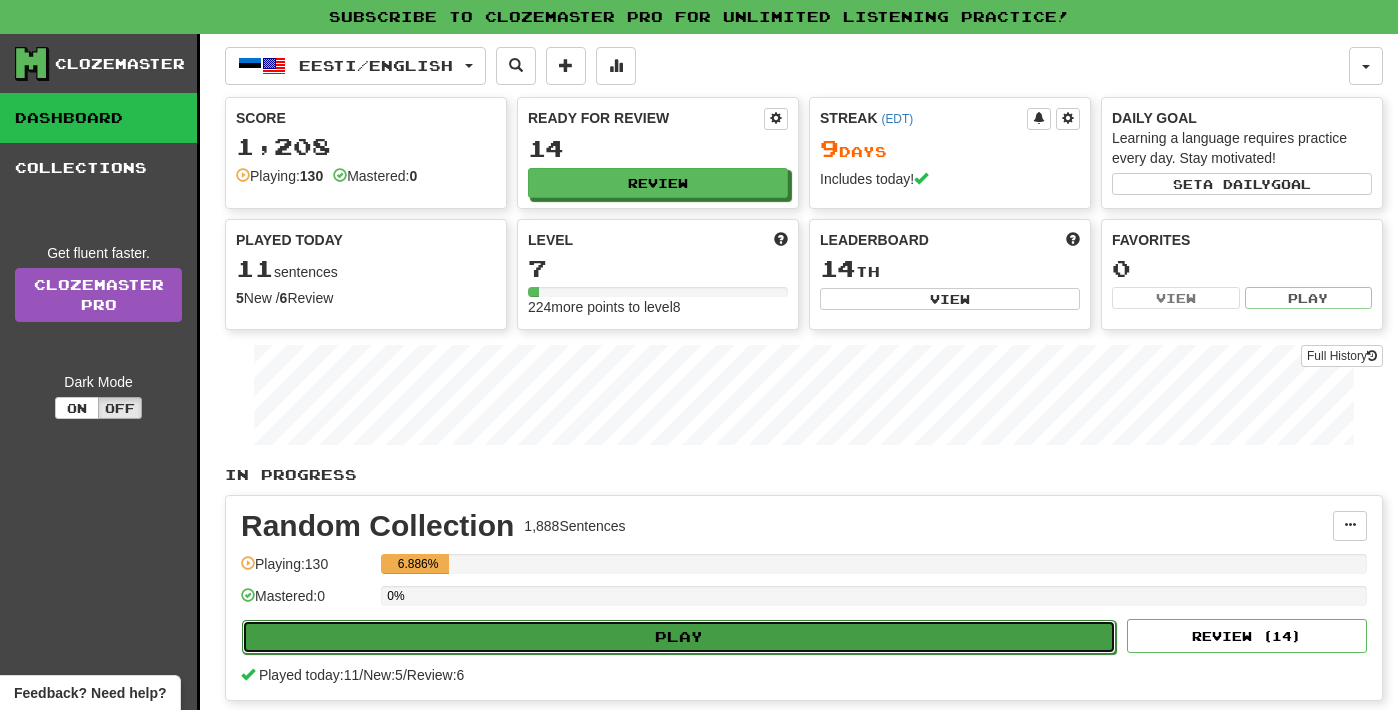 click on "Play" at bounding box center (679, 637) 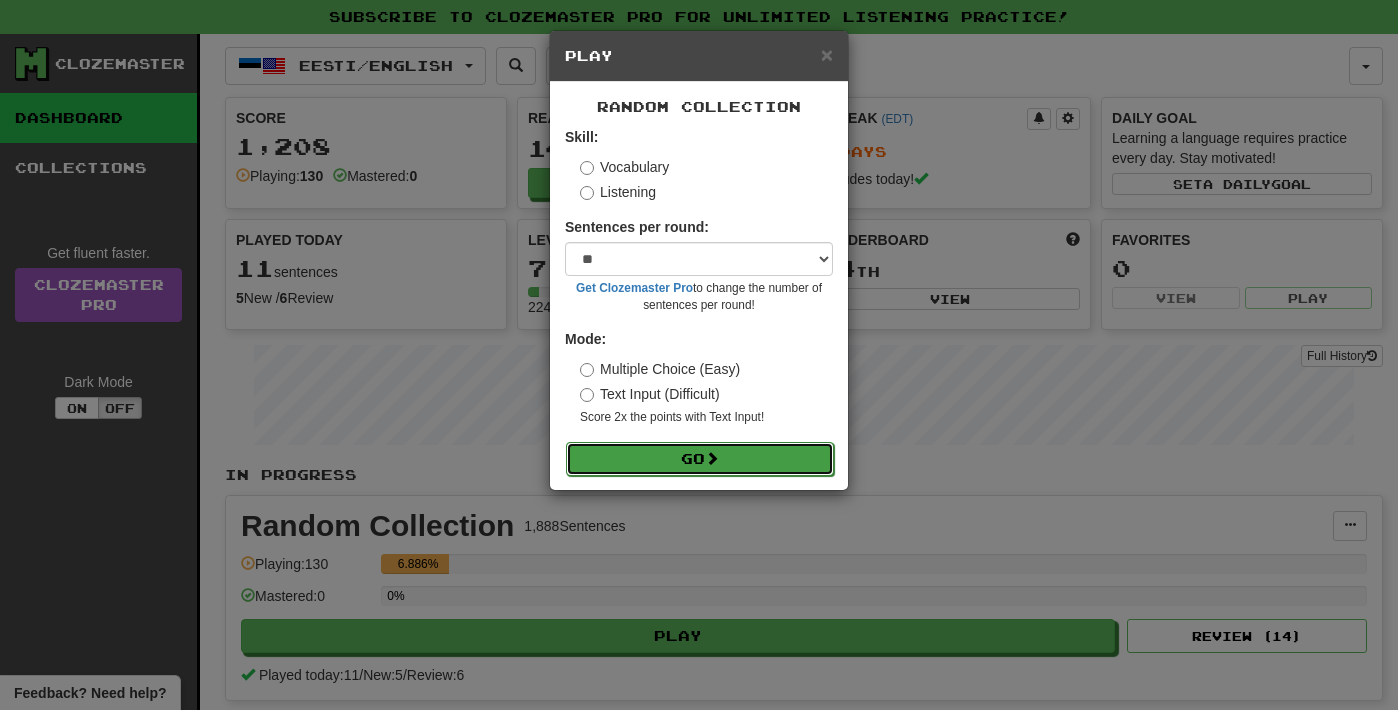 click on "Go" at bounding box center (700, 459) 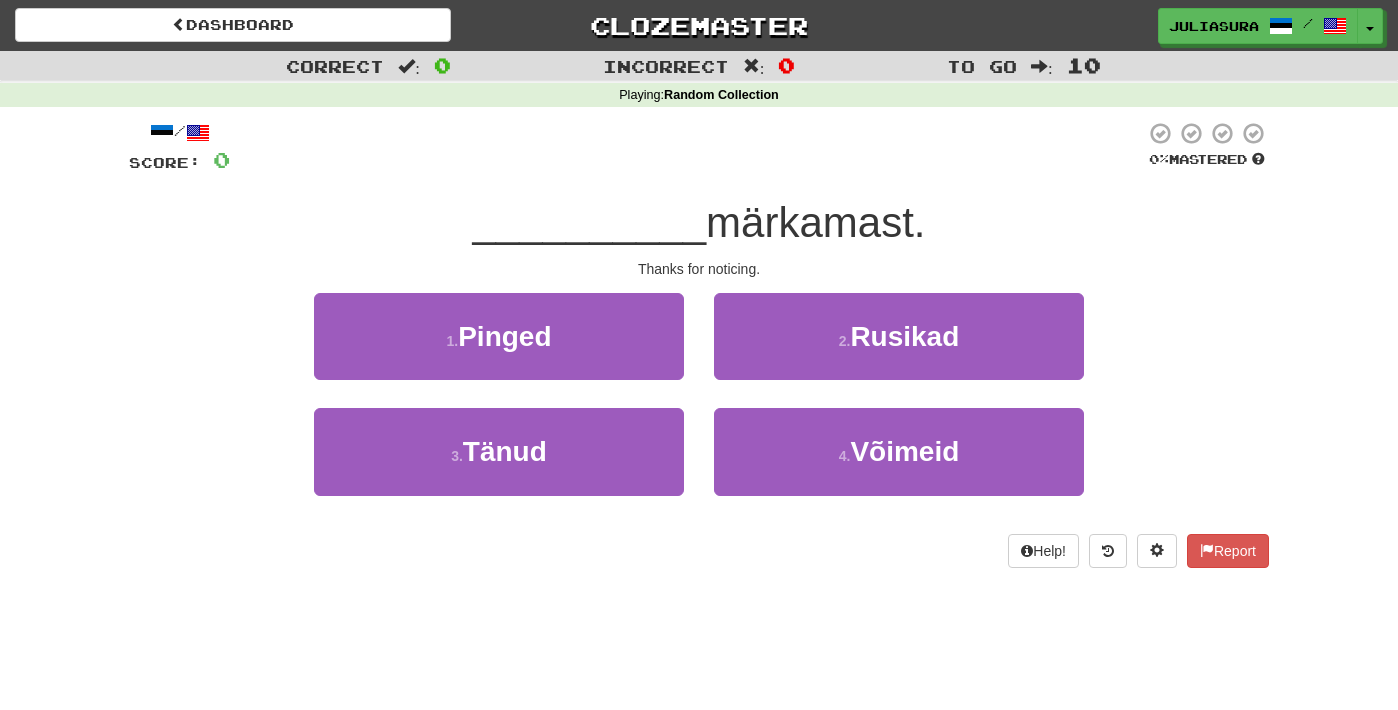 scroll, scrollTop: 0, scrollLeft: 0, axis: both 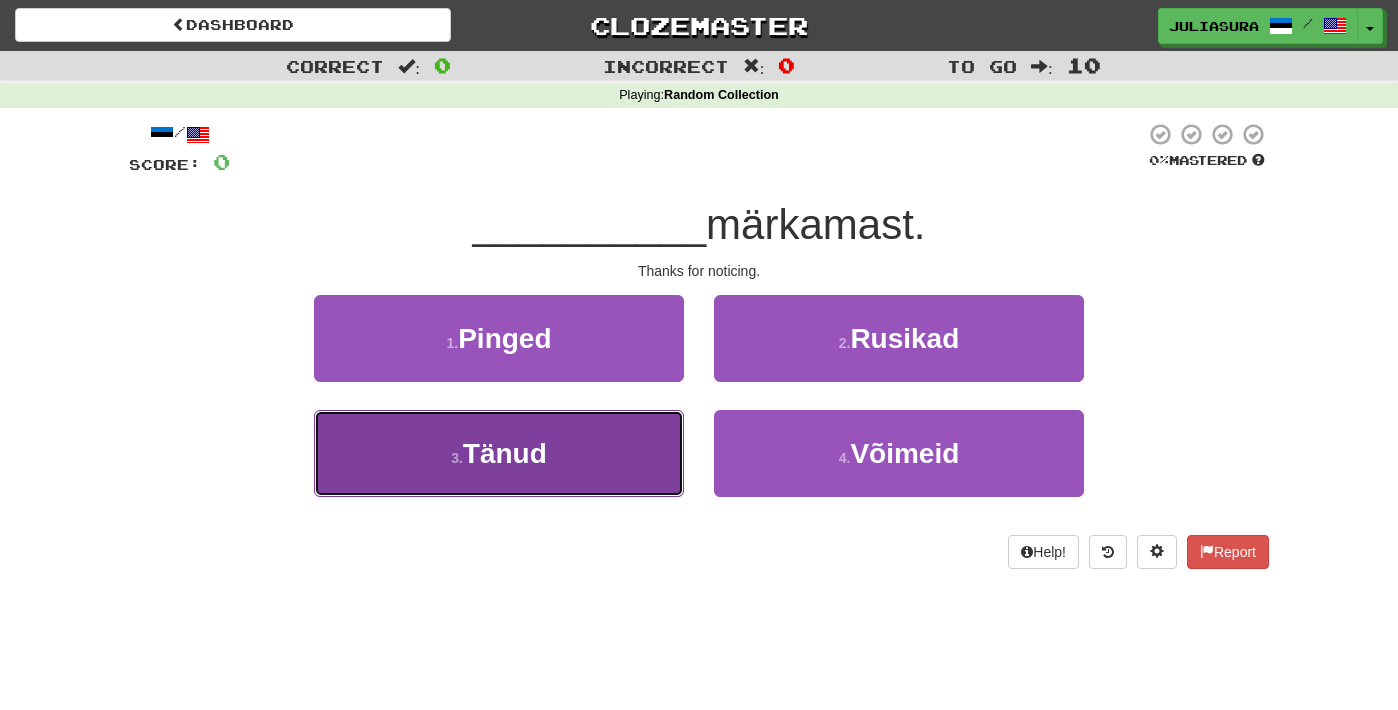 click on "3 .  Tänud" at bounding box center (499, 453) 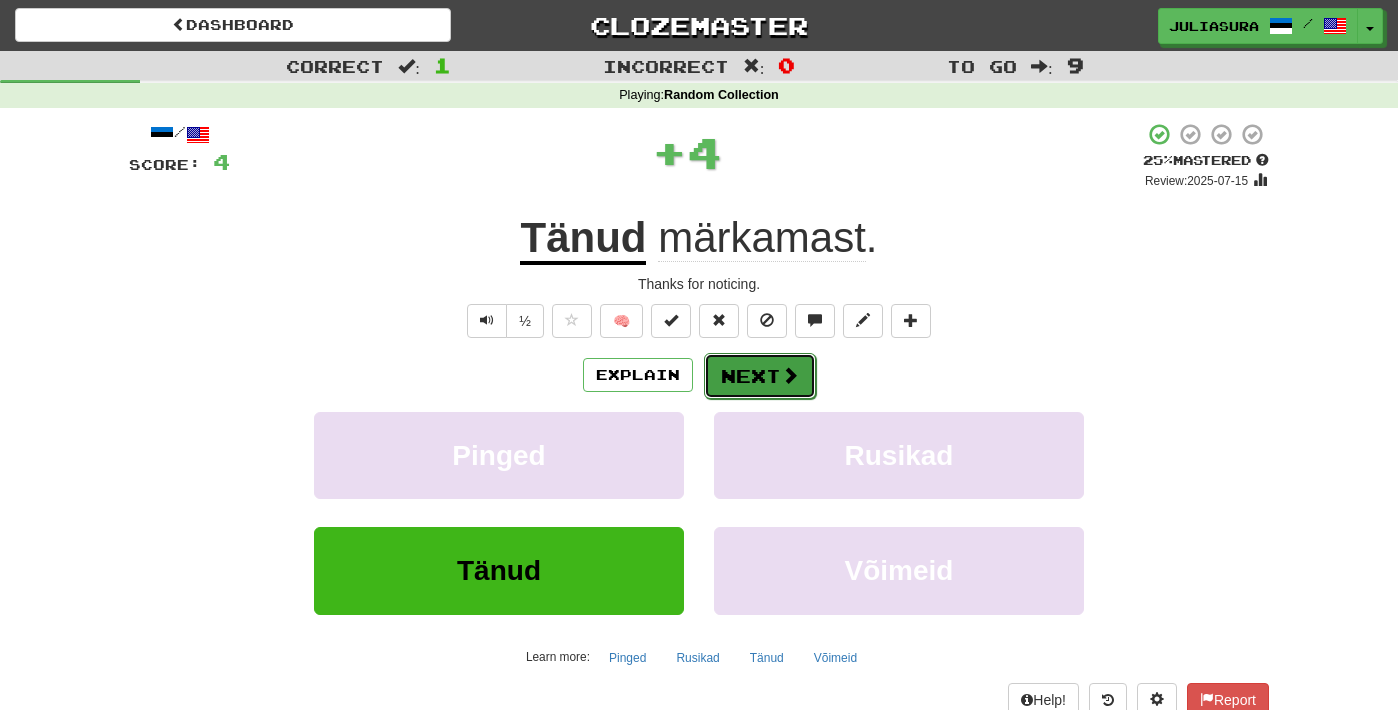 click on "Next" at bounding box center (760, 376) 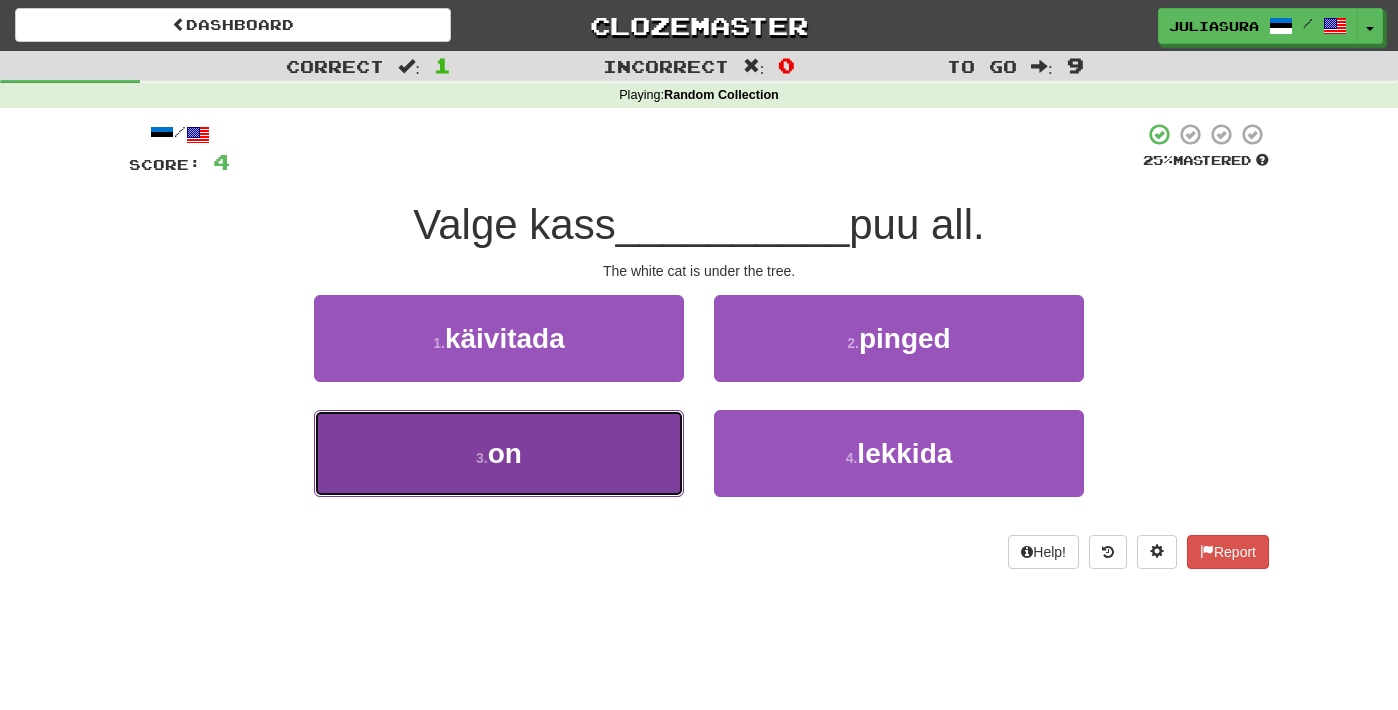 click on "3 .  on" at bounding box center (499, 453) 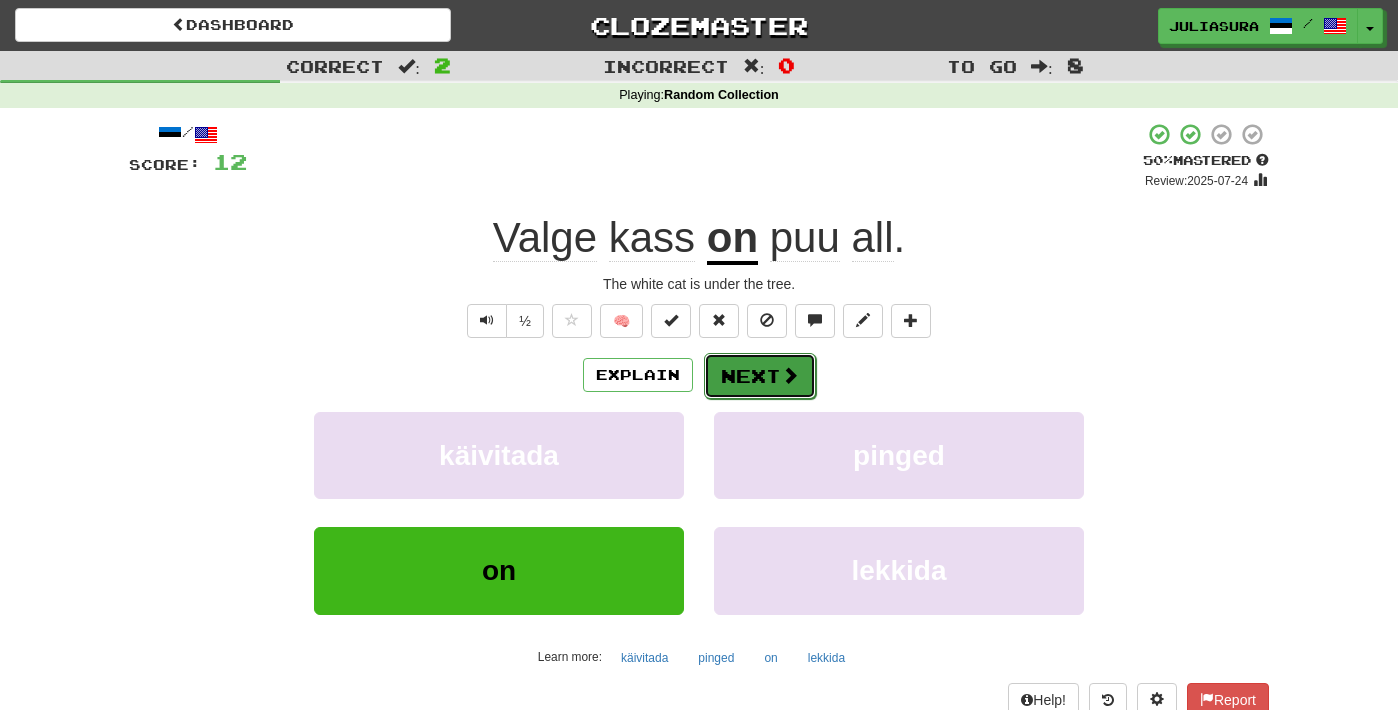 click on "Next" at bounding box center (760, 376) 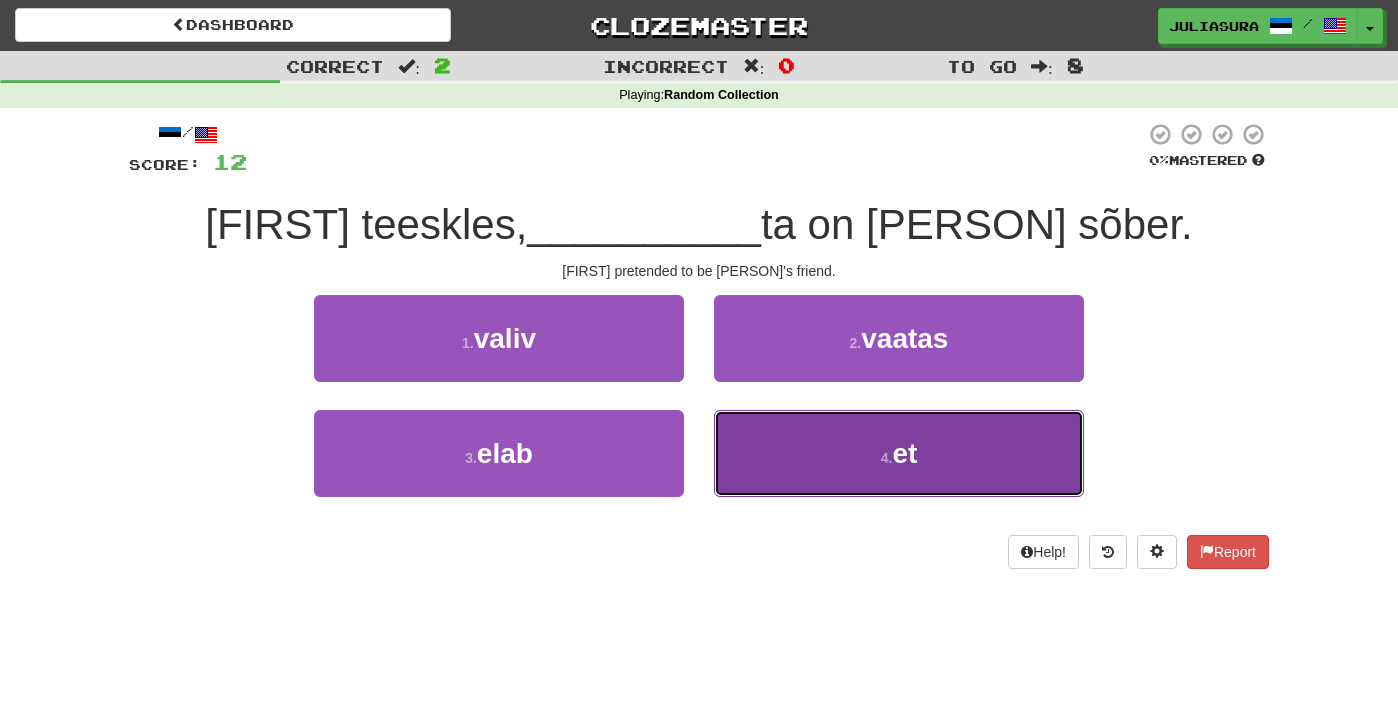 click on "4 .  et" at bounding box center (899, 453) 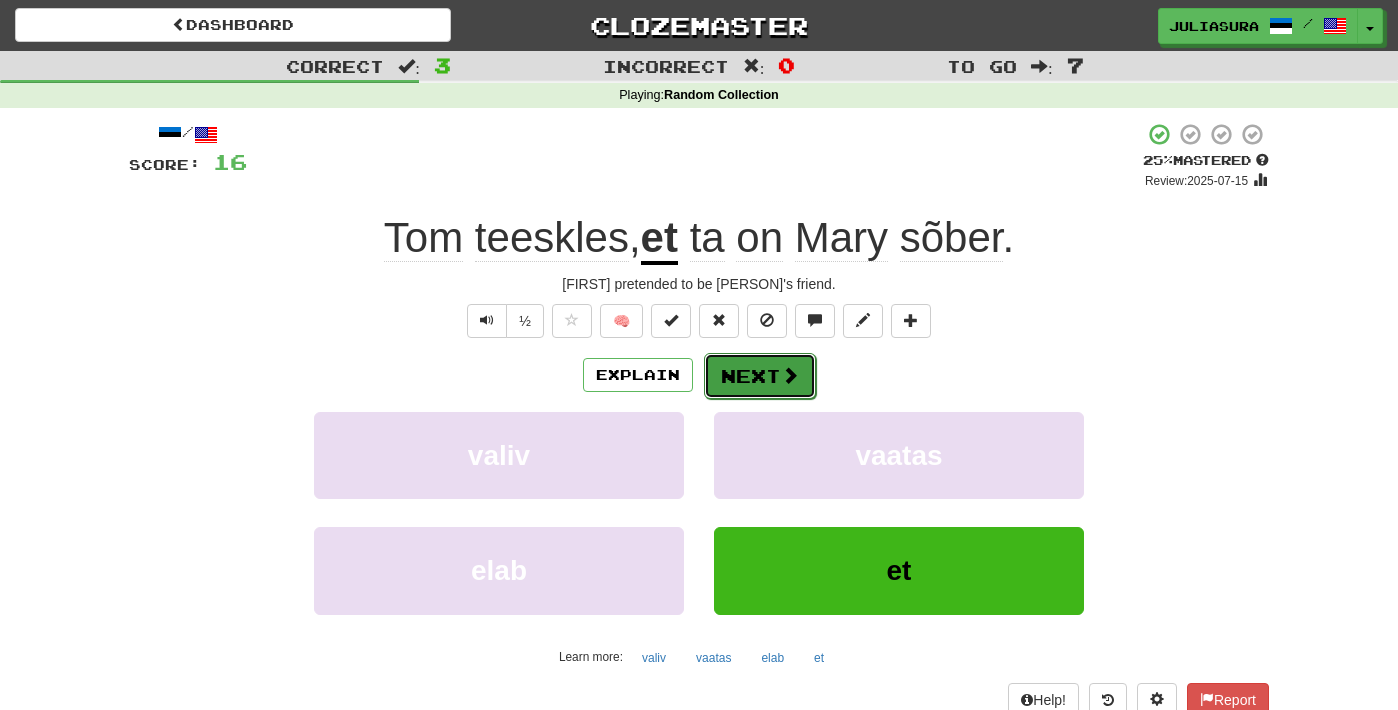 click on "Next" at bounding box center [760, 376] 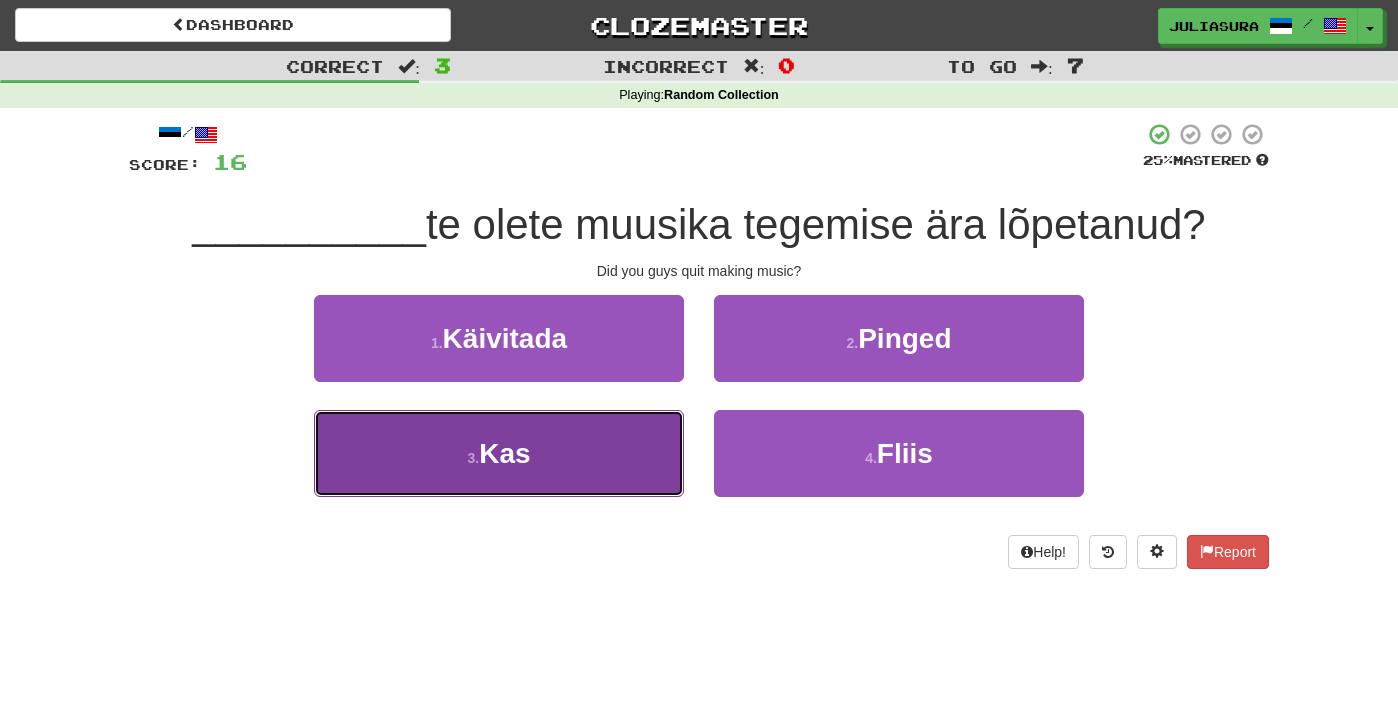 click on "3 .  Kas" at bounding box center (499, 453) 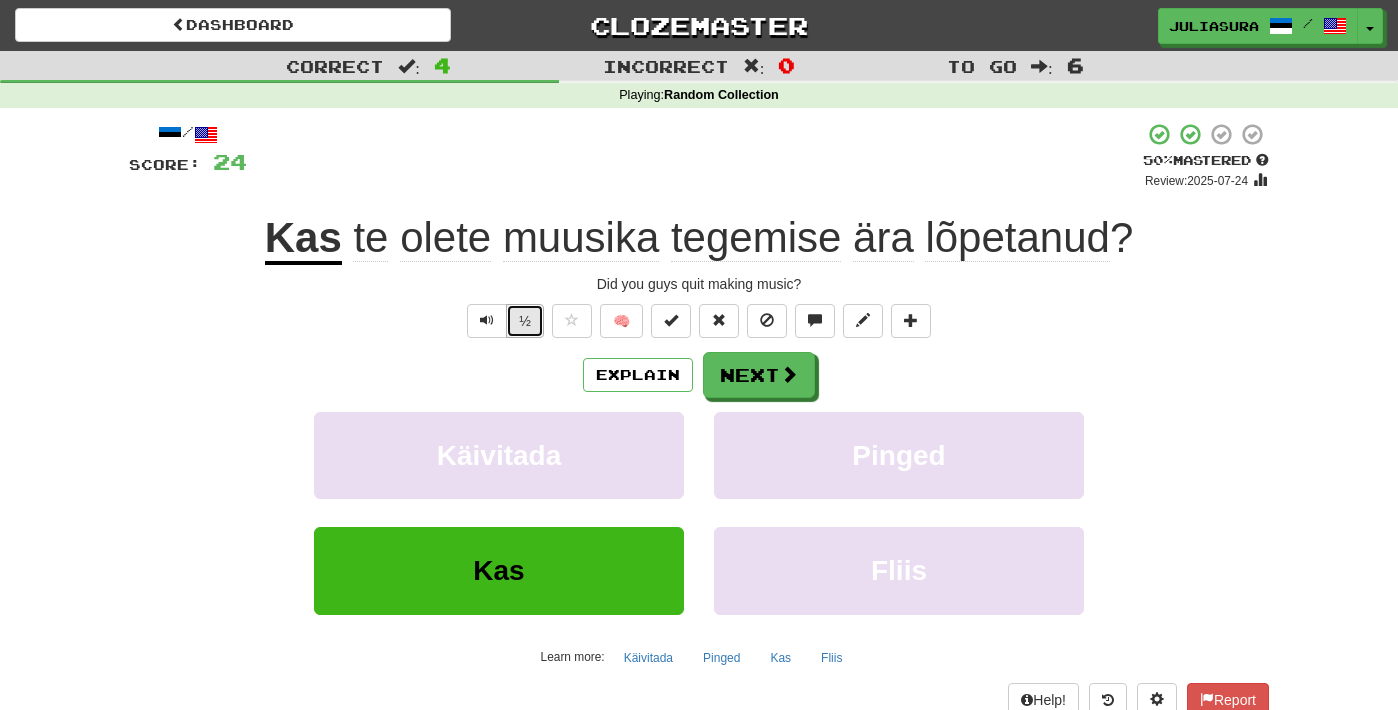 click on "½" at bounding box center (525, 321) 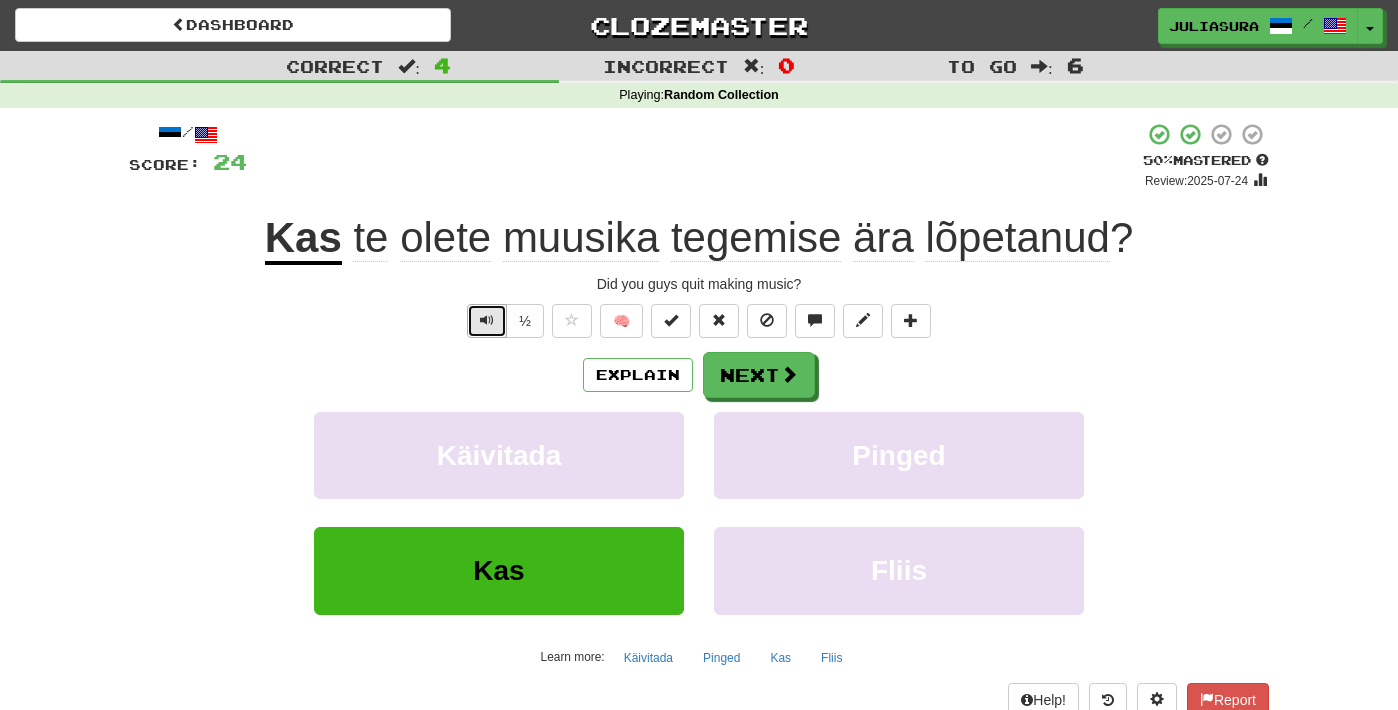 click at bounding box center (487, 320) 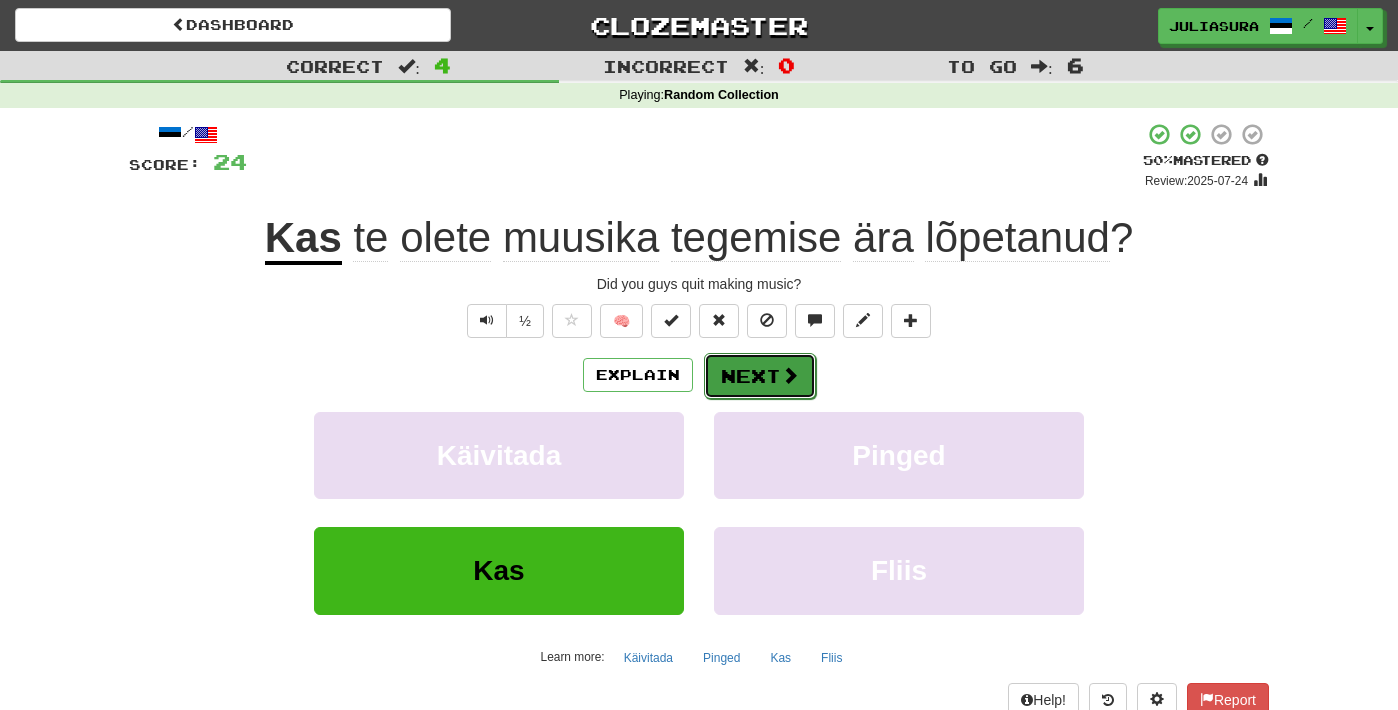 click on "Next" at bounding box center (760, 376) 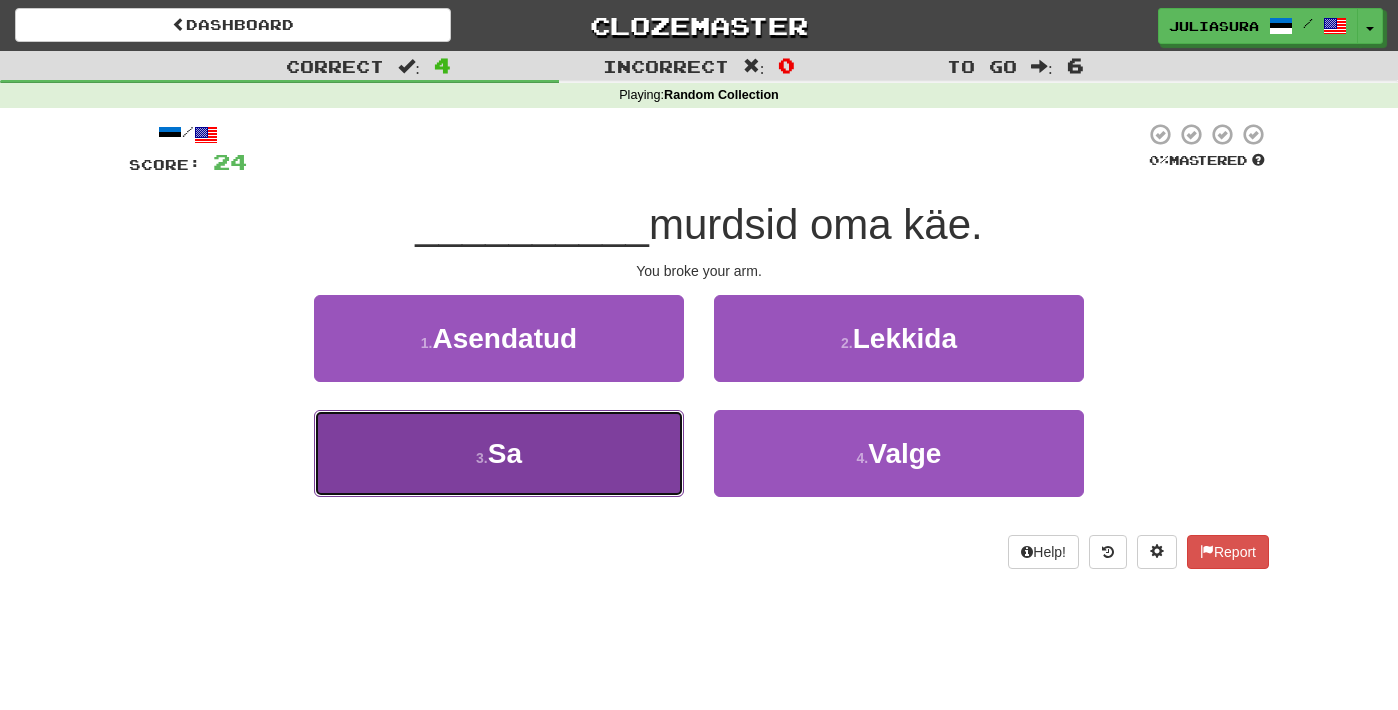 click on "3 .  Sa" at bounding box center (499, 453) 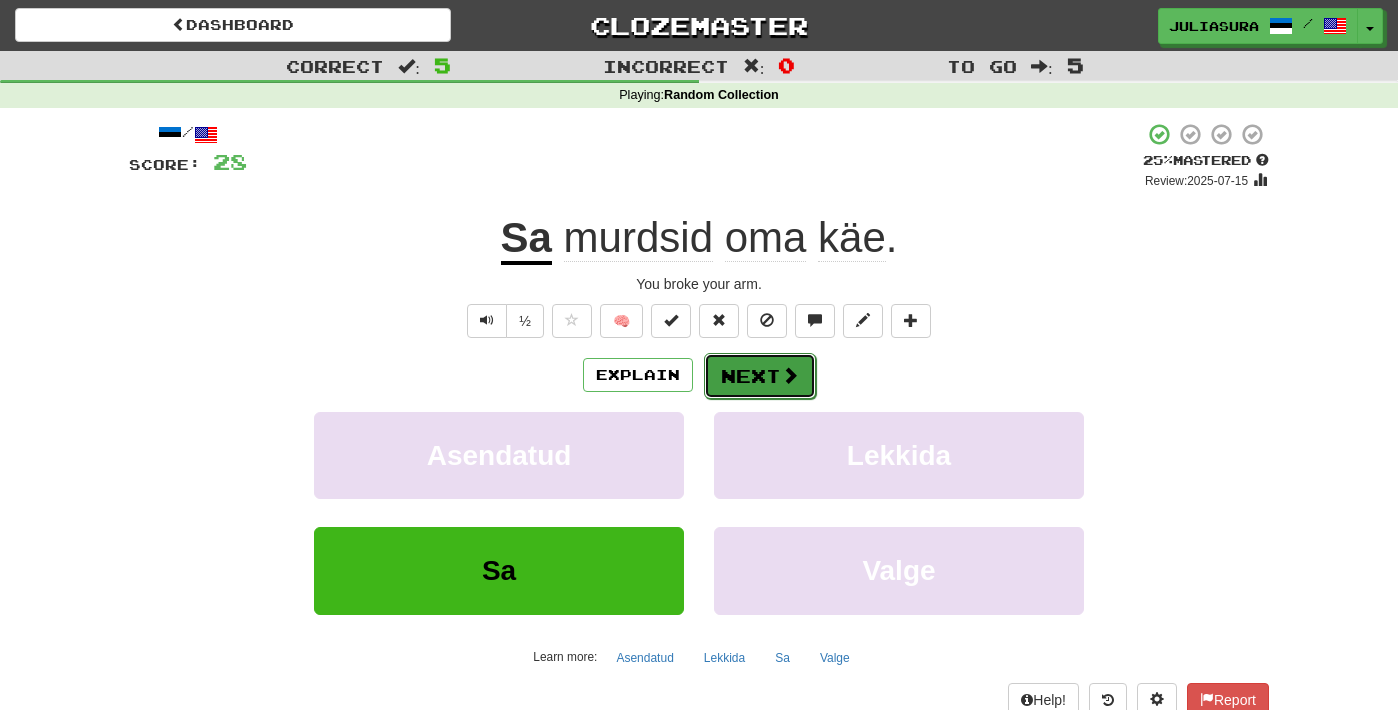 click on "Next" at bounding box center [760, 376] 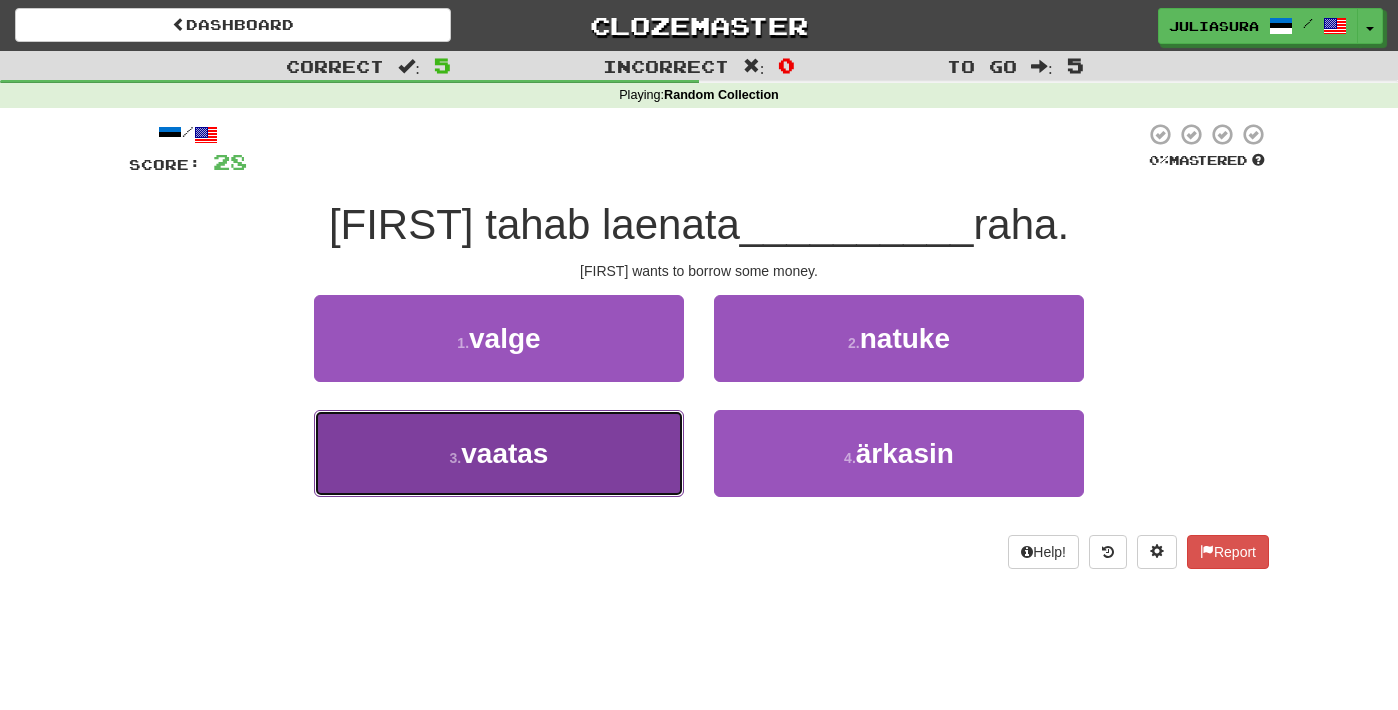 click on "3 .  vaatas" at bounding box center (499, 453) 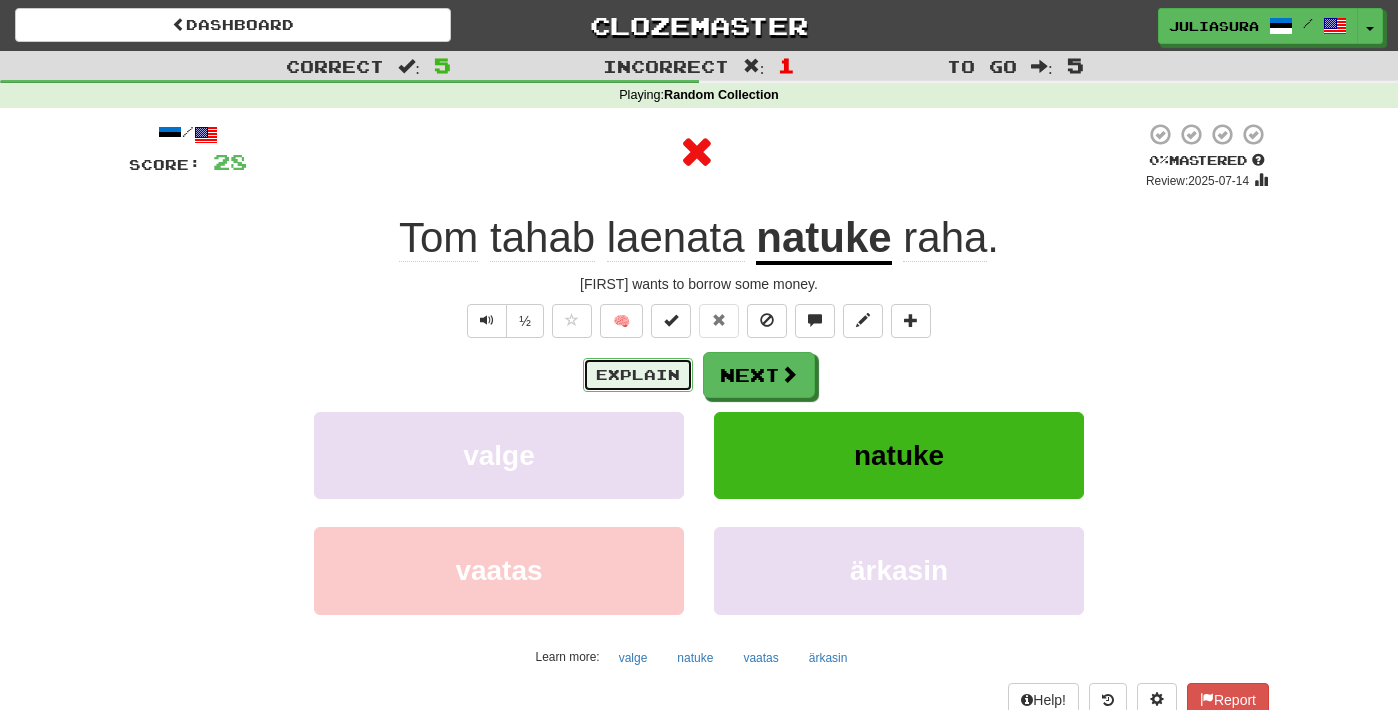 click on "Explain" at bounding box center (638, 375) 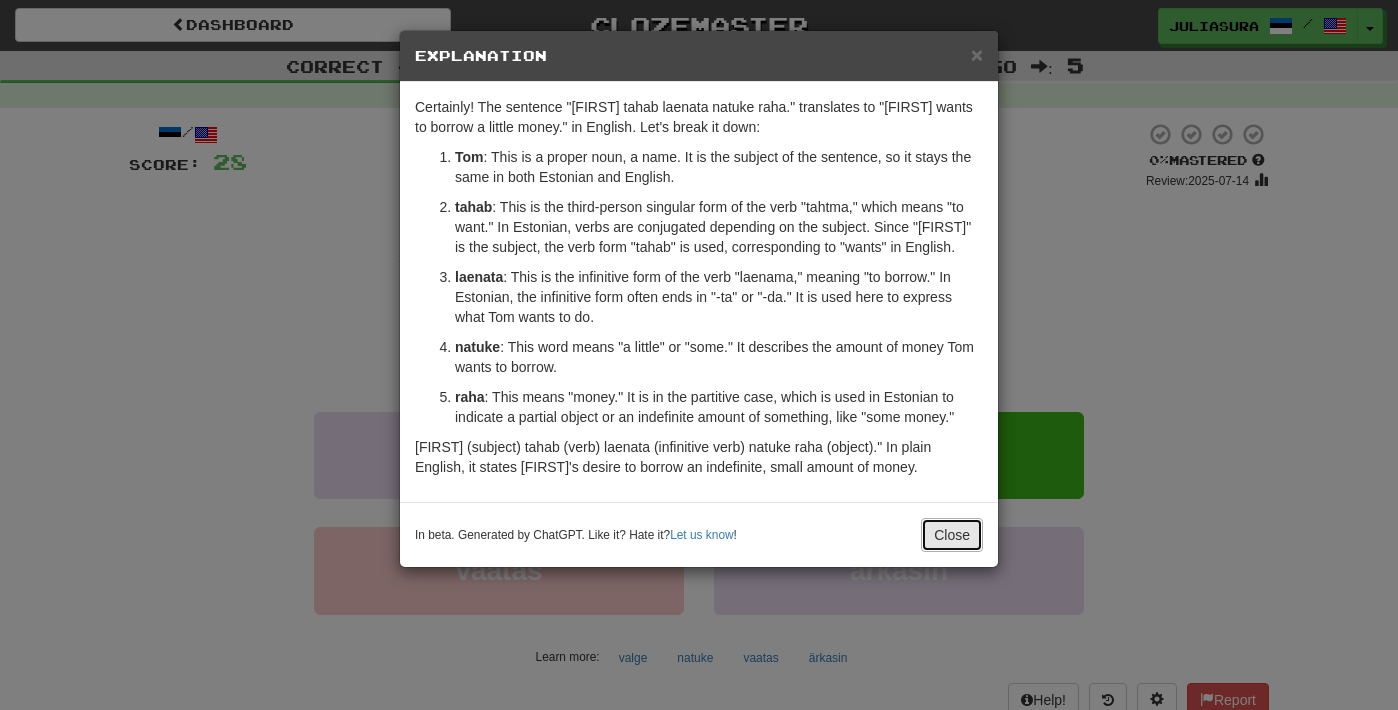 click on "Close" at bounding box center (952, 535) 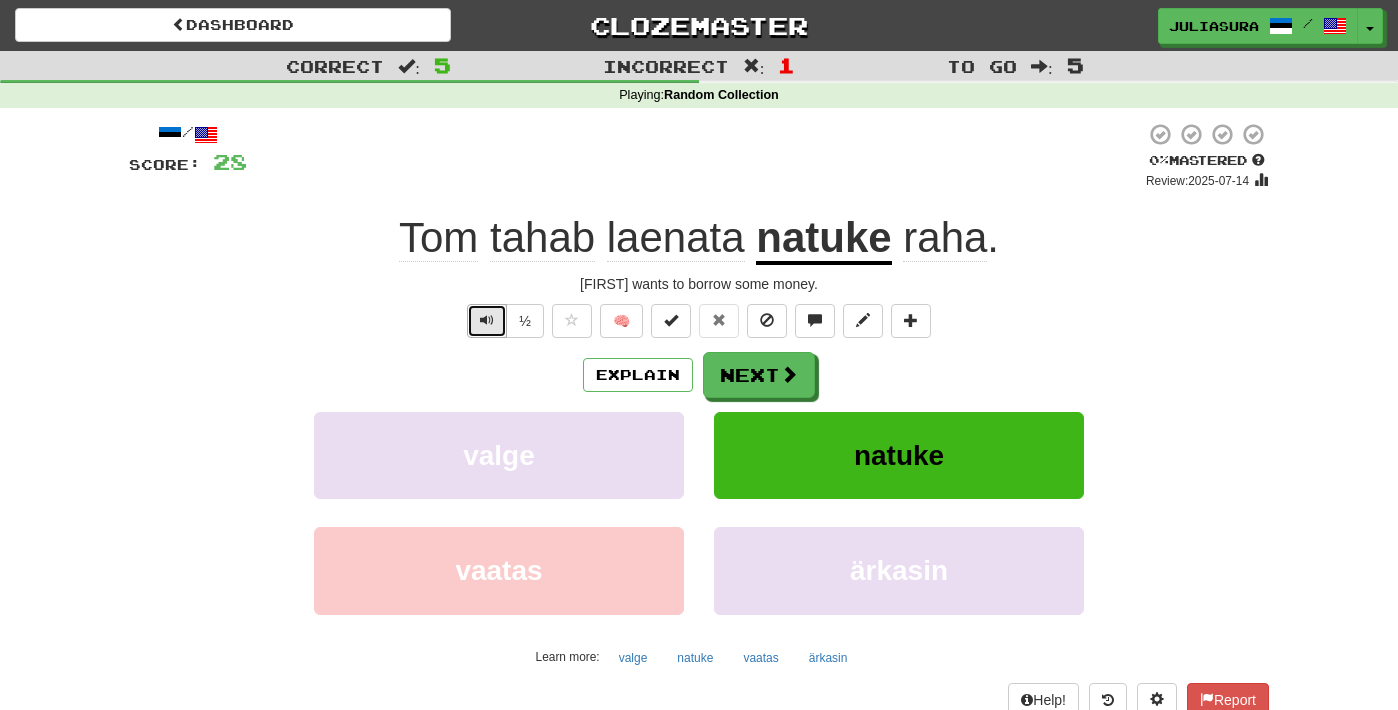 click at bounding box center [487, 320] 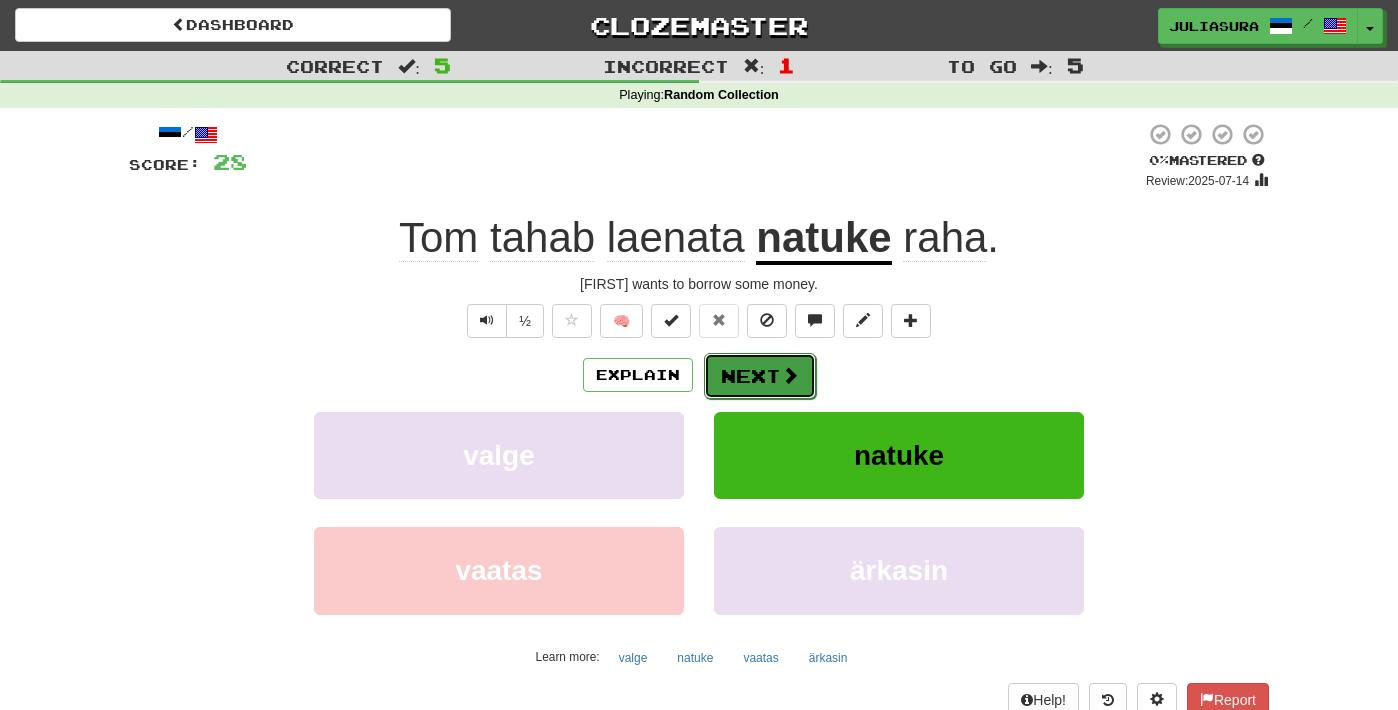 click on "Next" at bounding box center (760, 376) 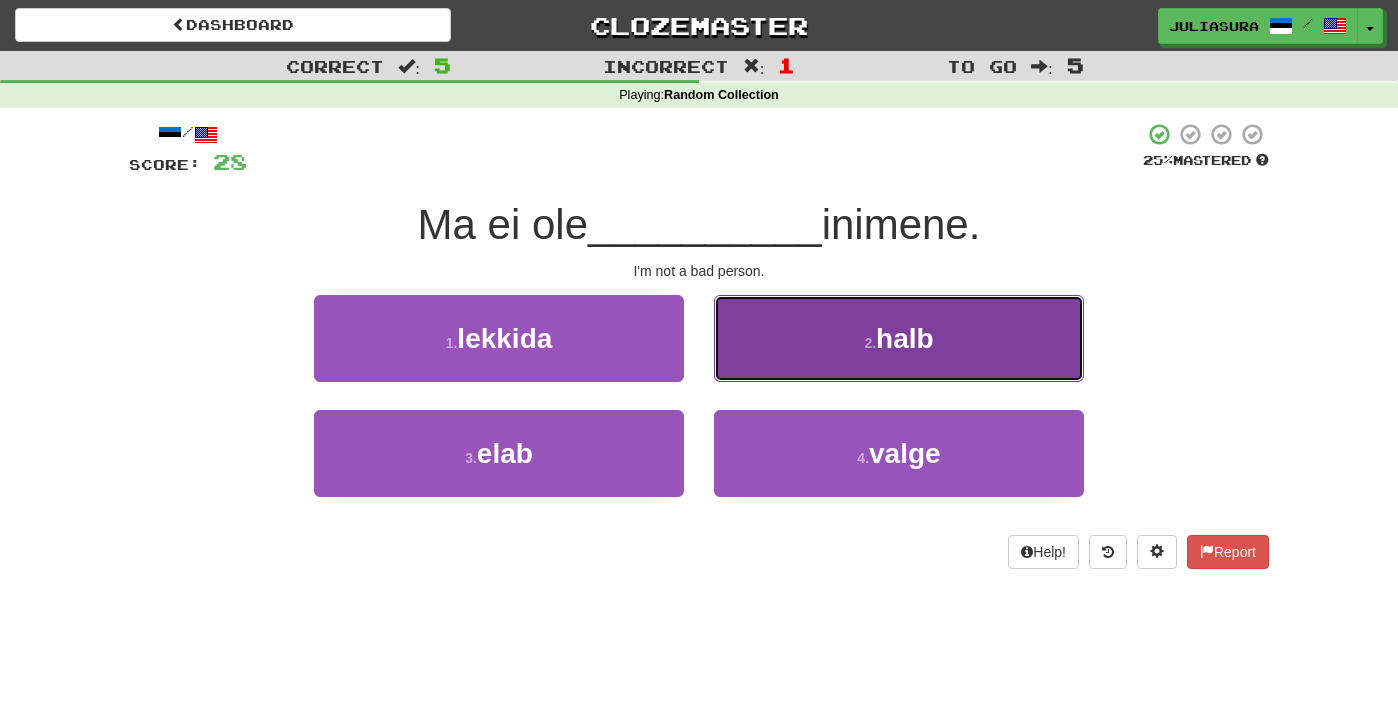 click on "halb" at bounding box center [905, 338] 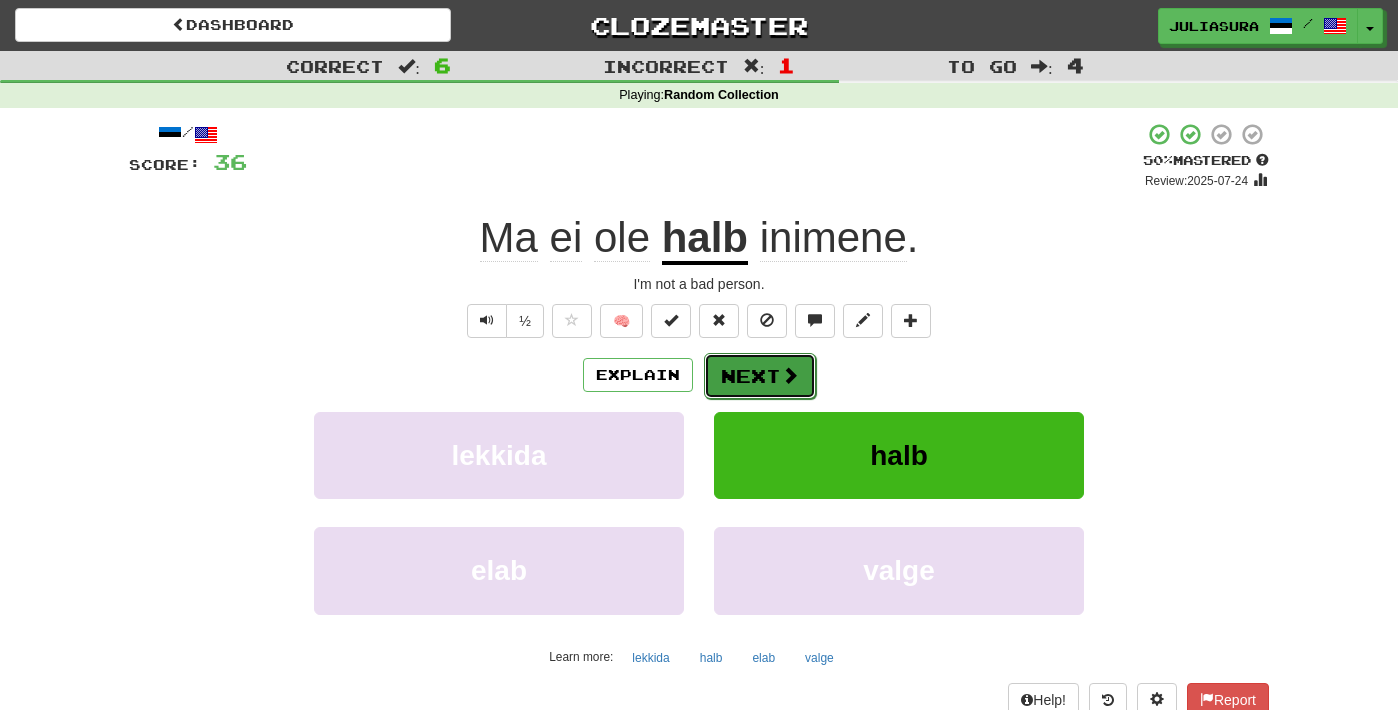 click on "Next" at bounding box center [760, 376] 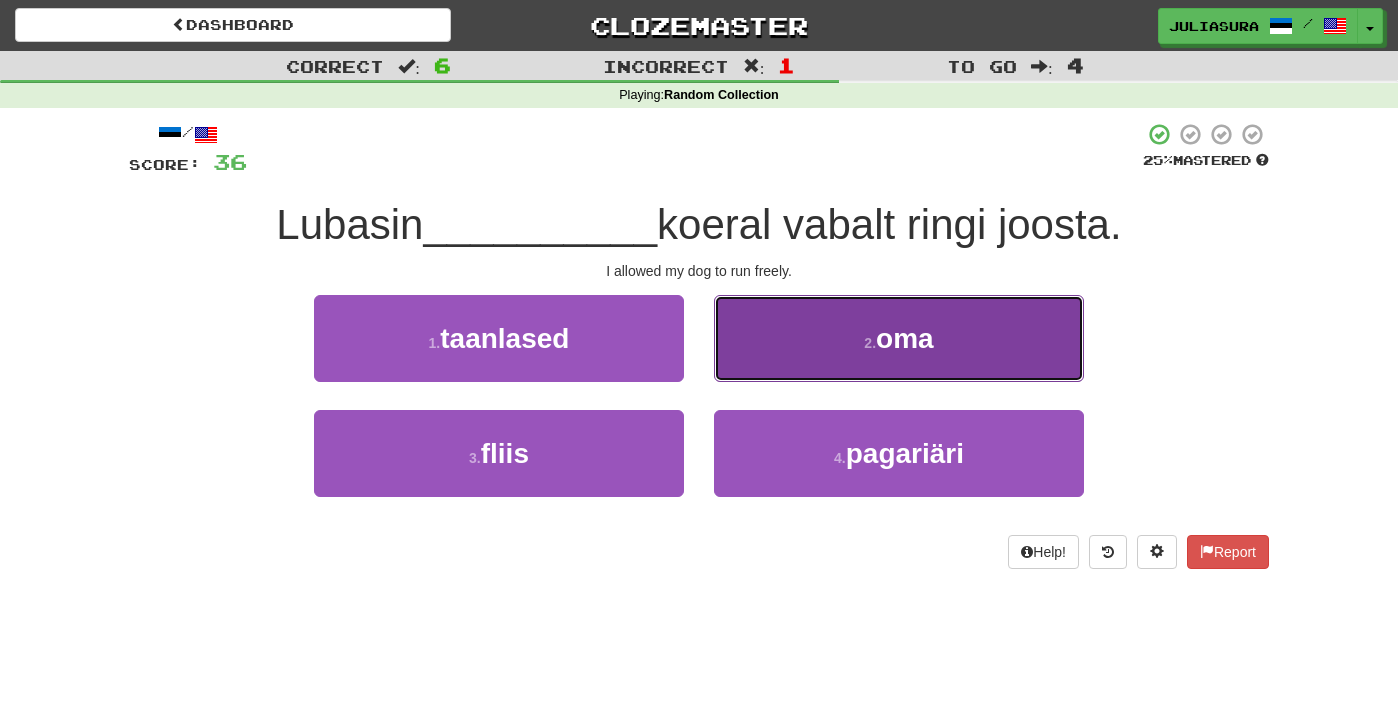 click on "oma" at bounding box center [905, 338] 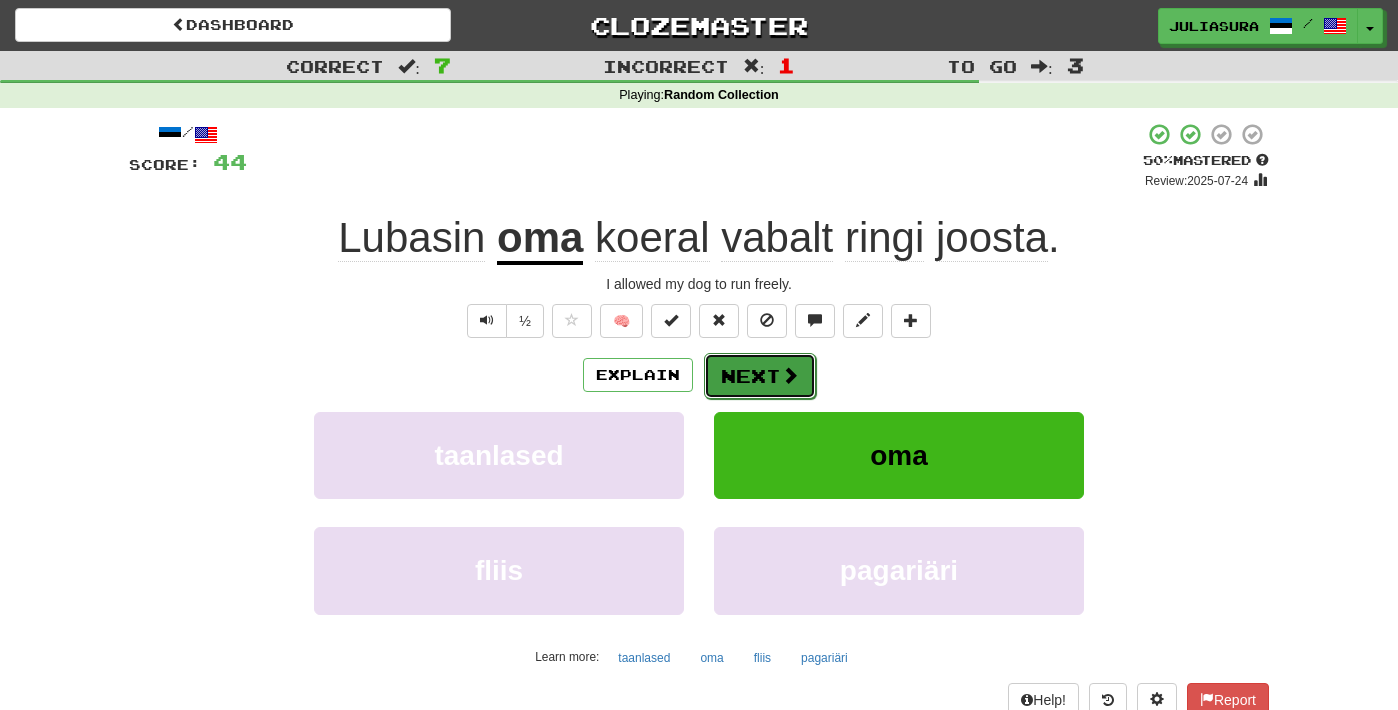 click on "Next" at bounding box center (760, 376) 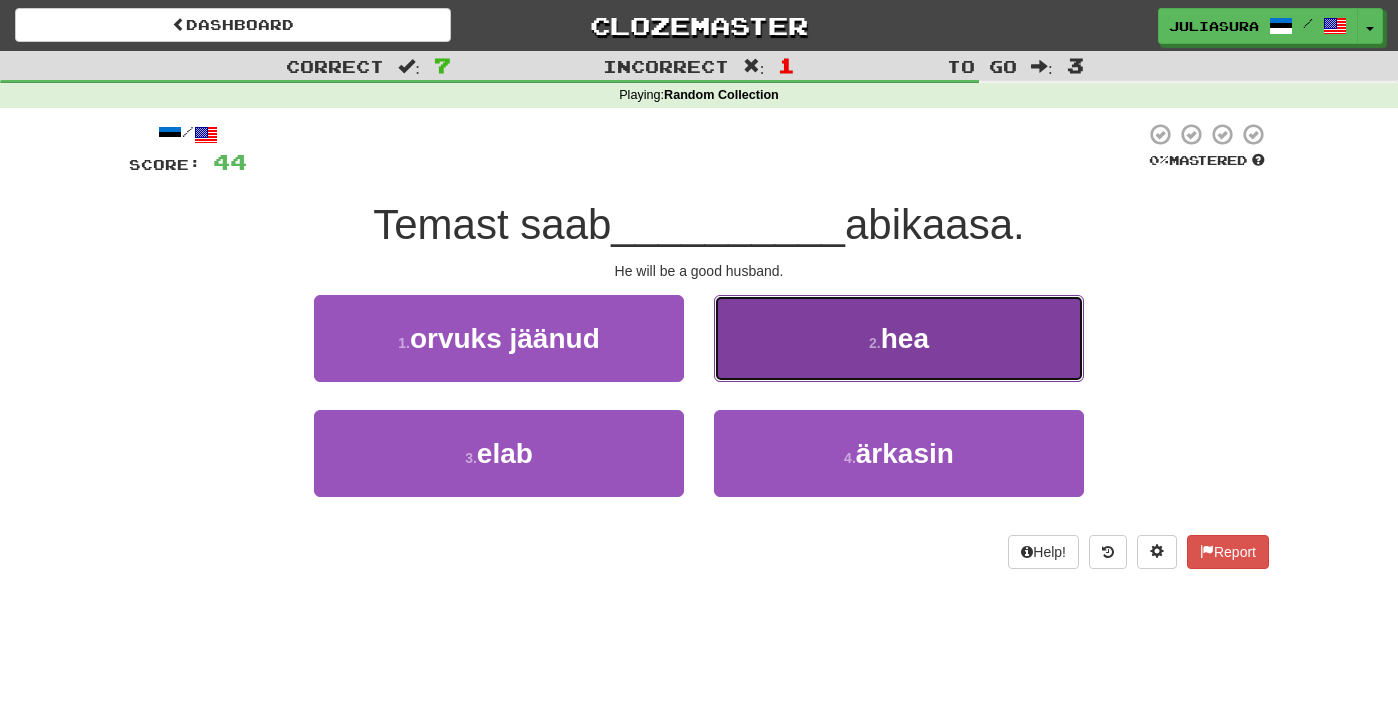 click on "2 .  hea" at bounding box center [899, 338] 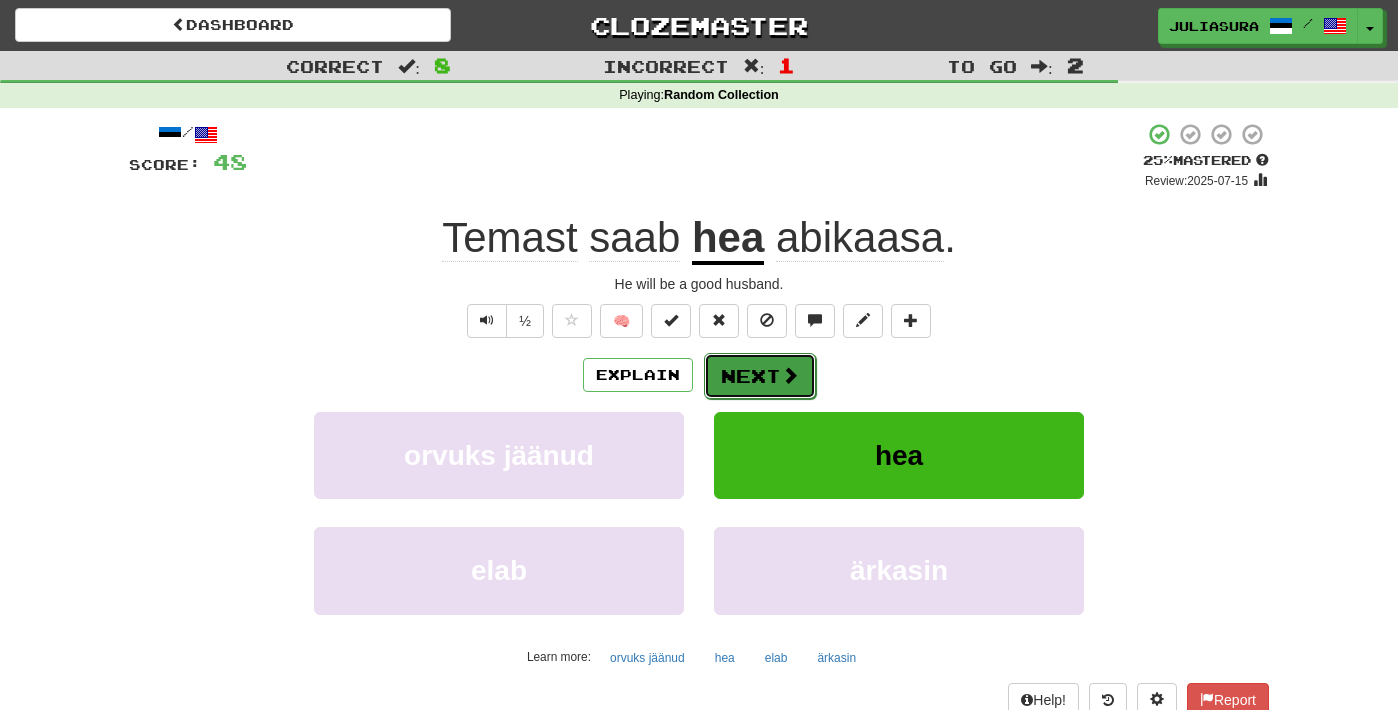 click on "Next" at bounding box center (760, 376) 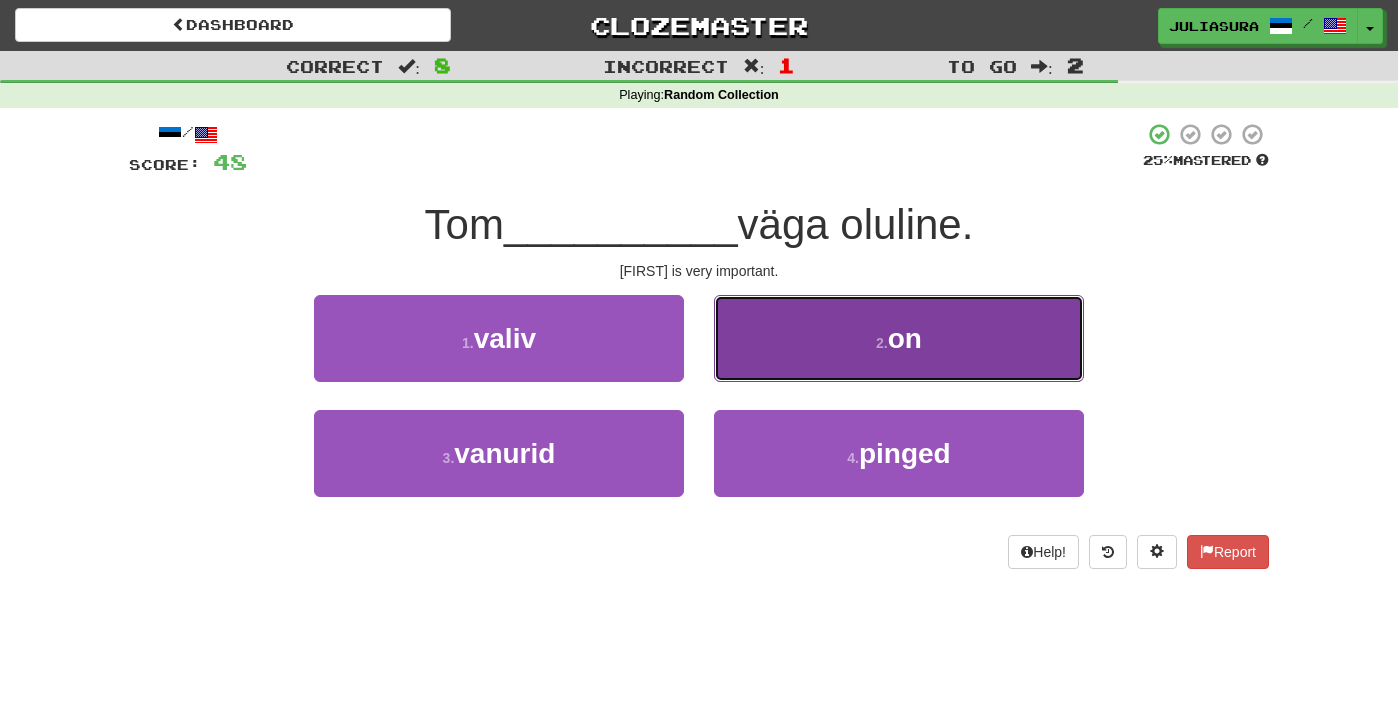 click on "2 .  on" at bounding box center (899, 338) 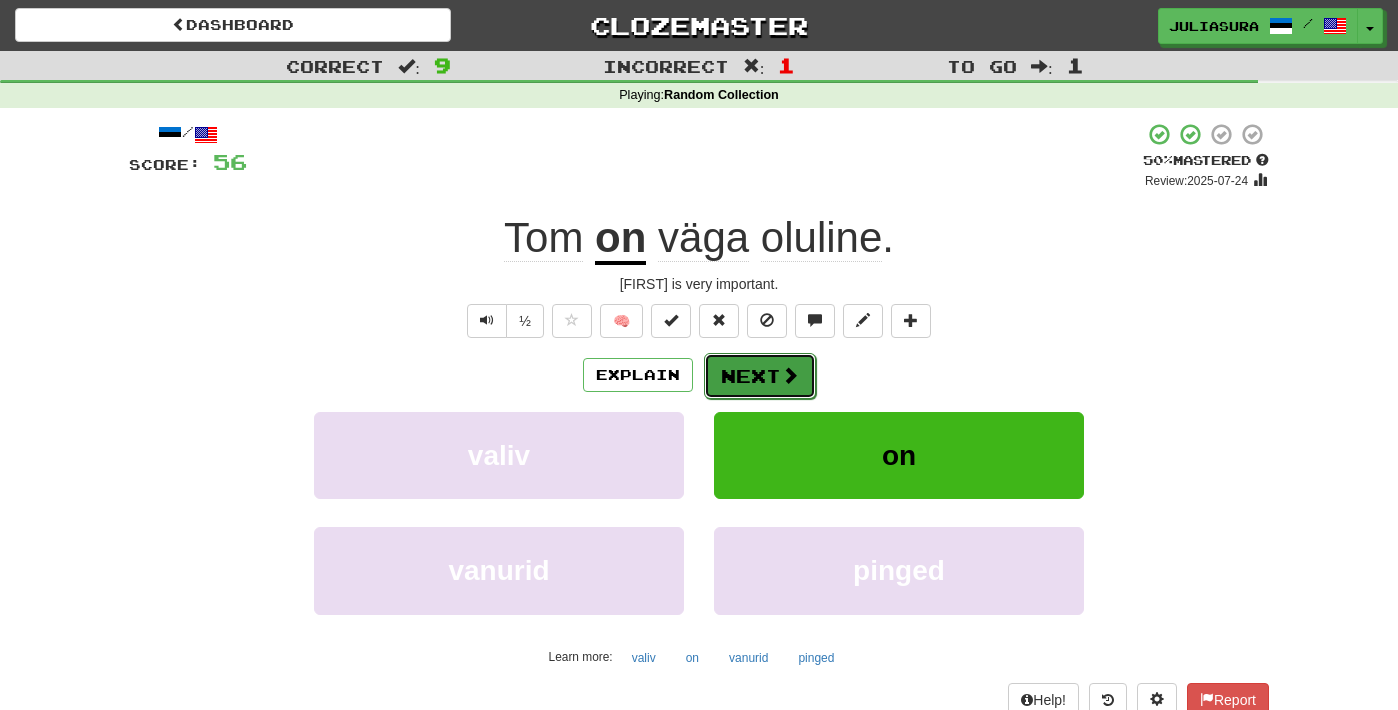 click on "Next" at bounding box center [760, 376] 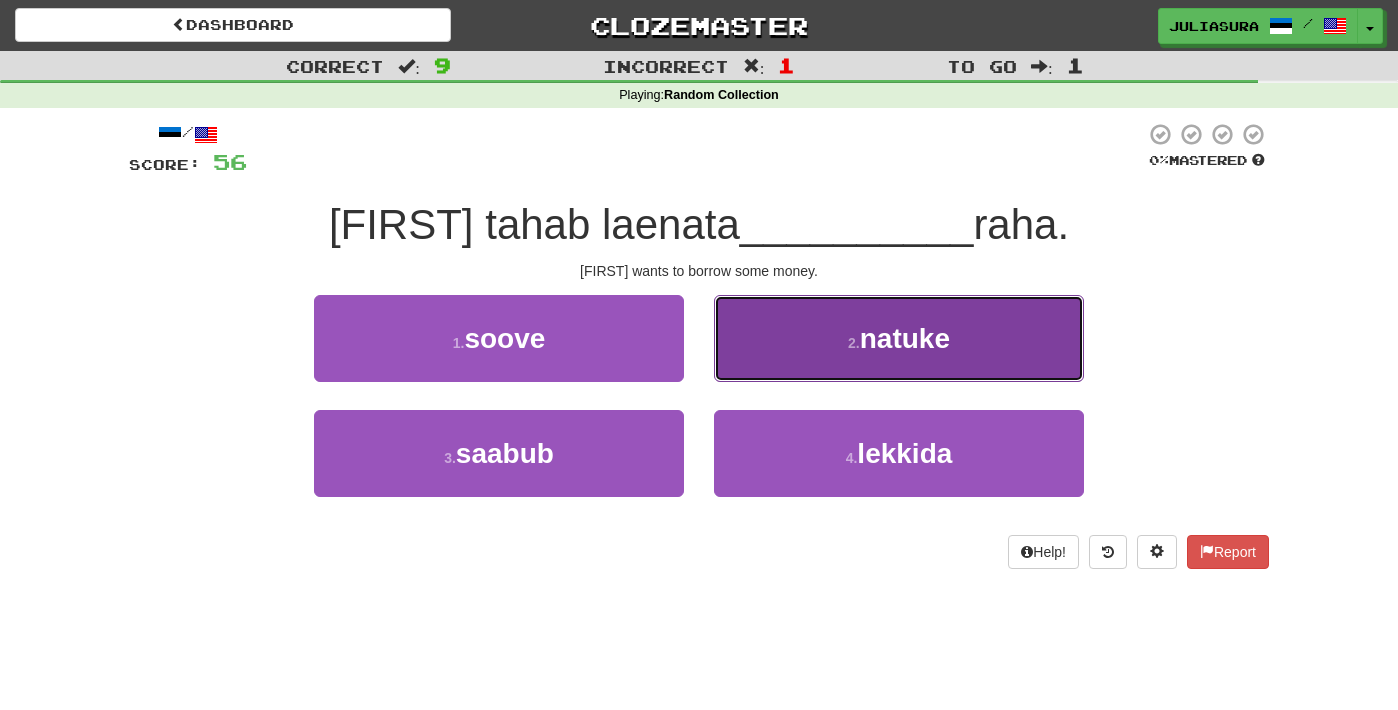 click on "natuke" at bounding box center [905, 338] 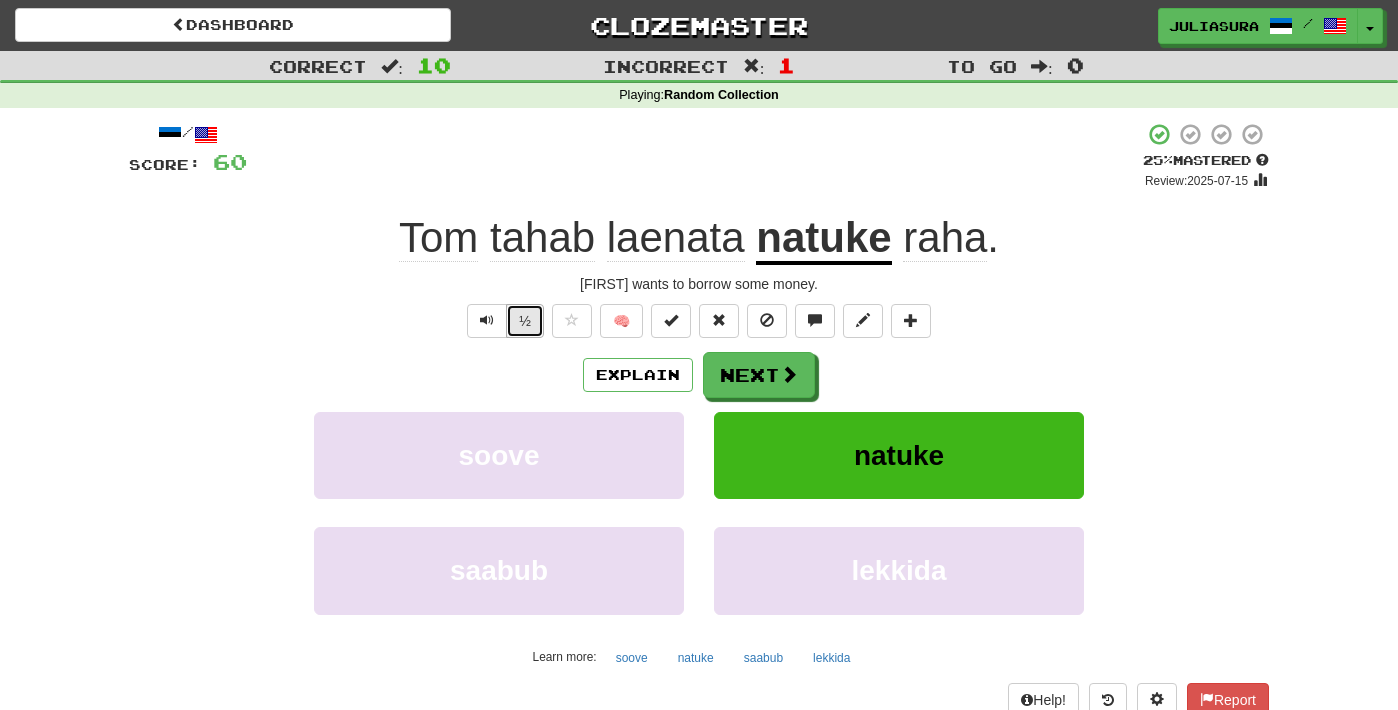 click on "½" at bounding box center [525, 321] 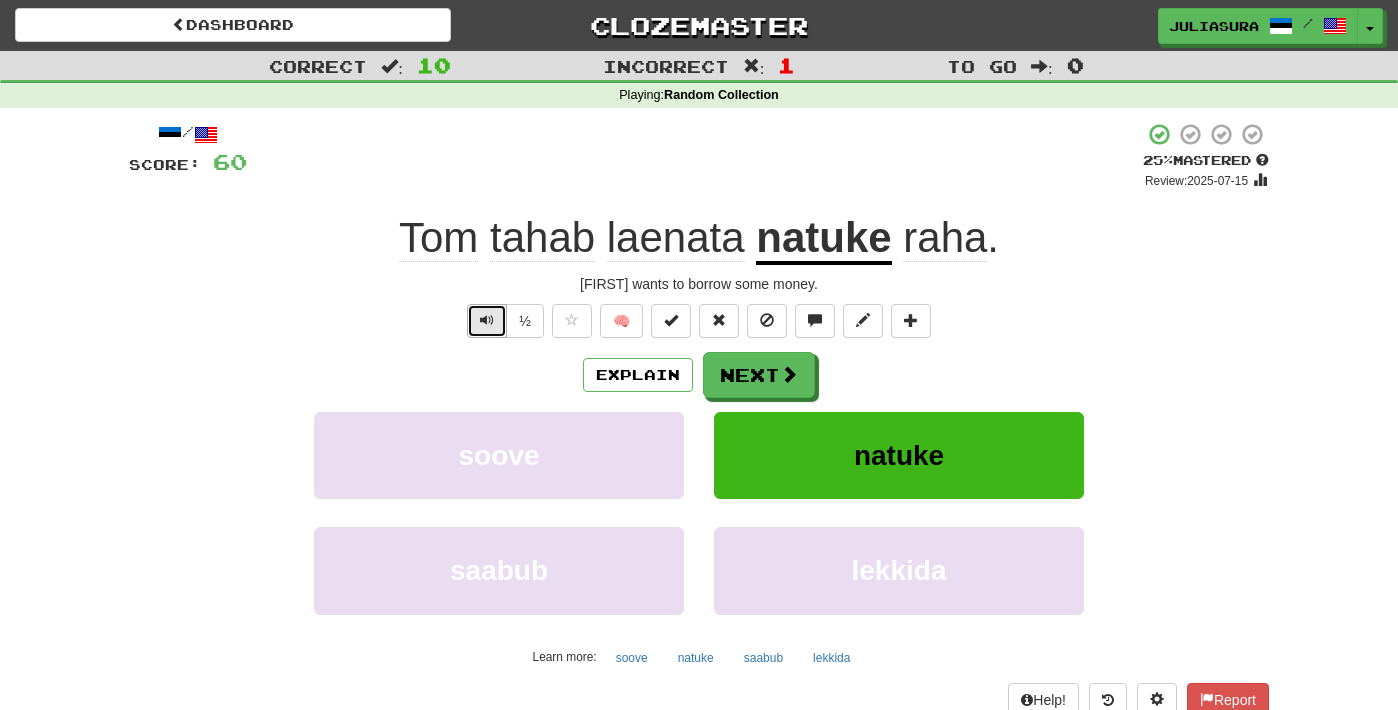 click at bounding box center (487, 320) 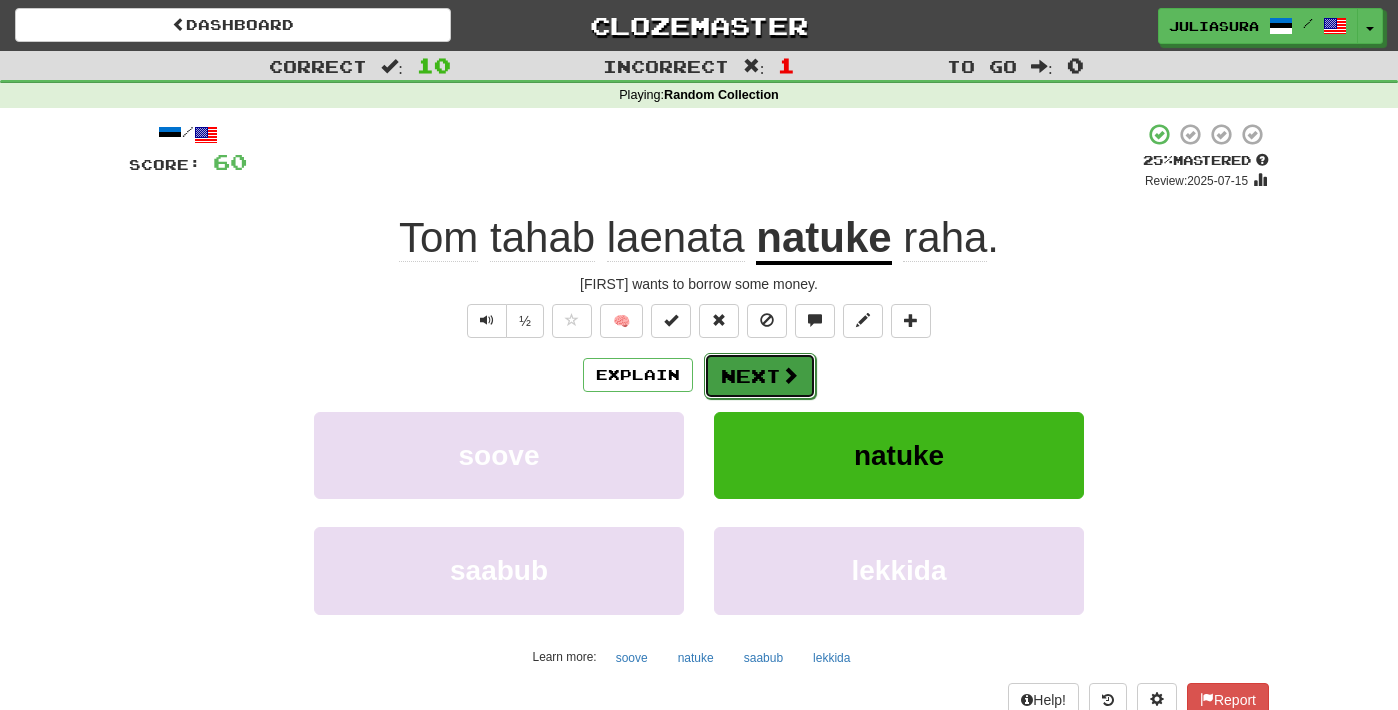 click on "Next" at bounding box center (760, 376) 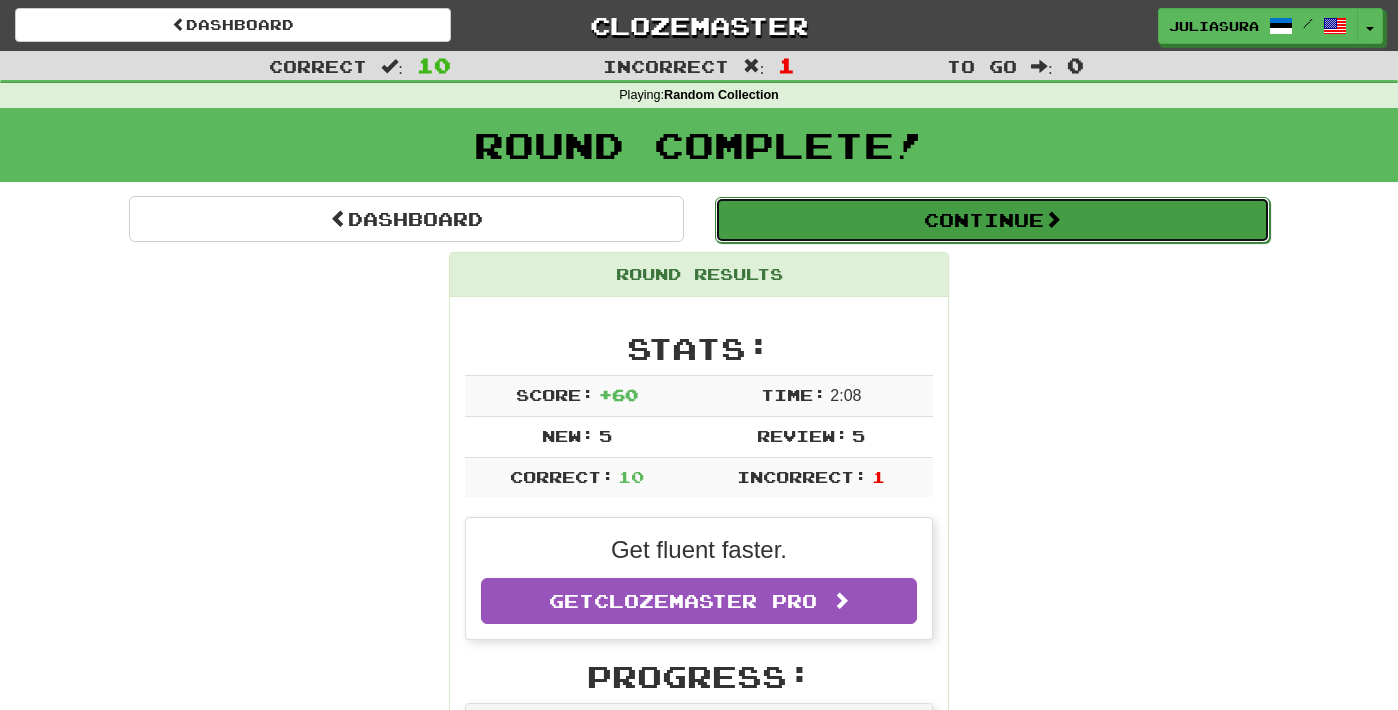 click on "Continue" at bounding box center (992, 220) 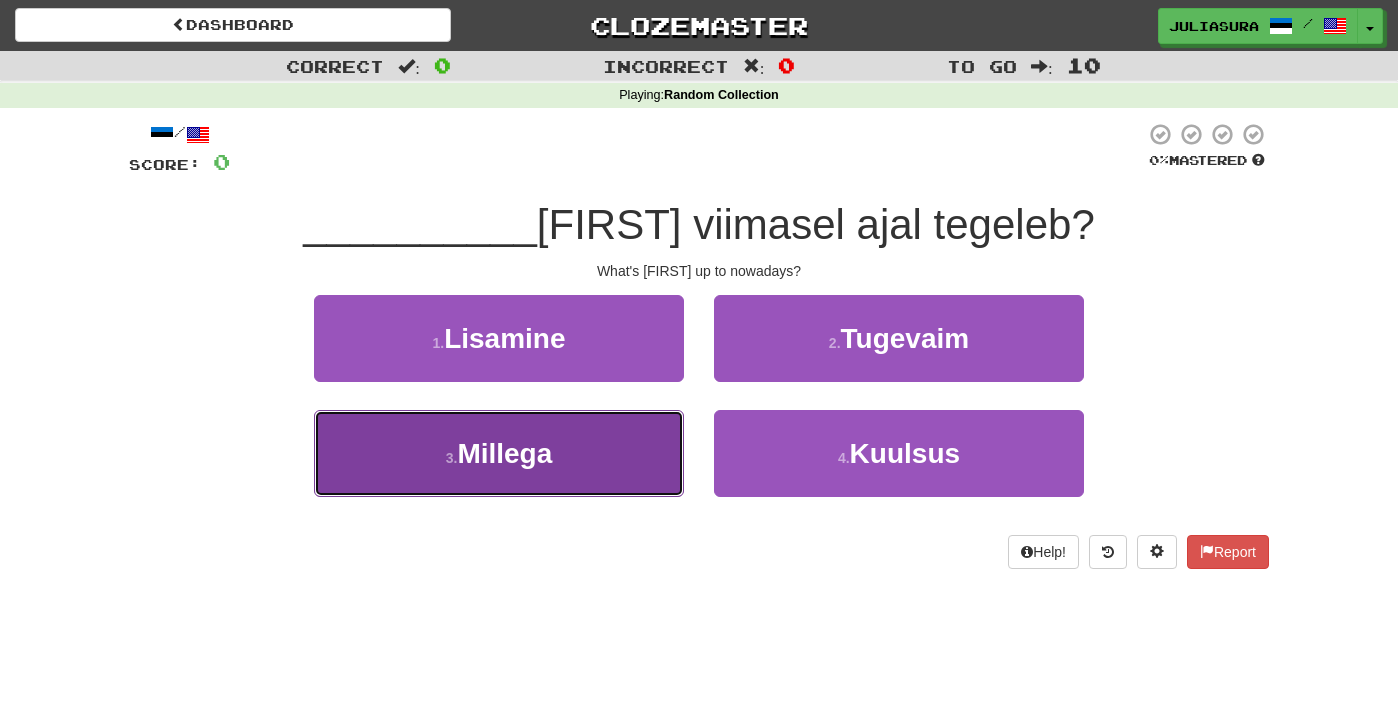 click on "3 .  Millega" at bounding box center [499, 453] 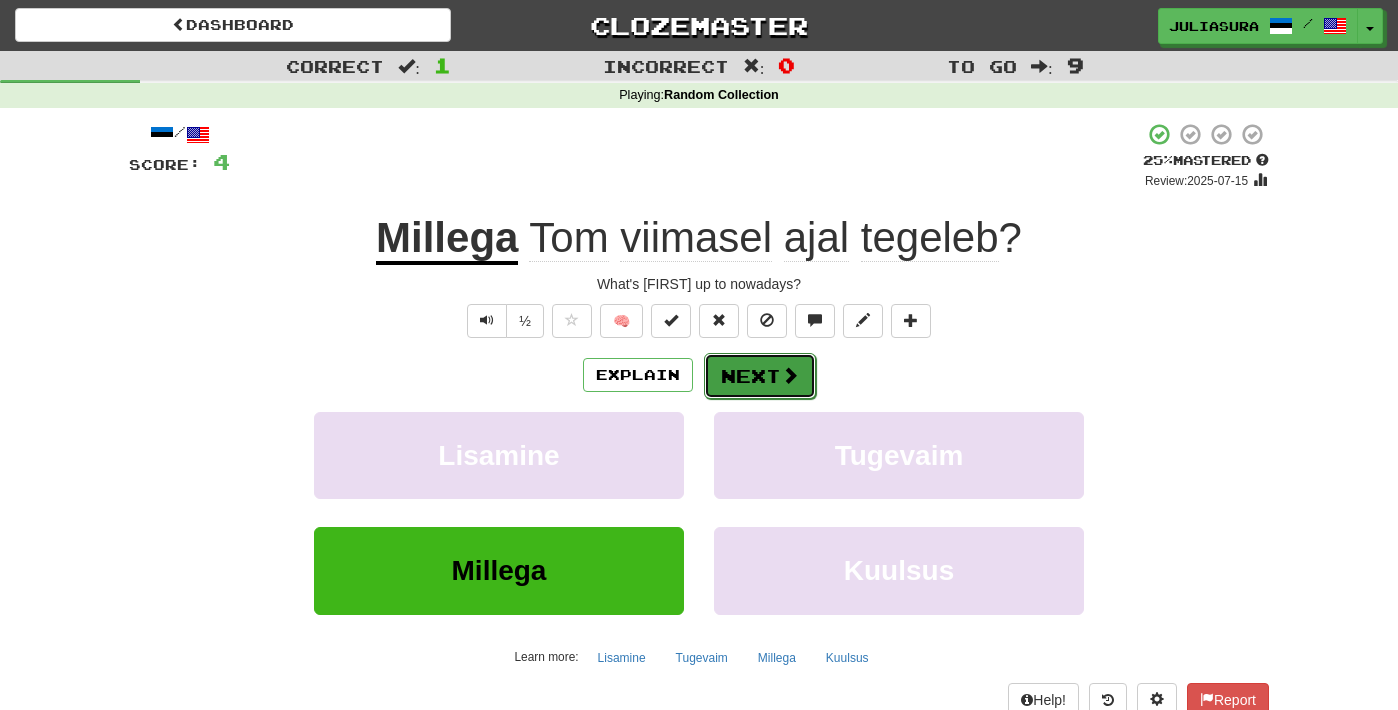 click on "Next" at bounding box center [760, 376] 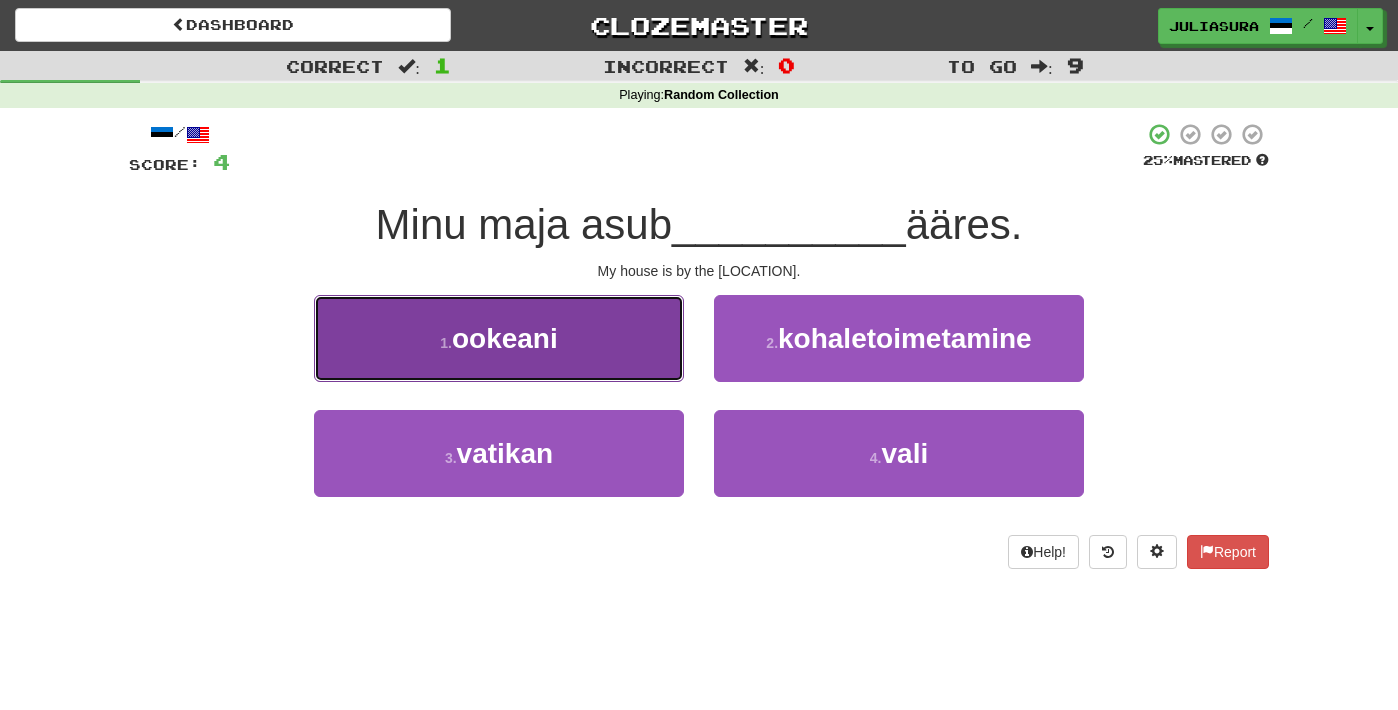 click on "1 .  ookeani" at bounding box center [499, 338] 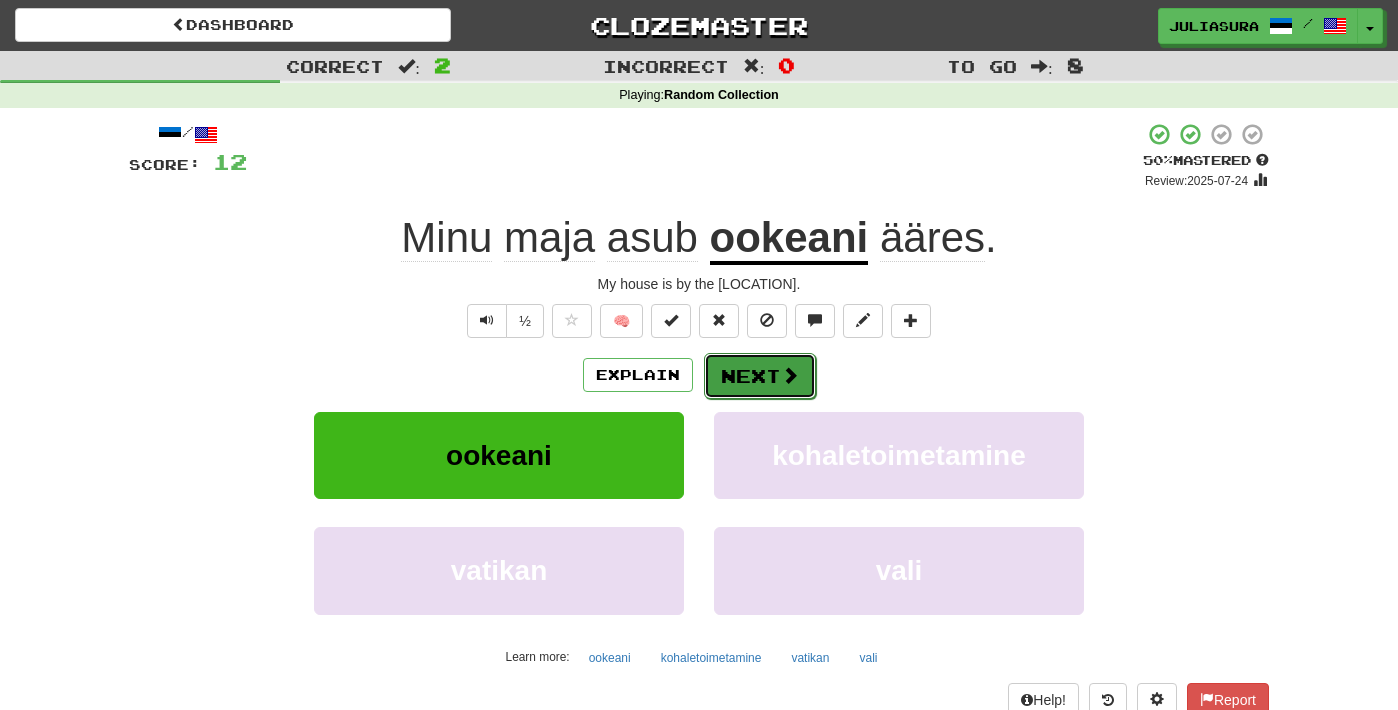 click on "Next" at bounding box center (760, 376) 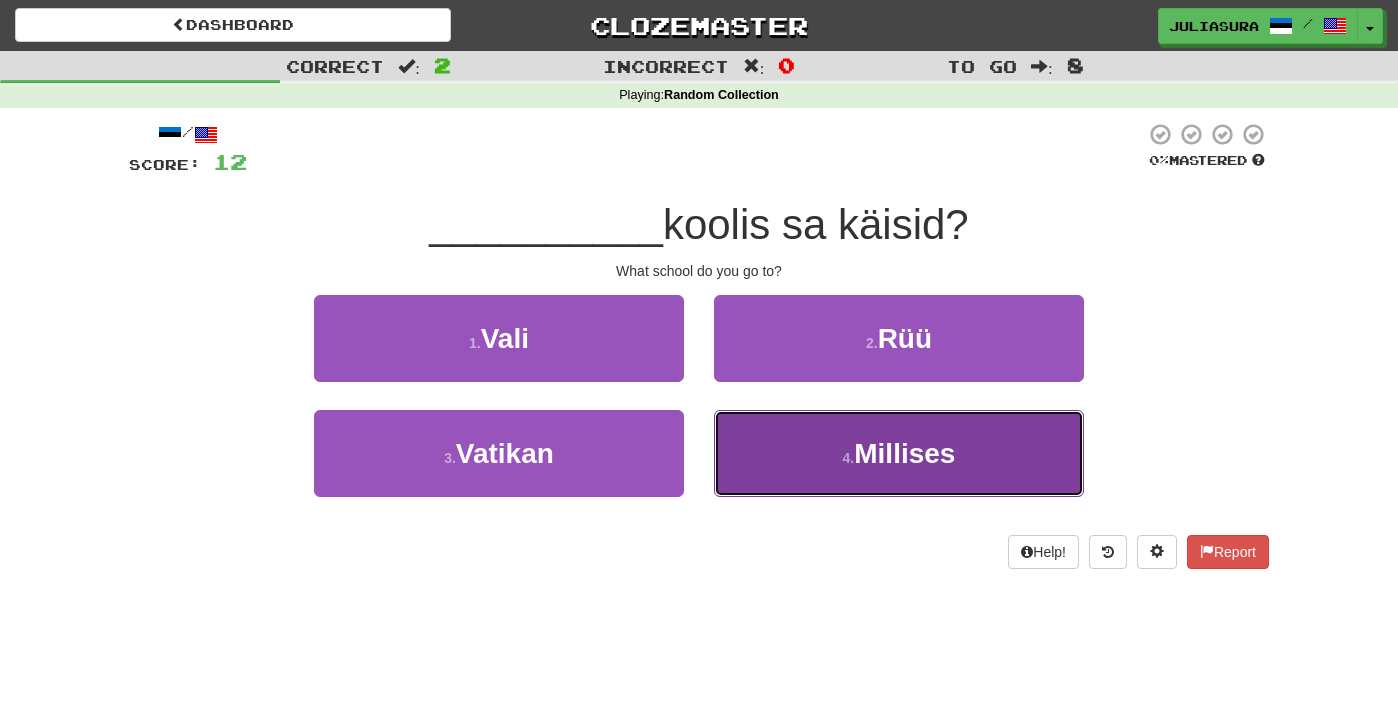 click on "4 .  Millises" at bounding box center (899, 453) 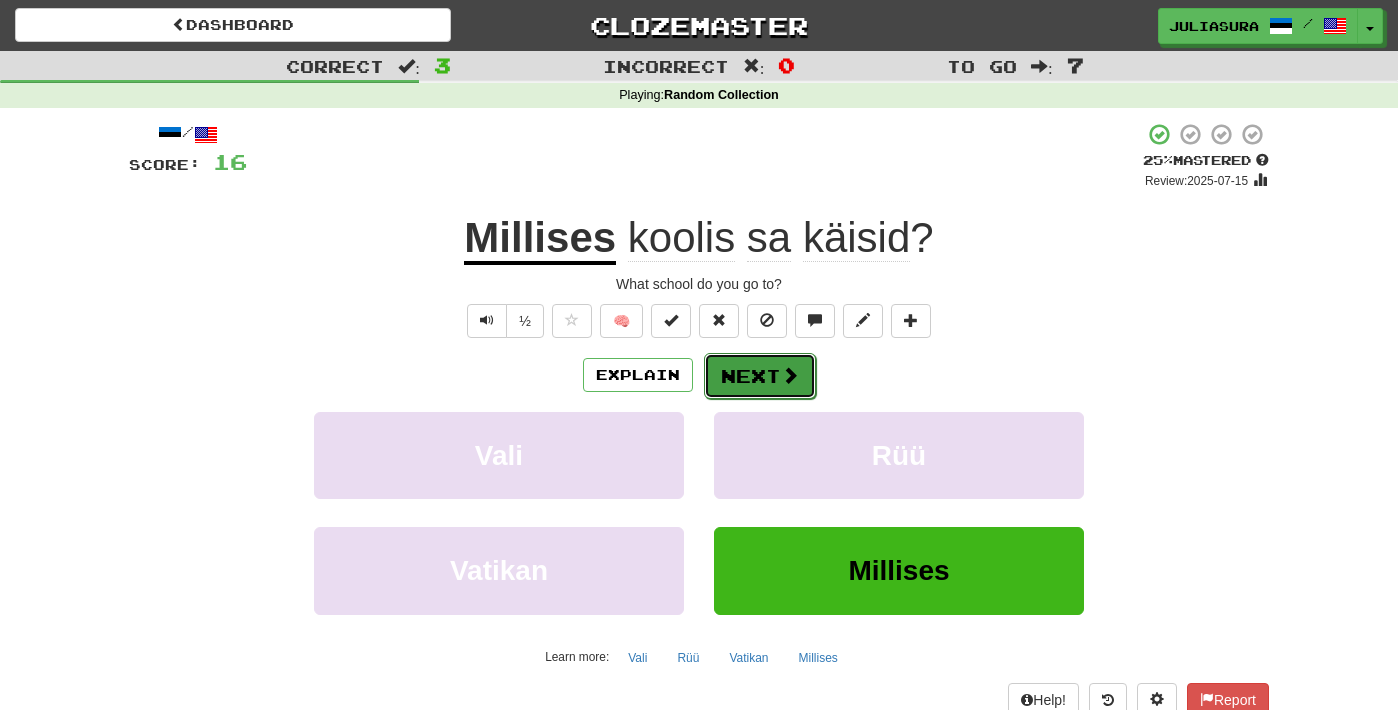 click on "Next" at bounding box center (760, 376) 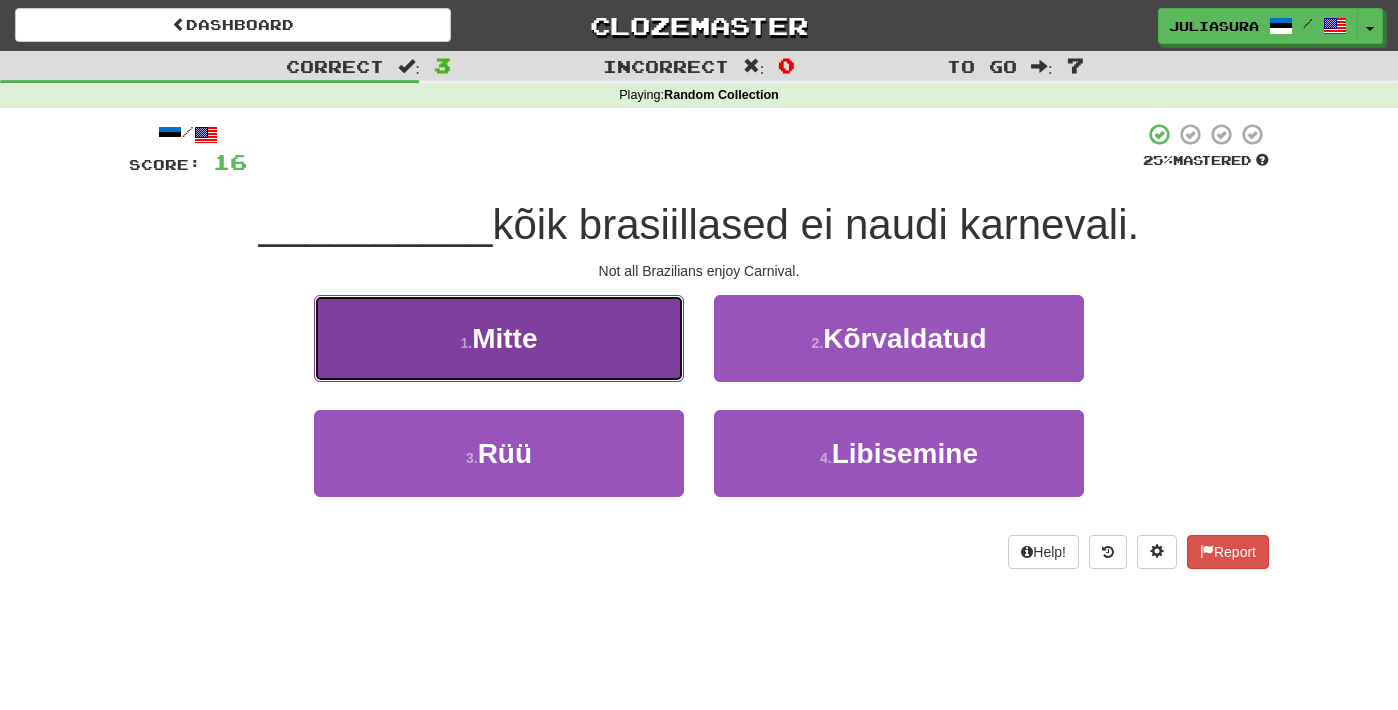 click on "Mitte" at bounding box center (504, 338) 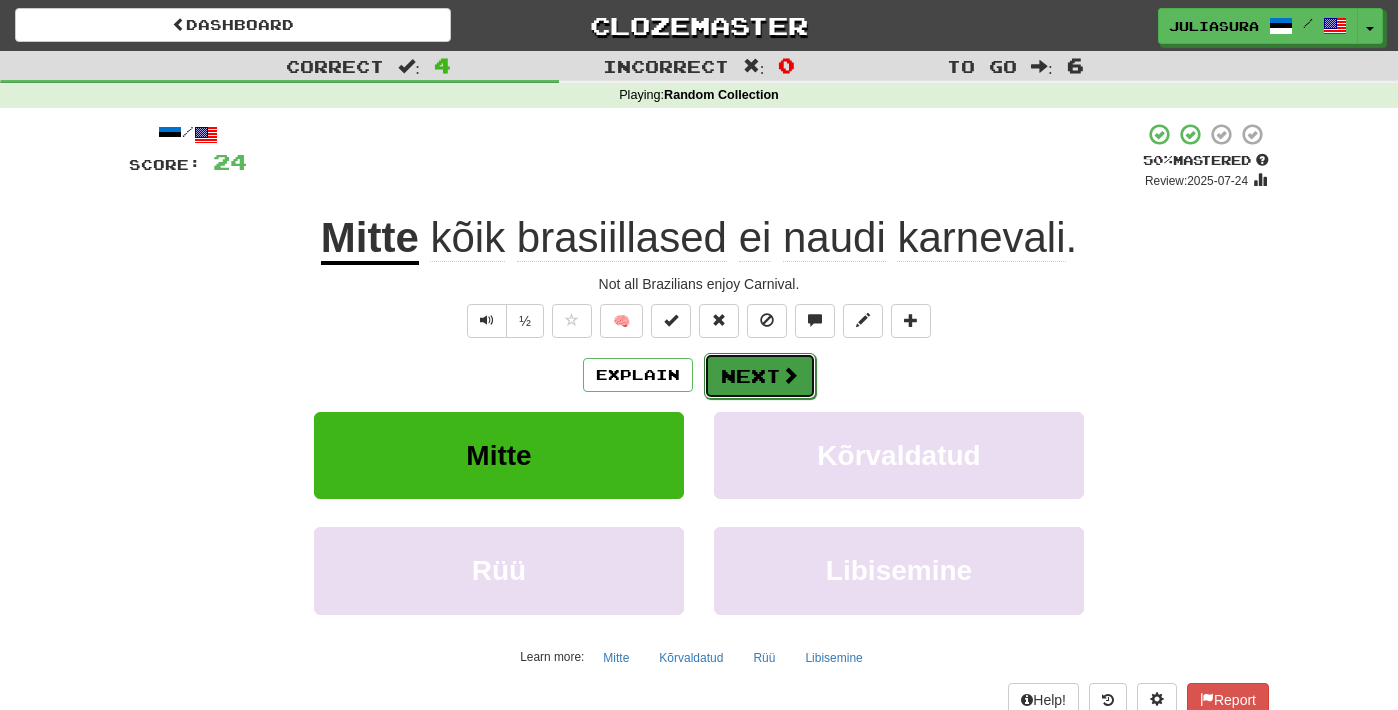 click on "Next" at bounding box center [760, 376] 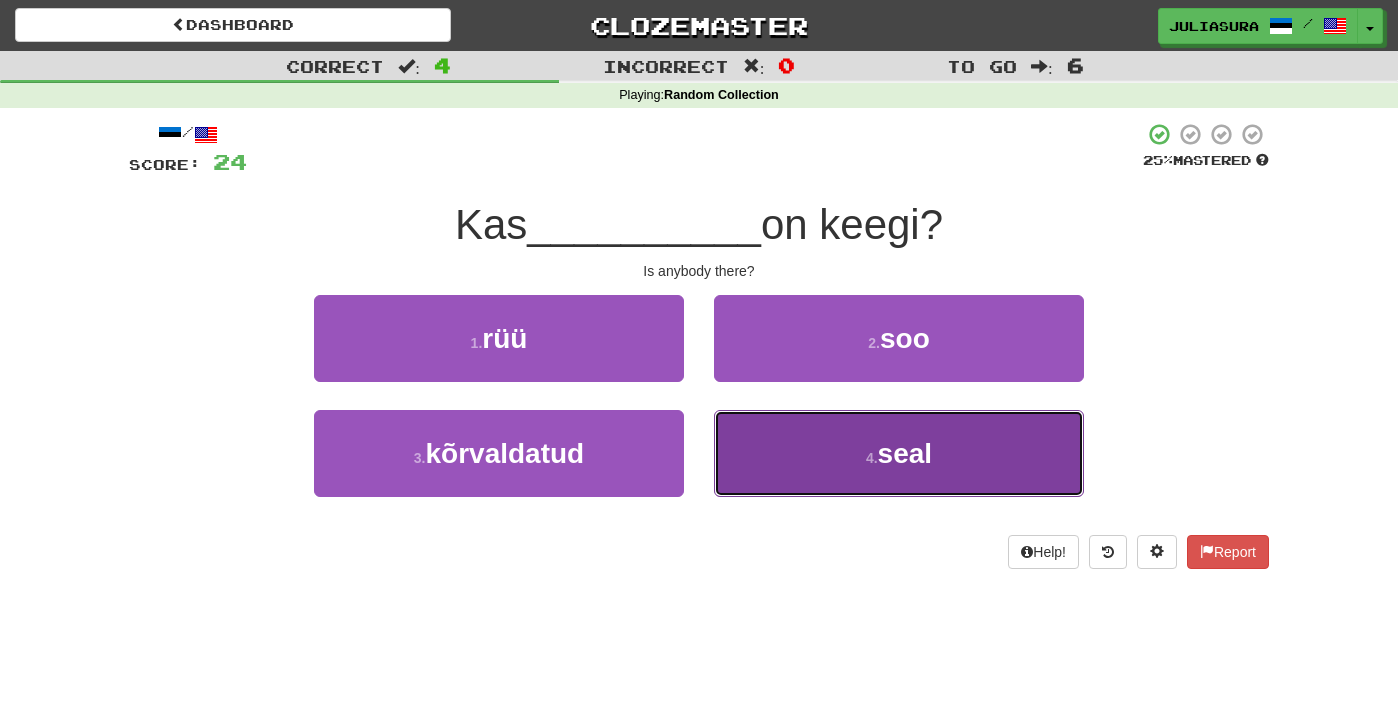 click on "4 .  seal" at bounding box center (899, 453) 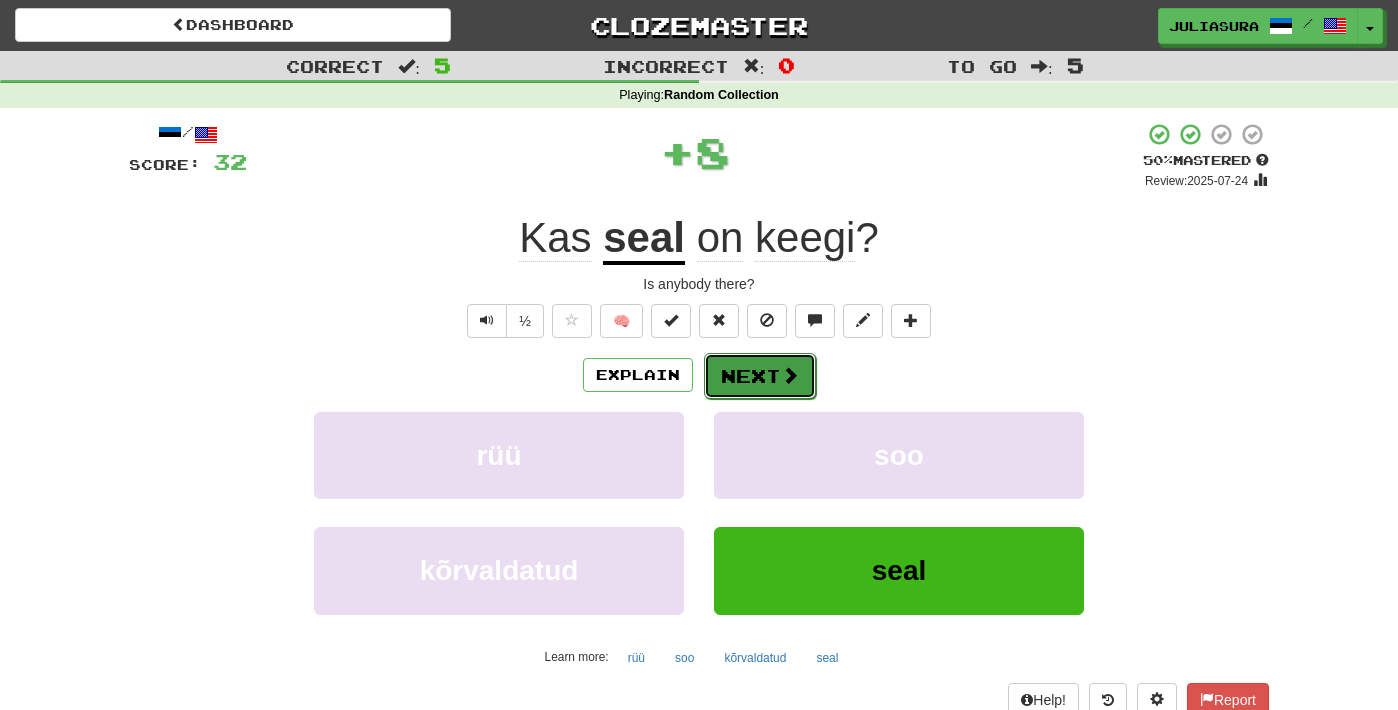 click on "Next" at bounding box center [760, 376] 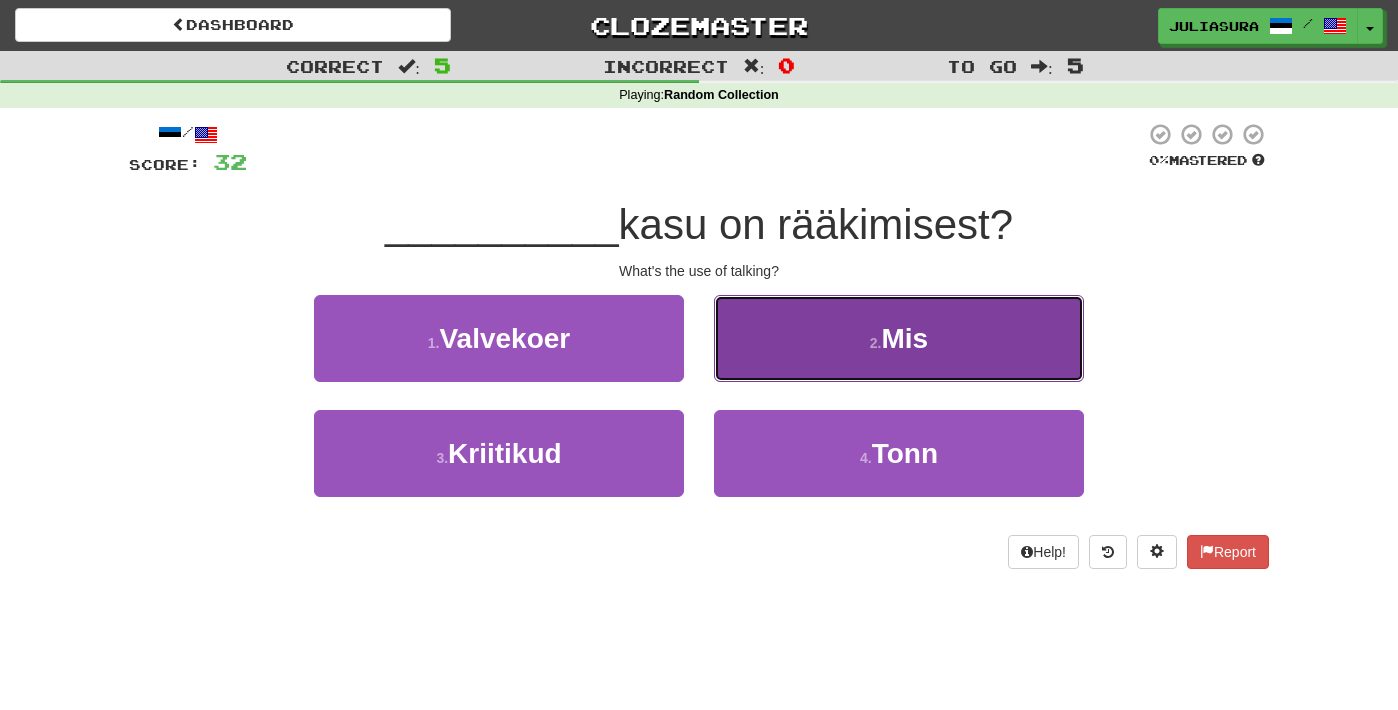 click on "Mis" at bounding box center (905, 338) 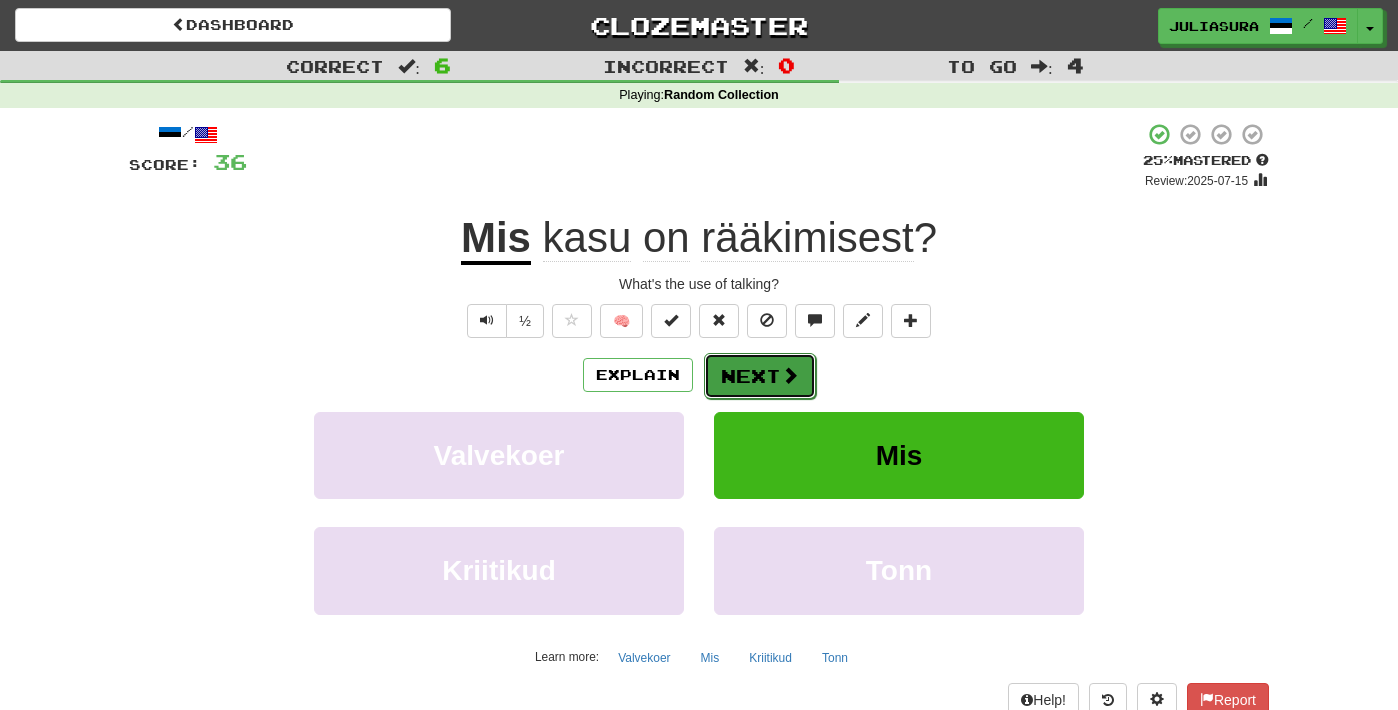 click on "Next" at bounding box center (760, 376) 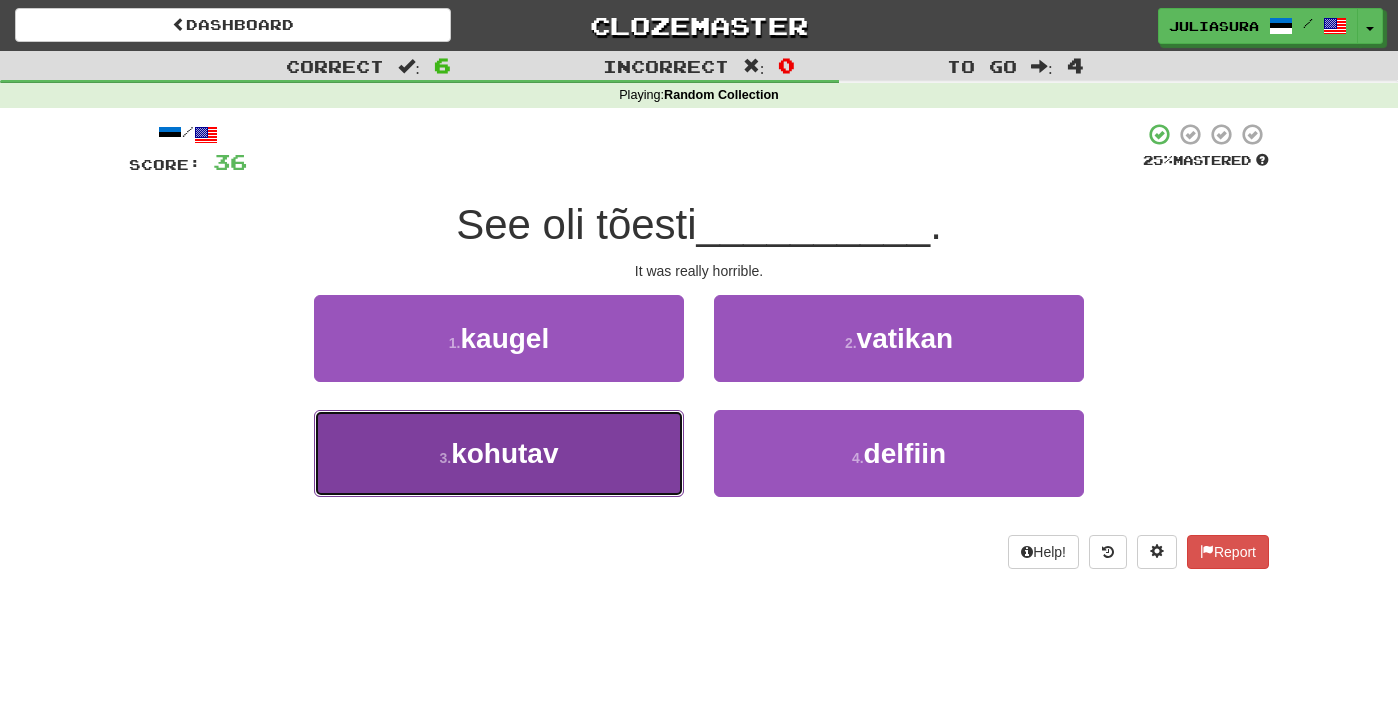 click on "3 .  kohutav" at bounding box center [499, 453] 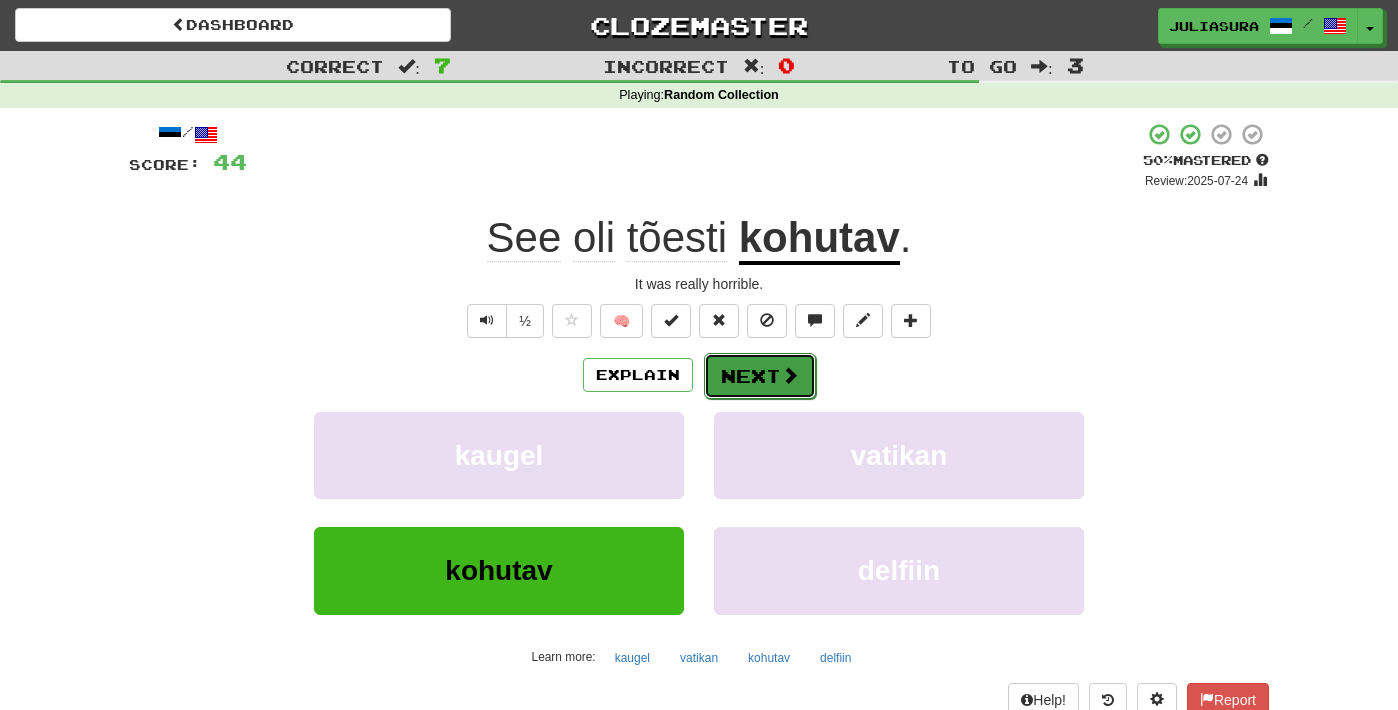 click on "Next" at bounding box center [760, 376] 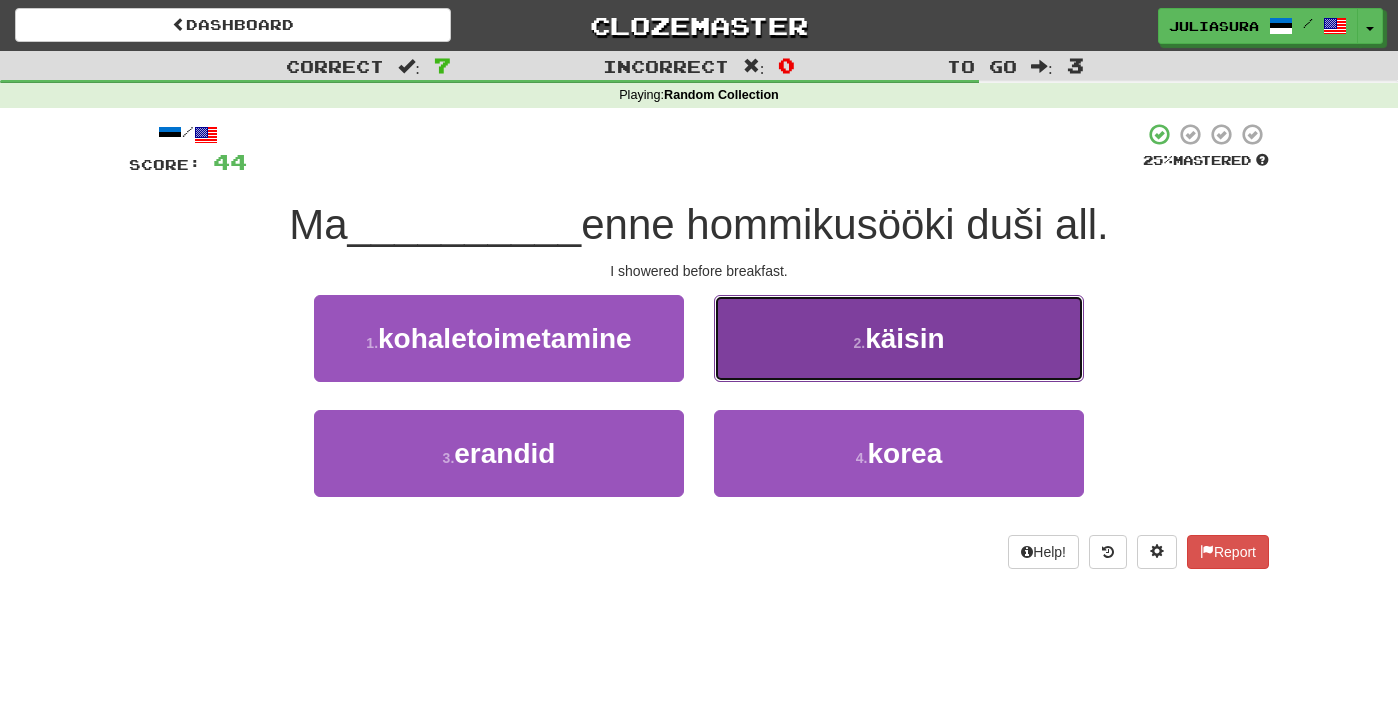 click on "käisin" at bounding box center [904, 338] 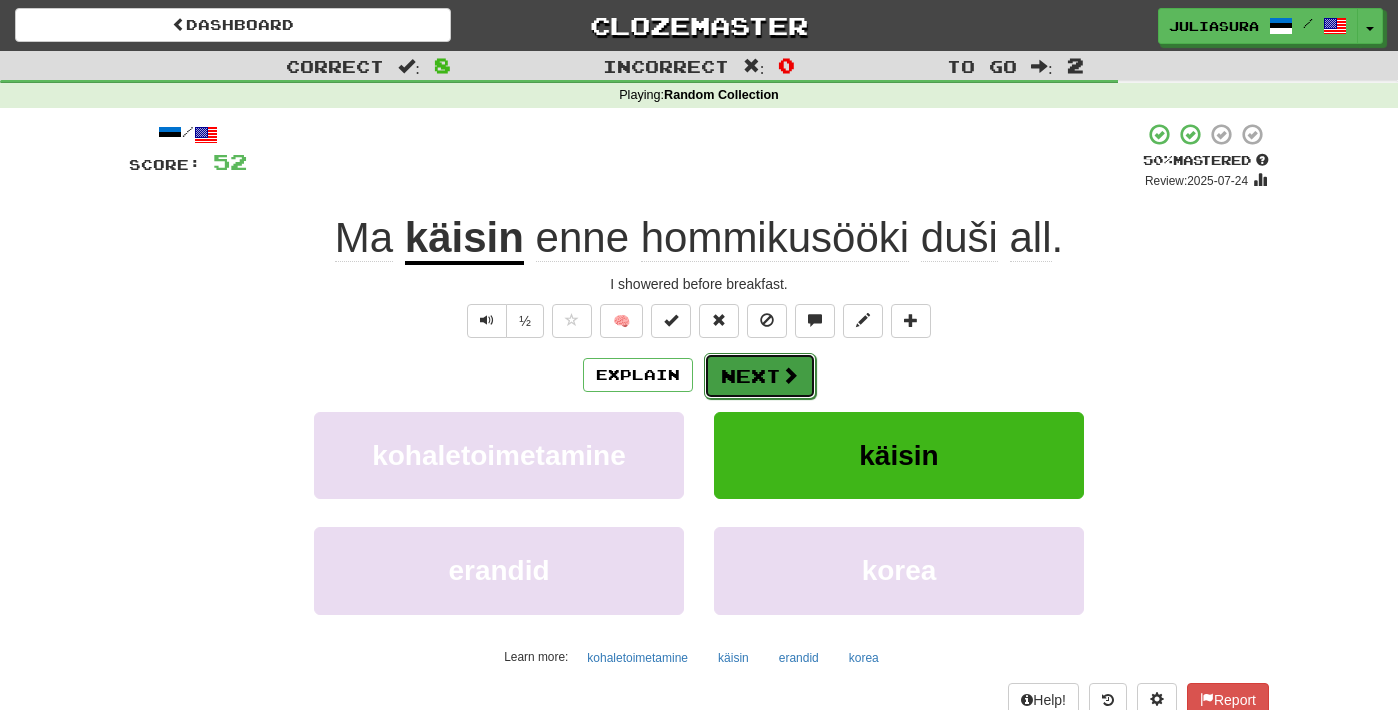 click on "Next" at bounding box center [760, 376] 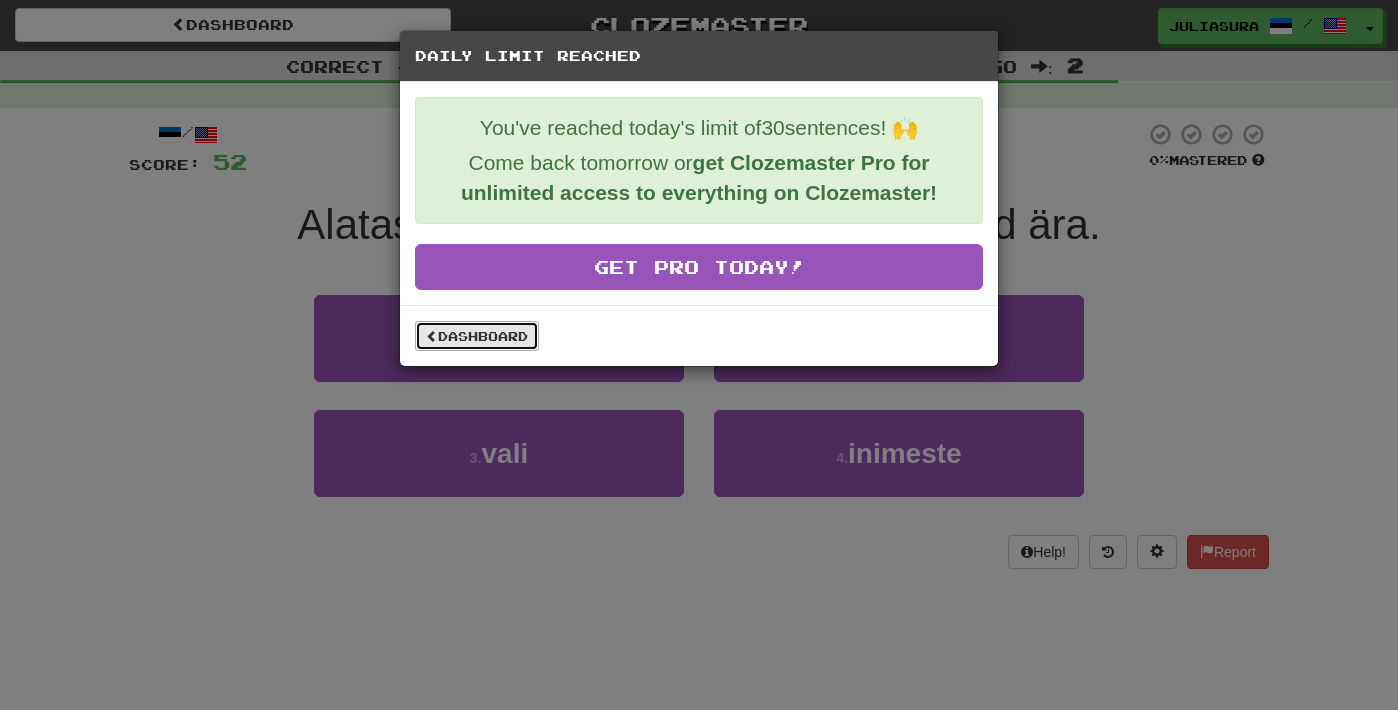 click on "Dashboard" at bounding box center (477, 336) 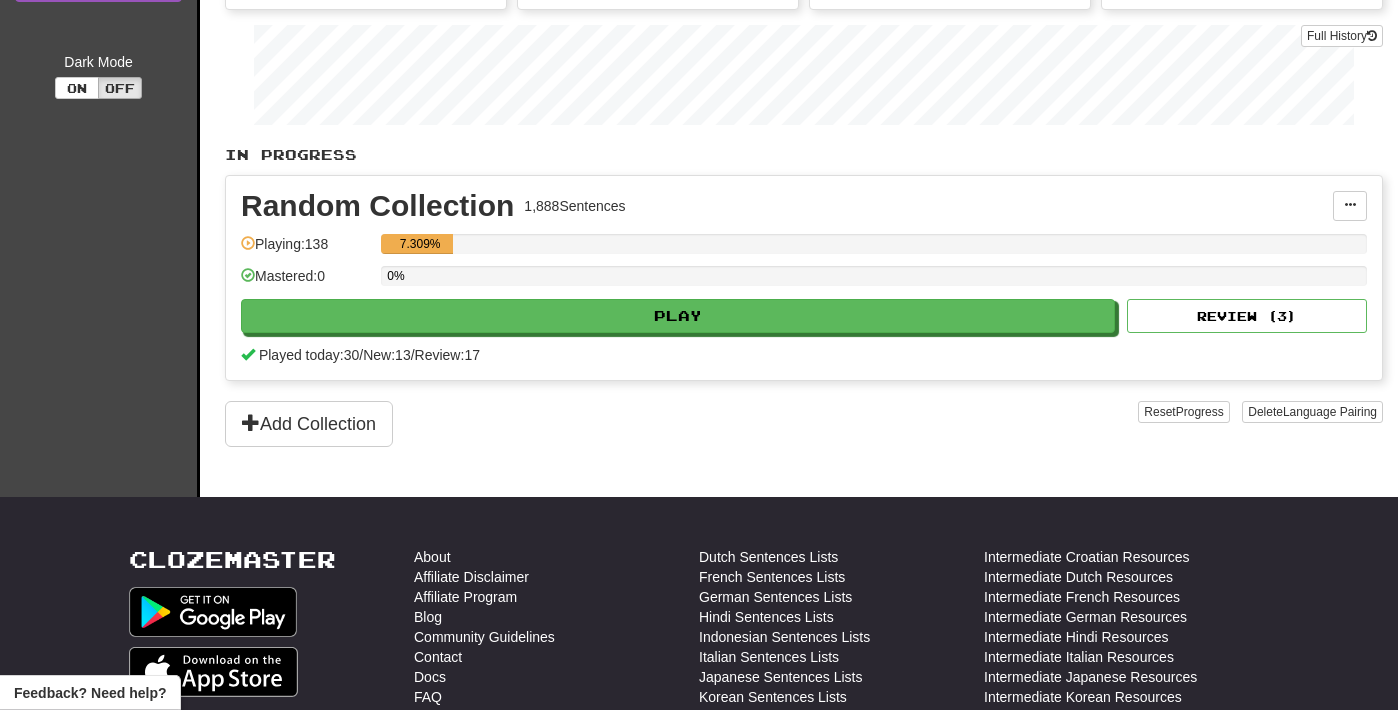 scroll, scrollTop: 0, scrollLeft: 0, axis: both 